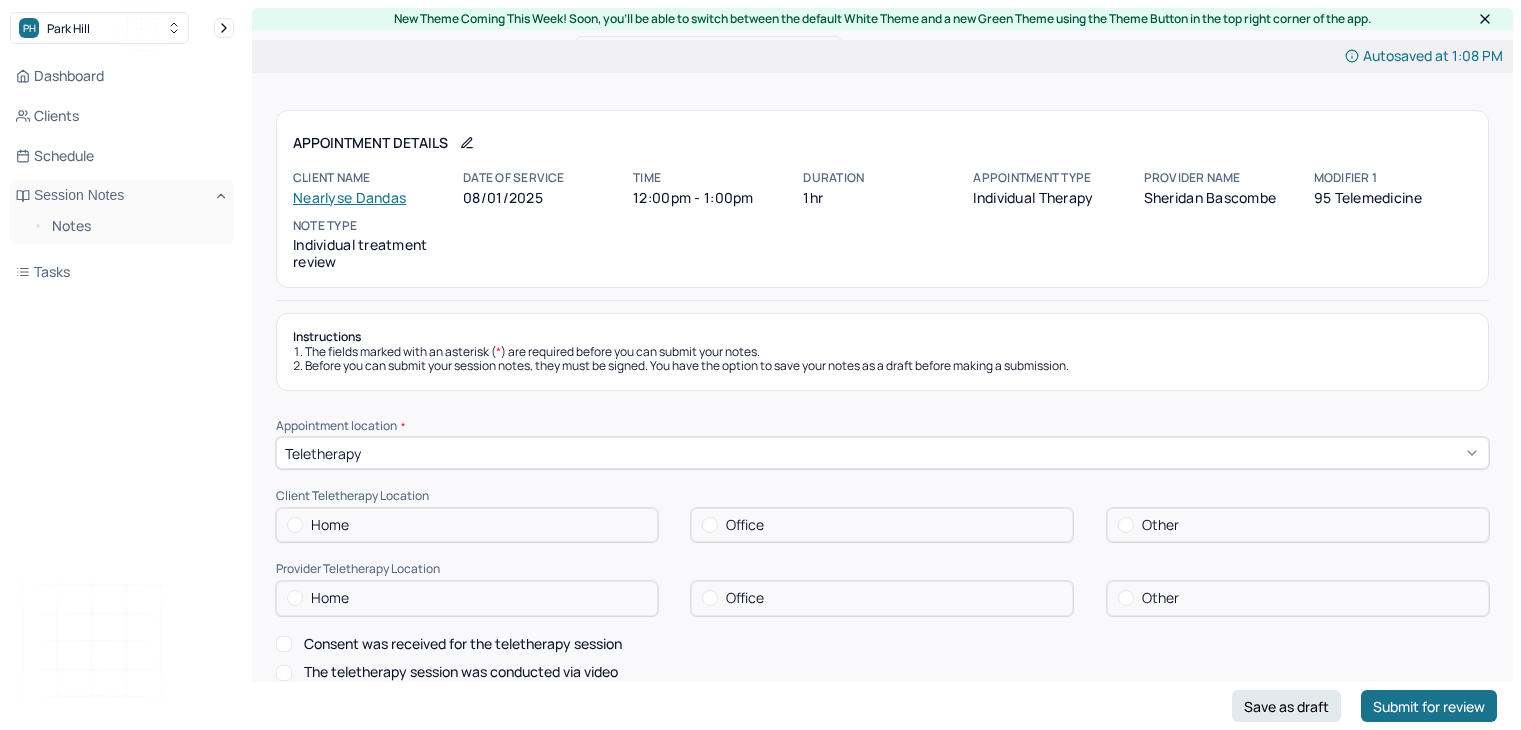 scroll, scrollTop: 0, scrollLeft: 0, axis: both 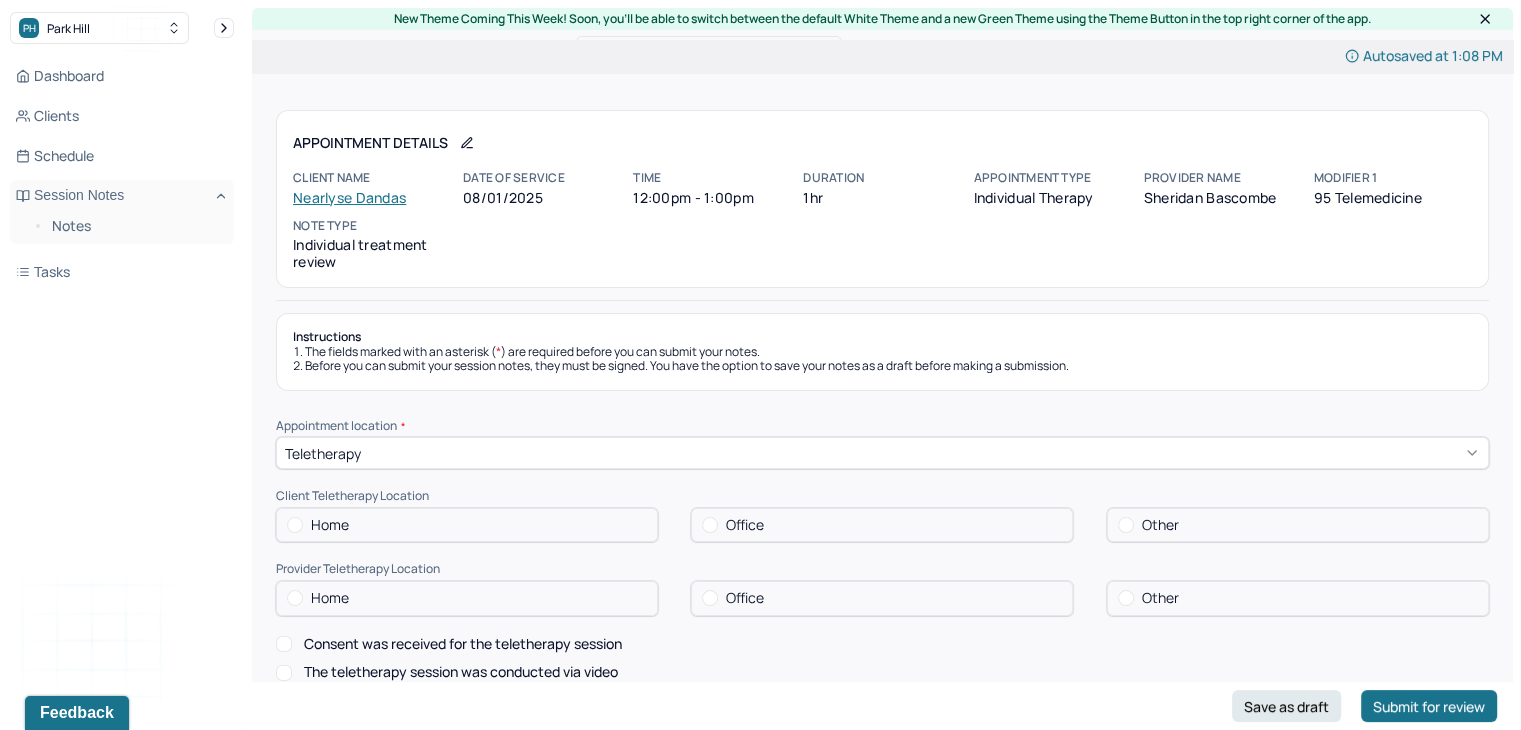 click on "Nearlyse Dandas" at bounding box center (349, 197) 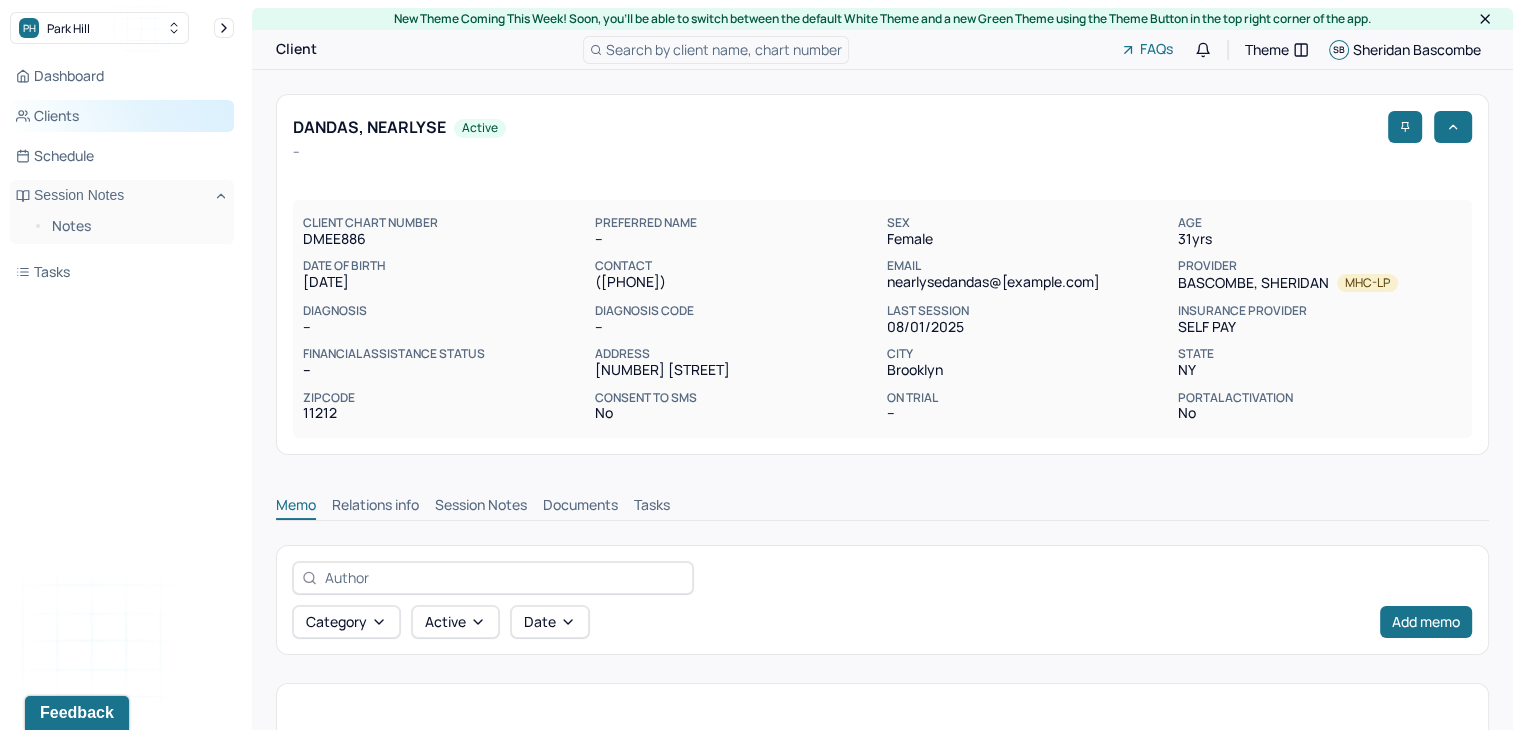 click on "Clients" at bounding box center (122, 116) 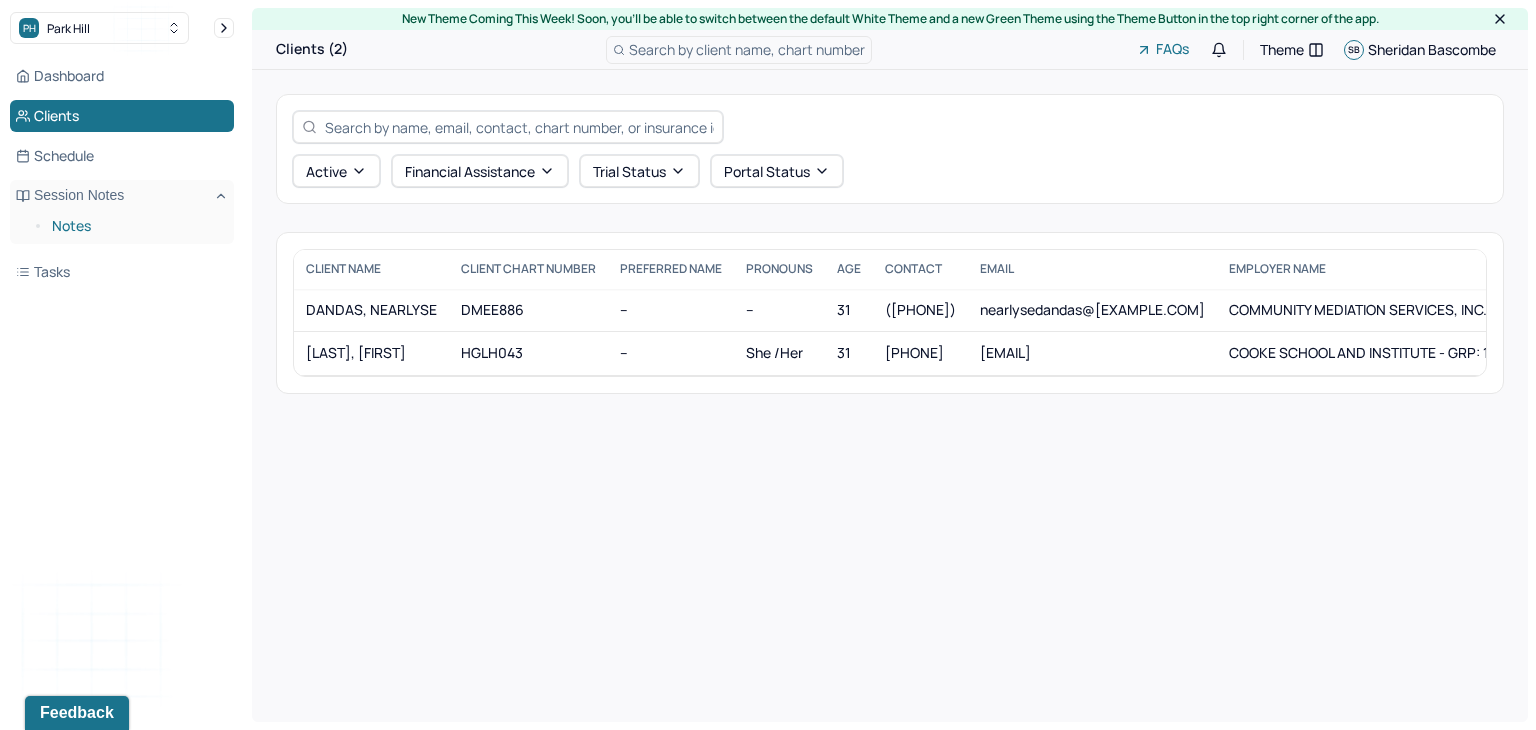 click on "Notes" at bounding box center [135, 226] 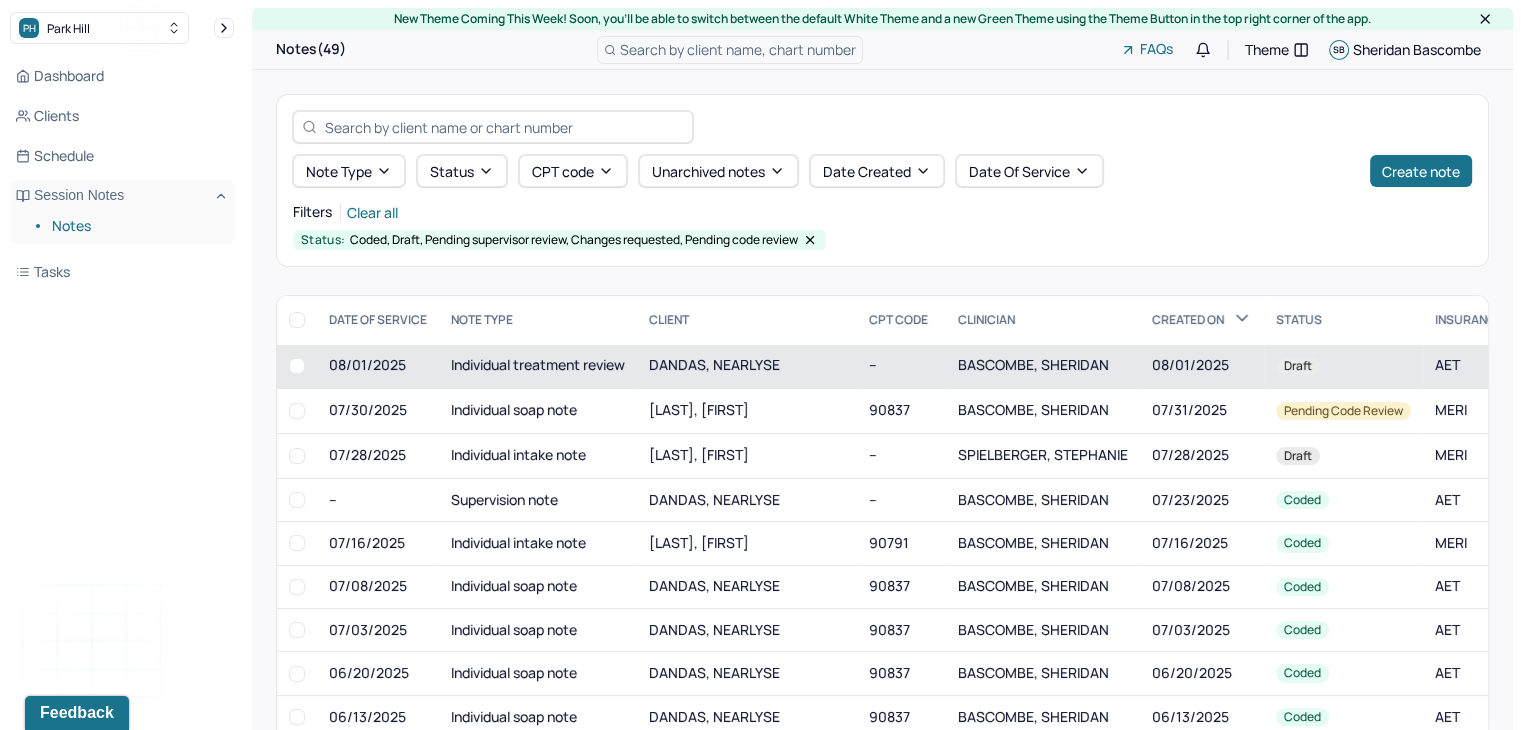 click on "Individual treatment review" at bounding box center (538, 366) 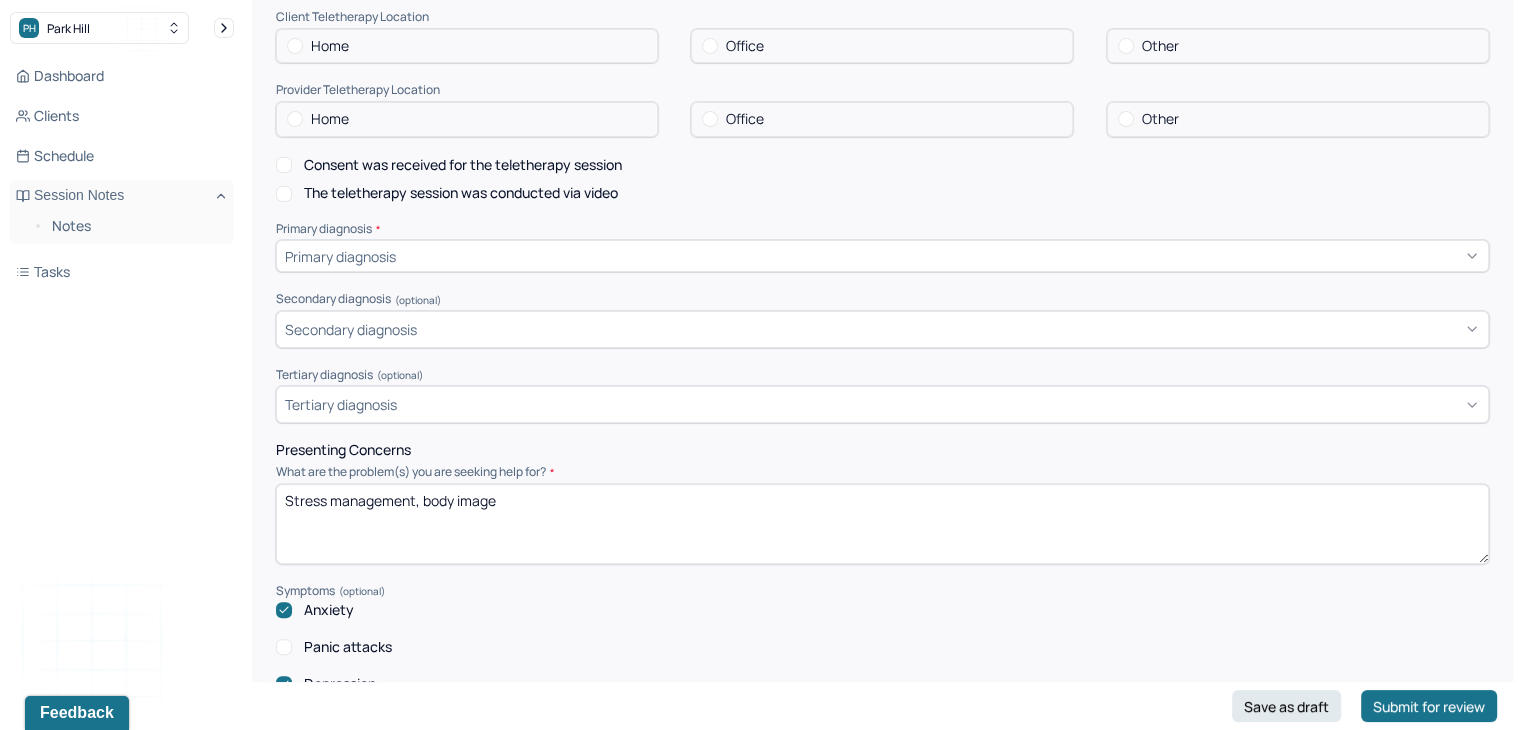 scroll, scrollTop: 356, scrollLeft: 0, axis: vertical 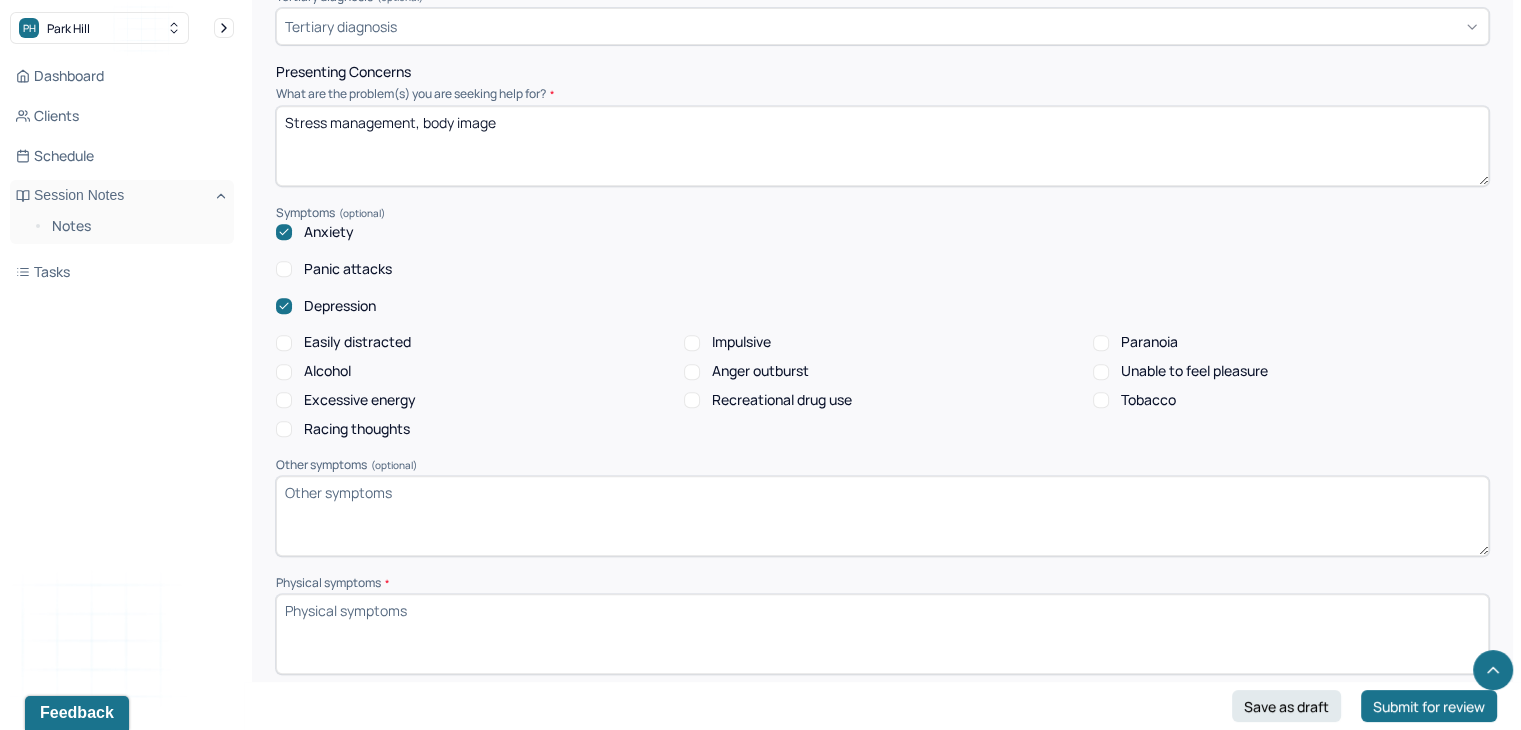 click on "Anxiety" at bounding box center (329, 232) 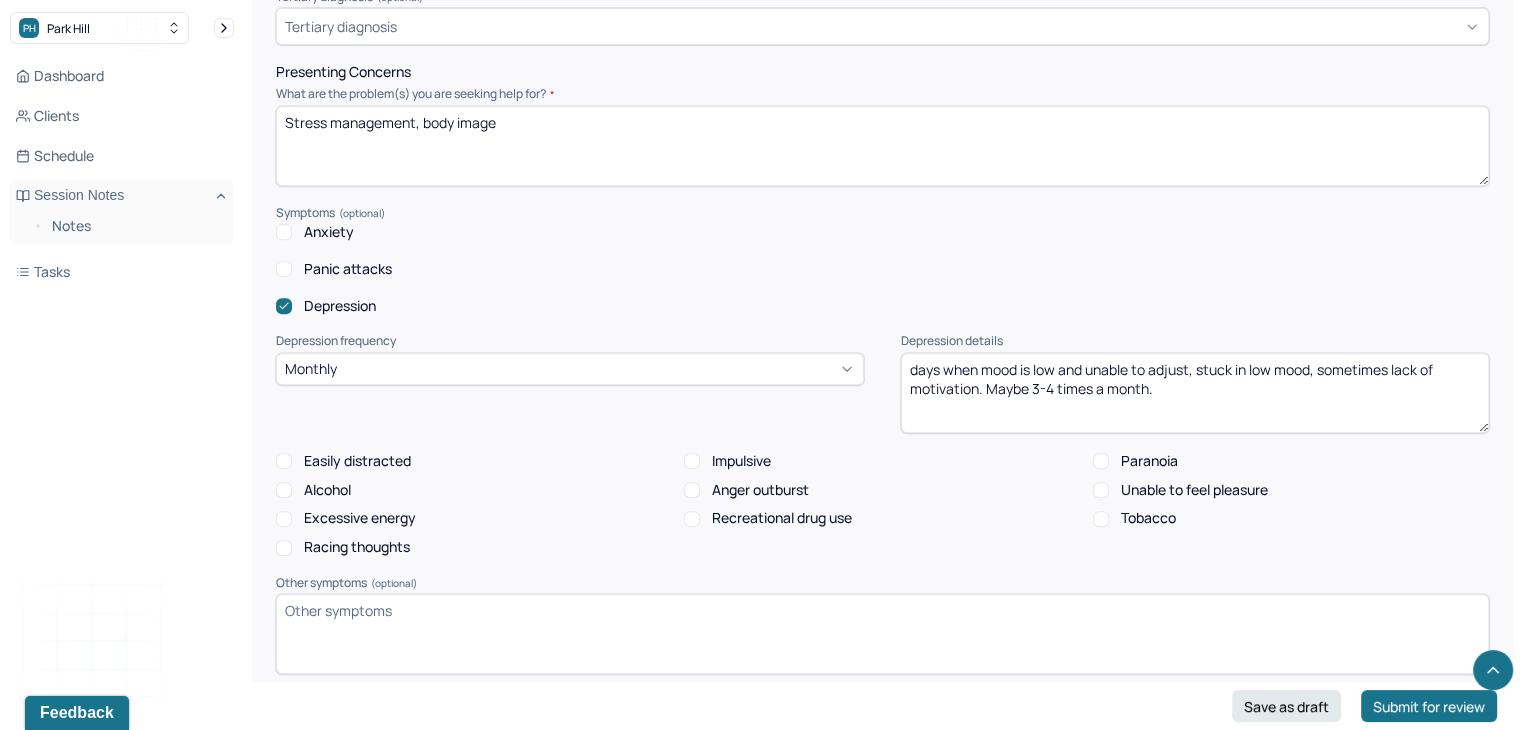 click on "Anxiety" at bounding box center [329, 232] 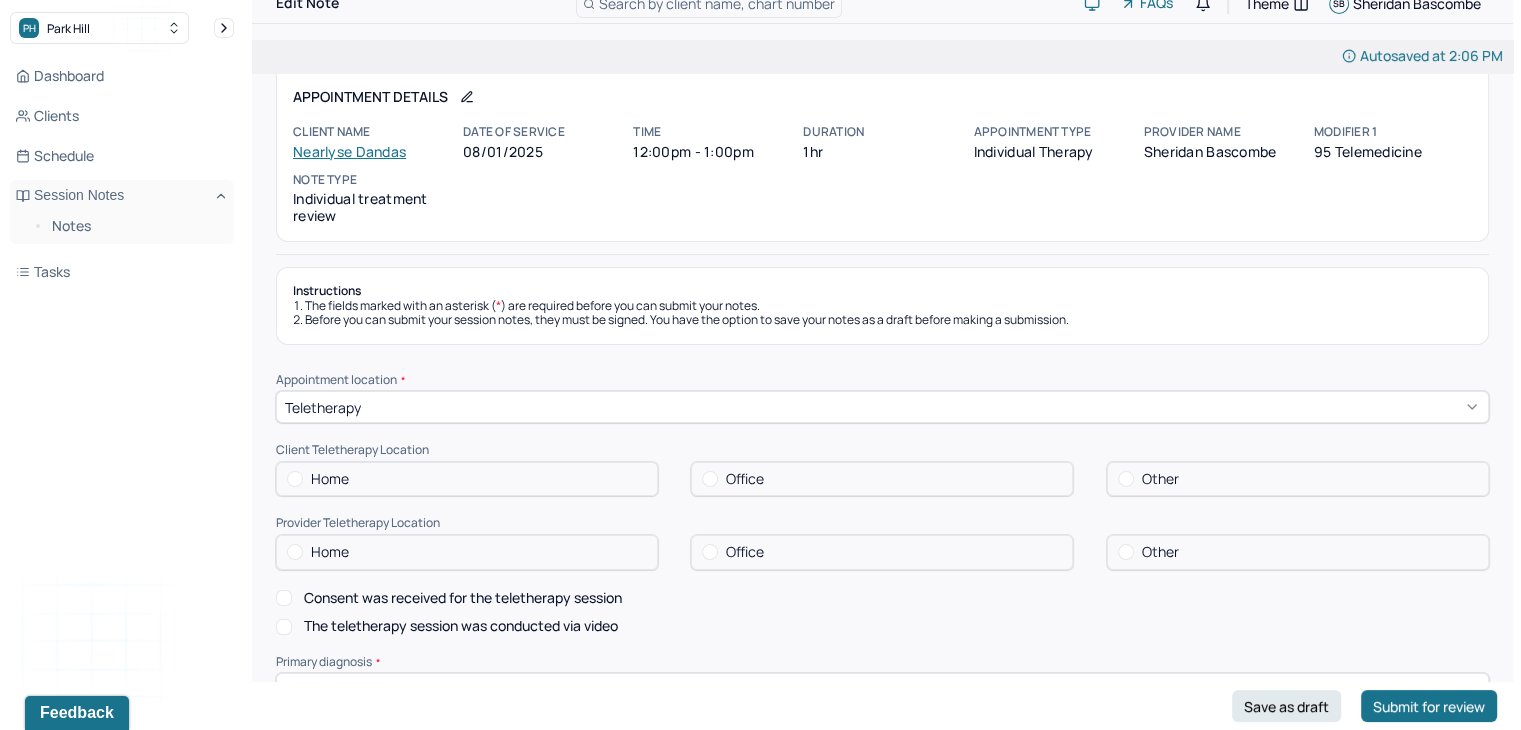 scroll, scrollTop: 40, scrollLeft: 0, axis: vertical 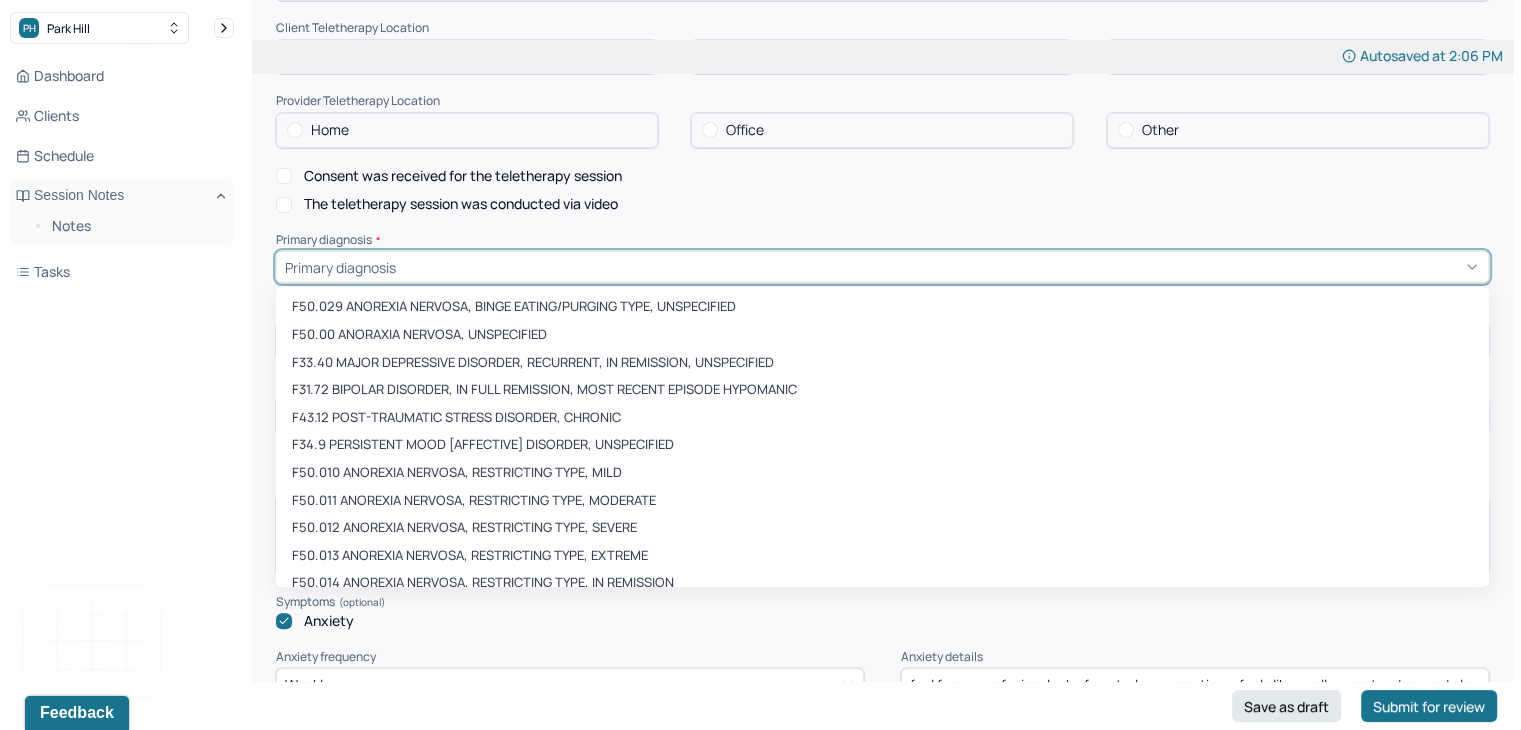 click on "Primary diagnosis" at bounding box center [340, 267] 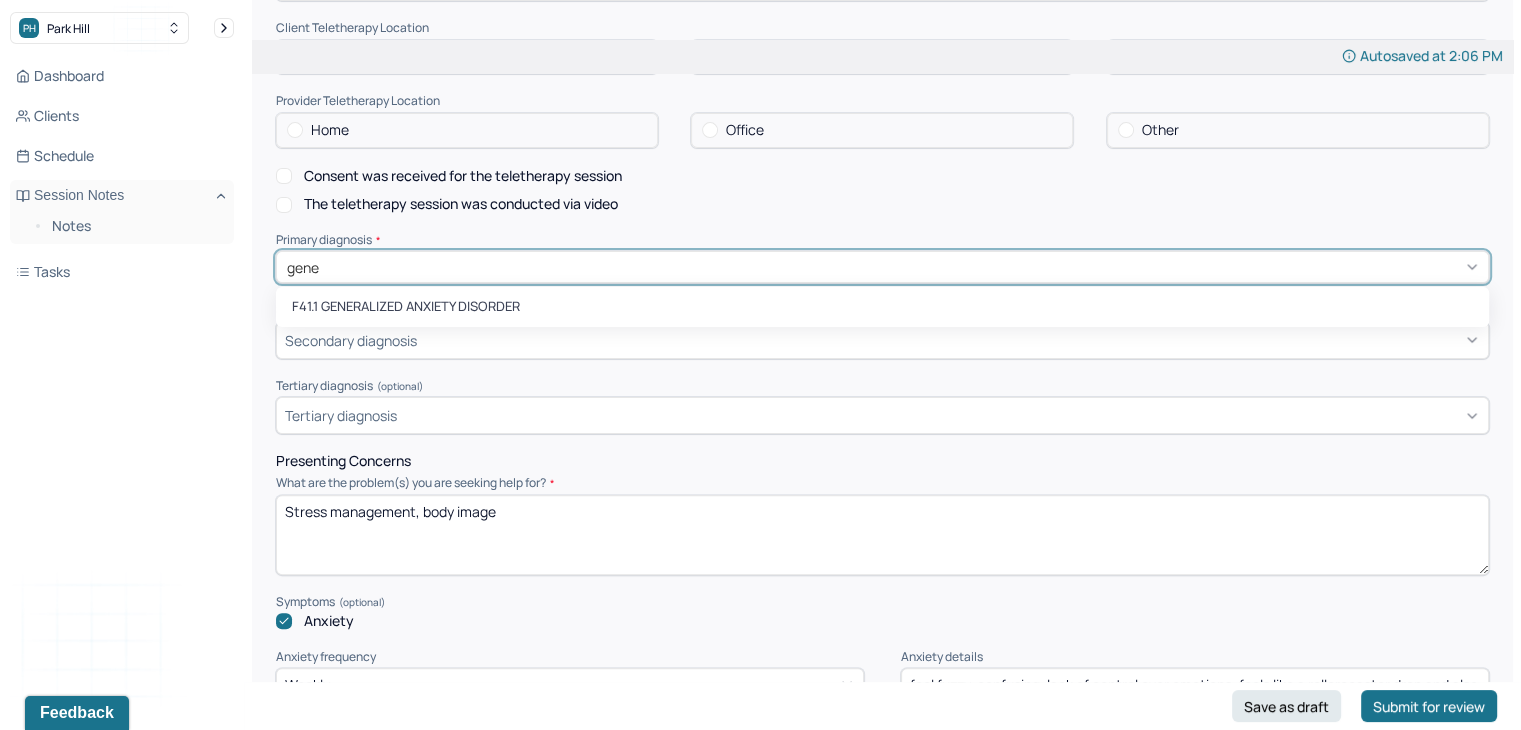 type on "gener" 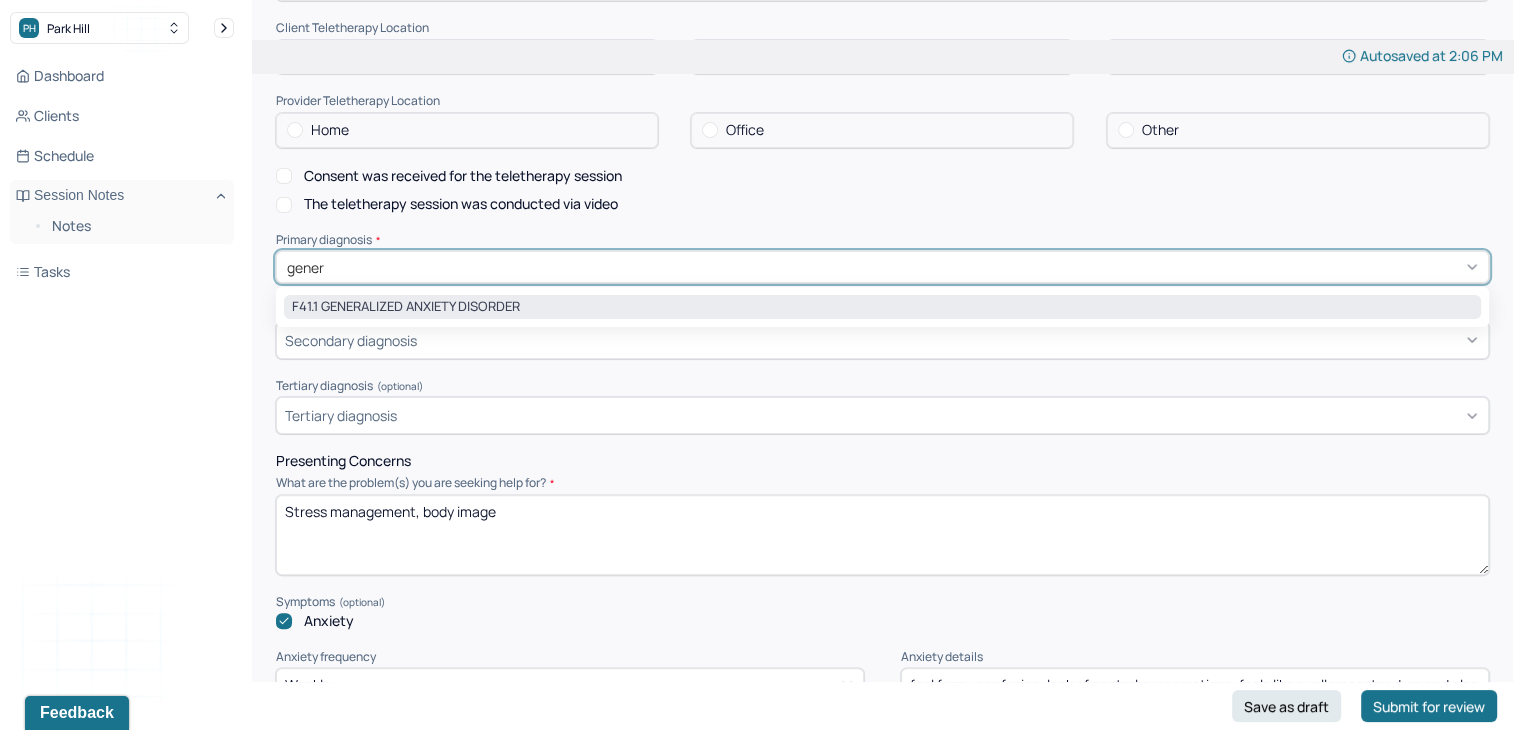 click on "F41.1 GENERALIZED ANXIETY DISORDER" at bounding box center [882, 307] 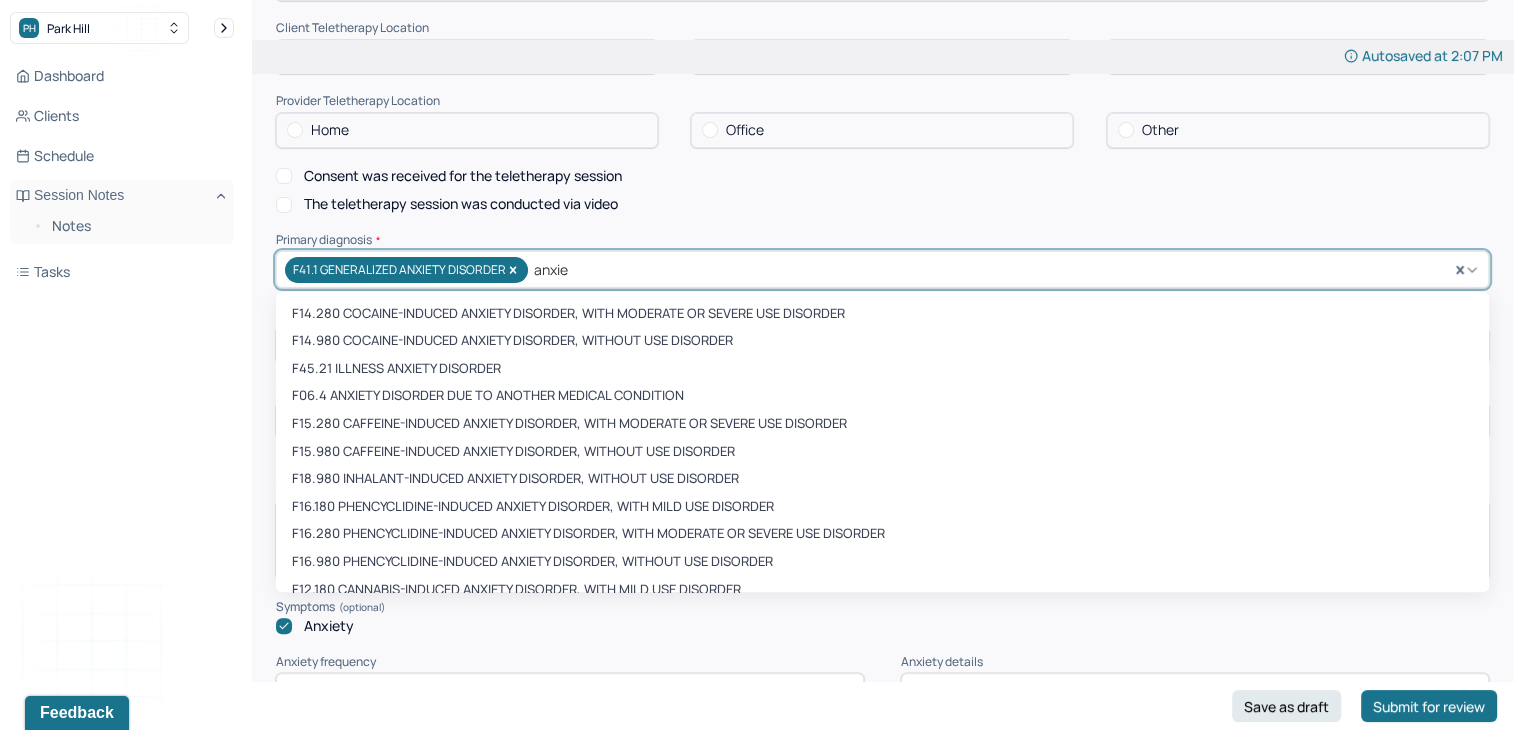 scroll, scrollTop: 200, scrollLeft: 0, axis: vertical 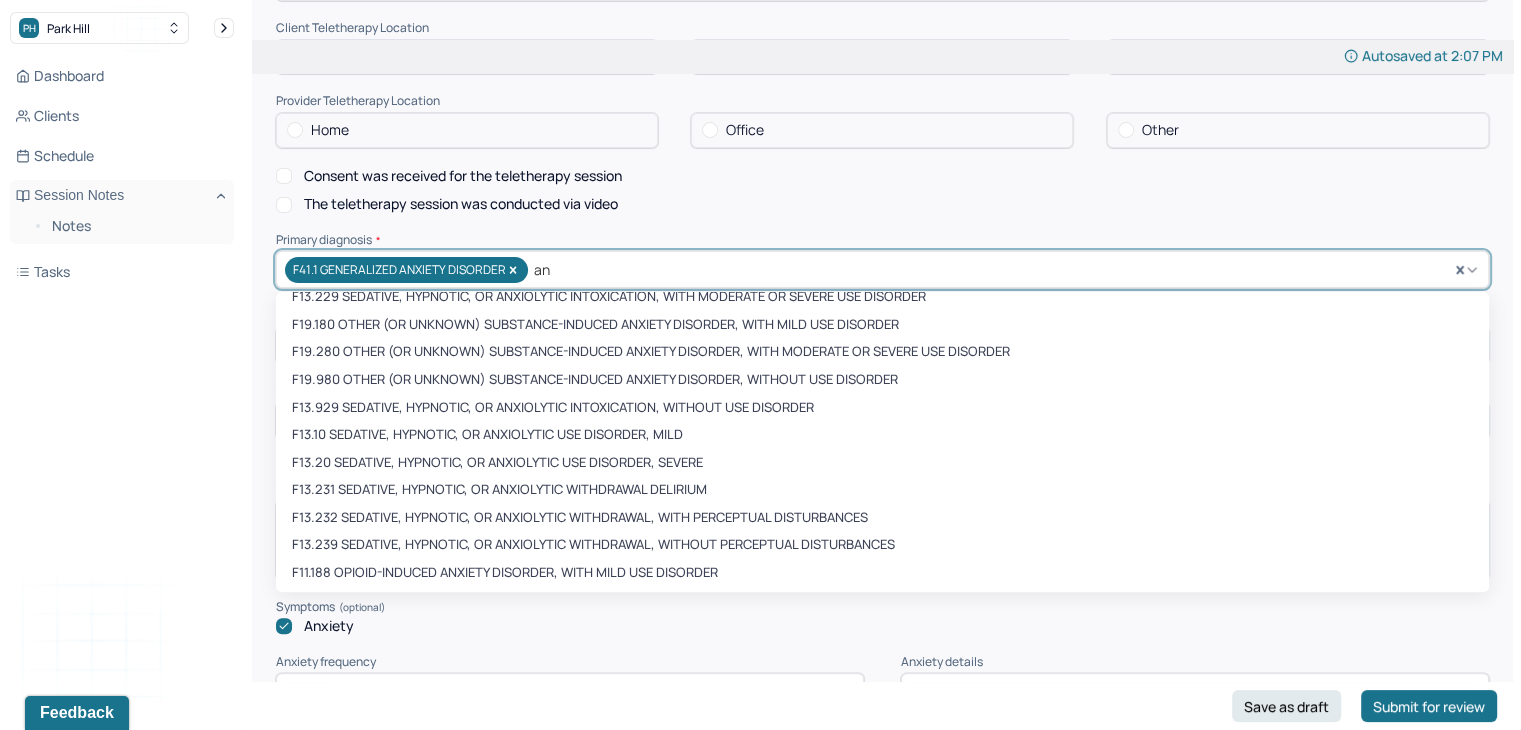 type on "a" 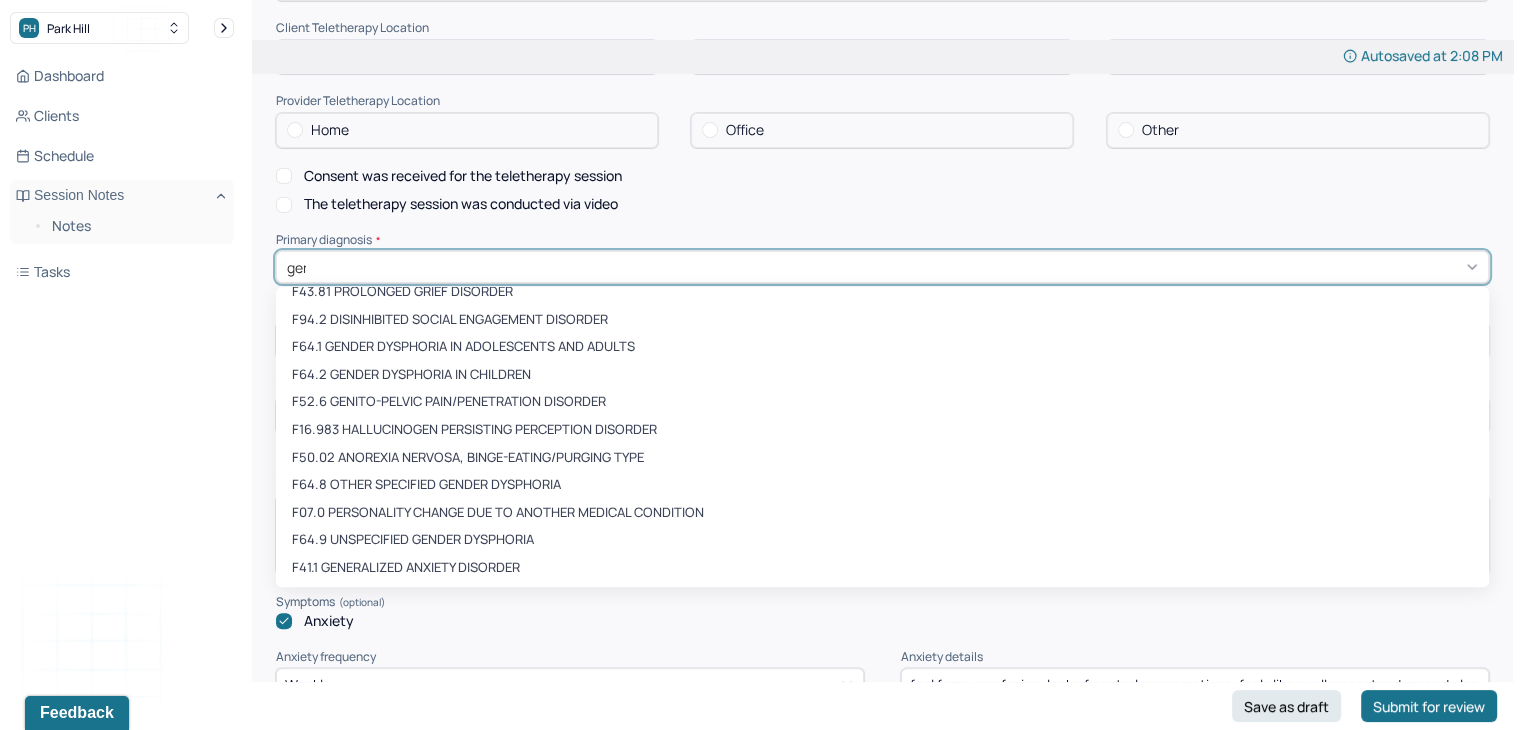 scroll, scrollTop: 0, scrollLeft: 0, axis: both 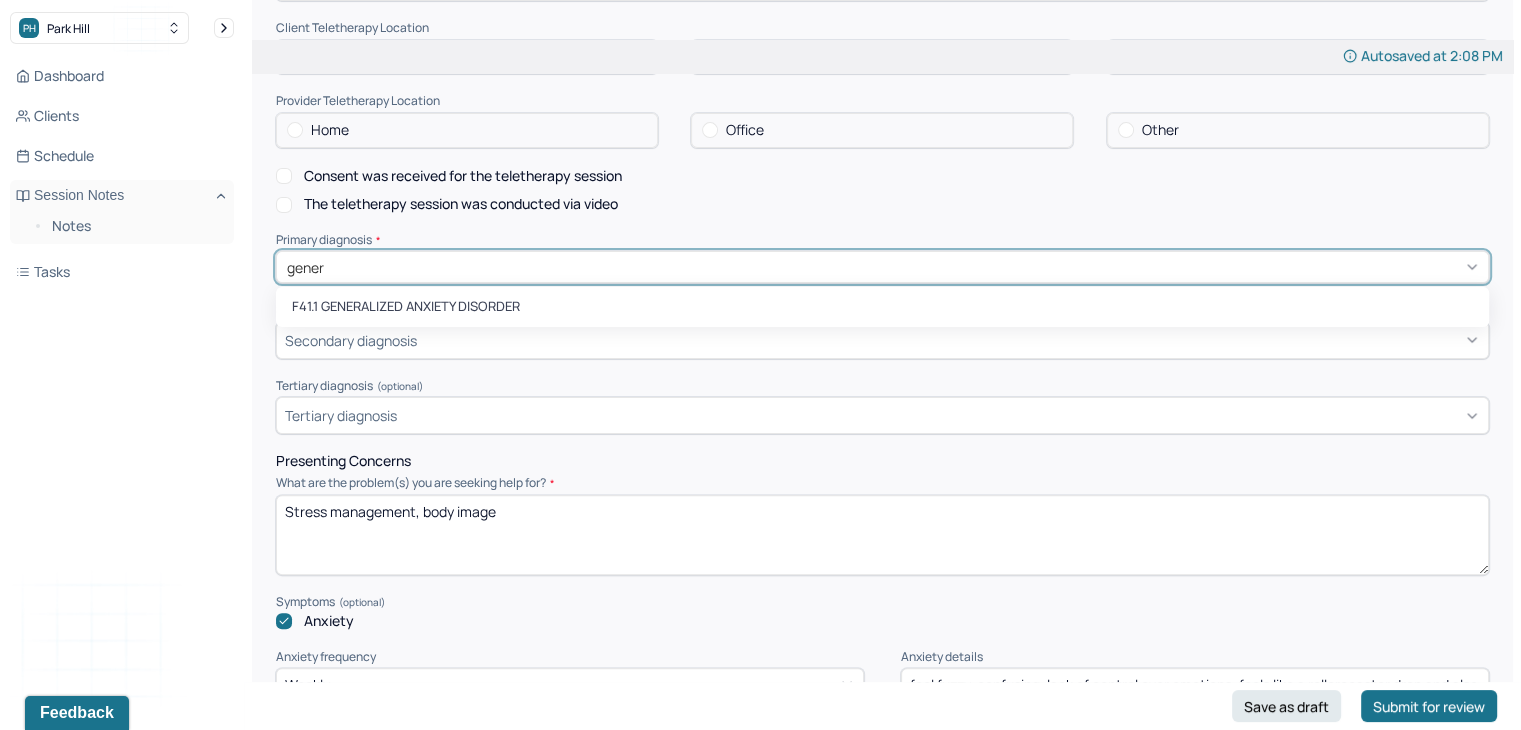 type on "genera" 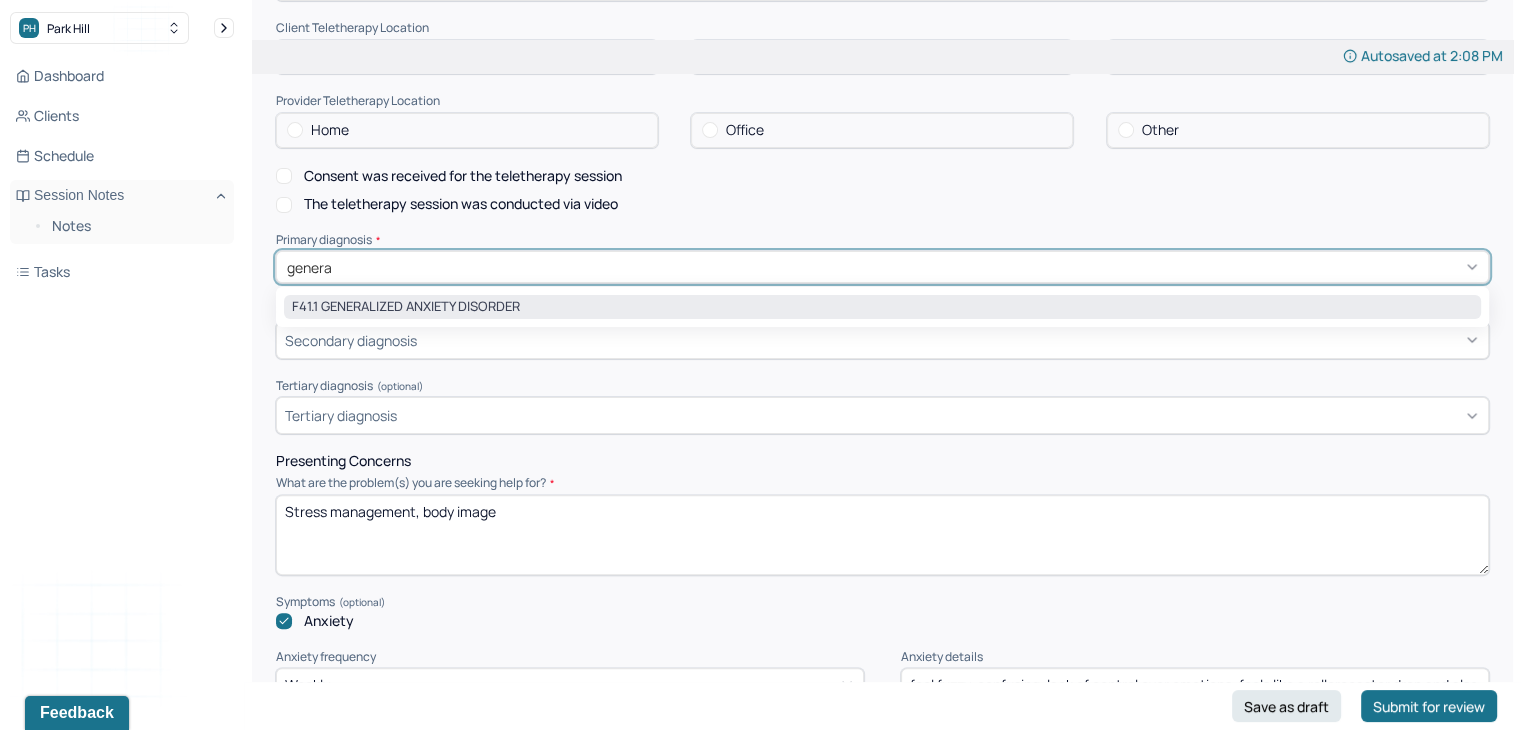 click on "F41.1 GENERALIZED ANXIETY DISORDER" at bounding box center [882, 307] 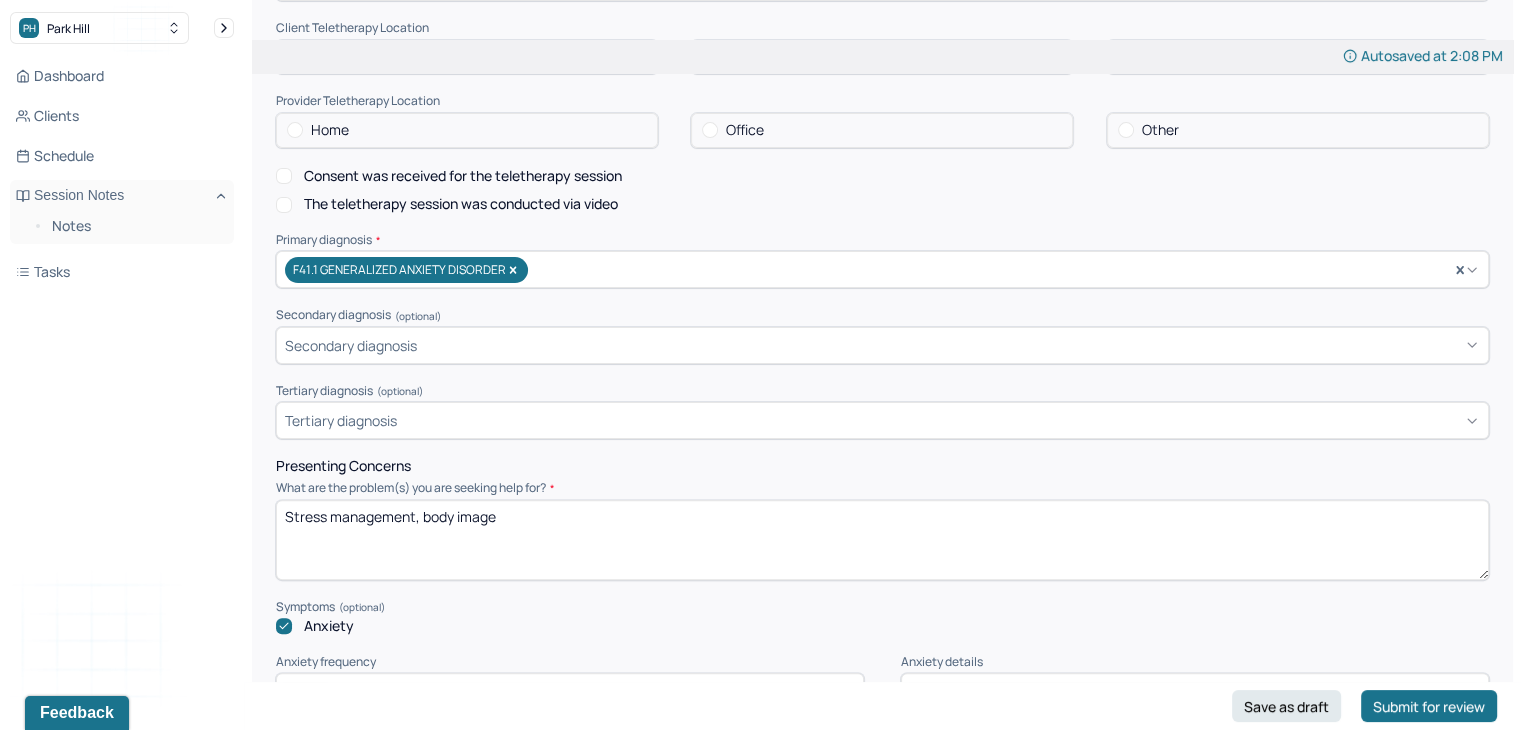 click on "Stress management, body image" at bounding box center [882, 540] 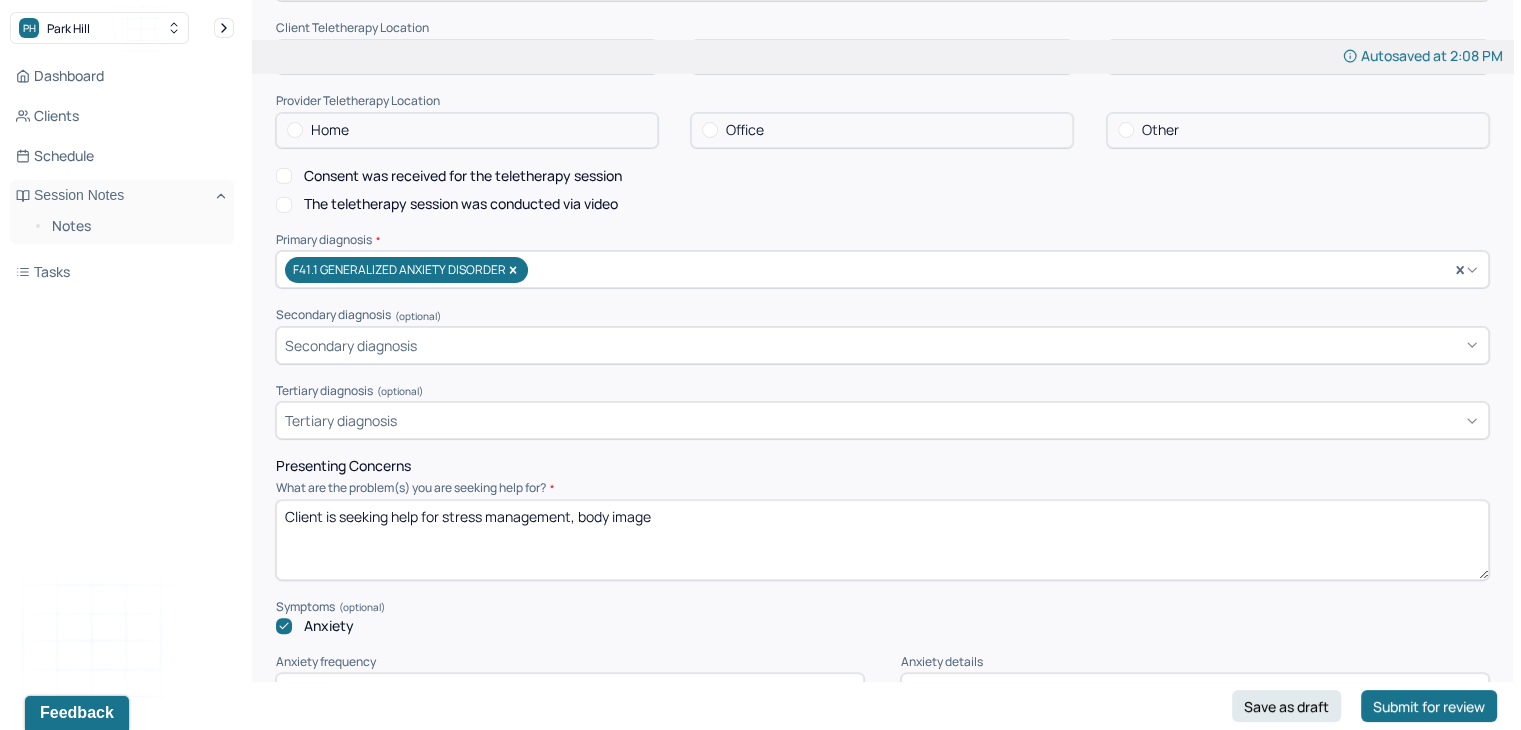 click on "Client is seeking help for stress management, body image" at bounding box center (882, 540) 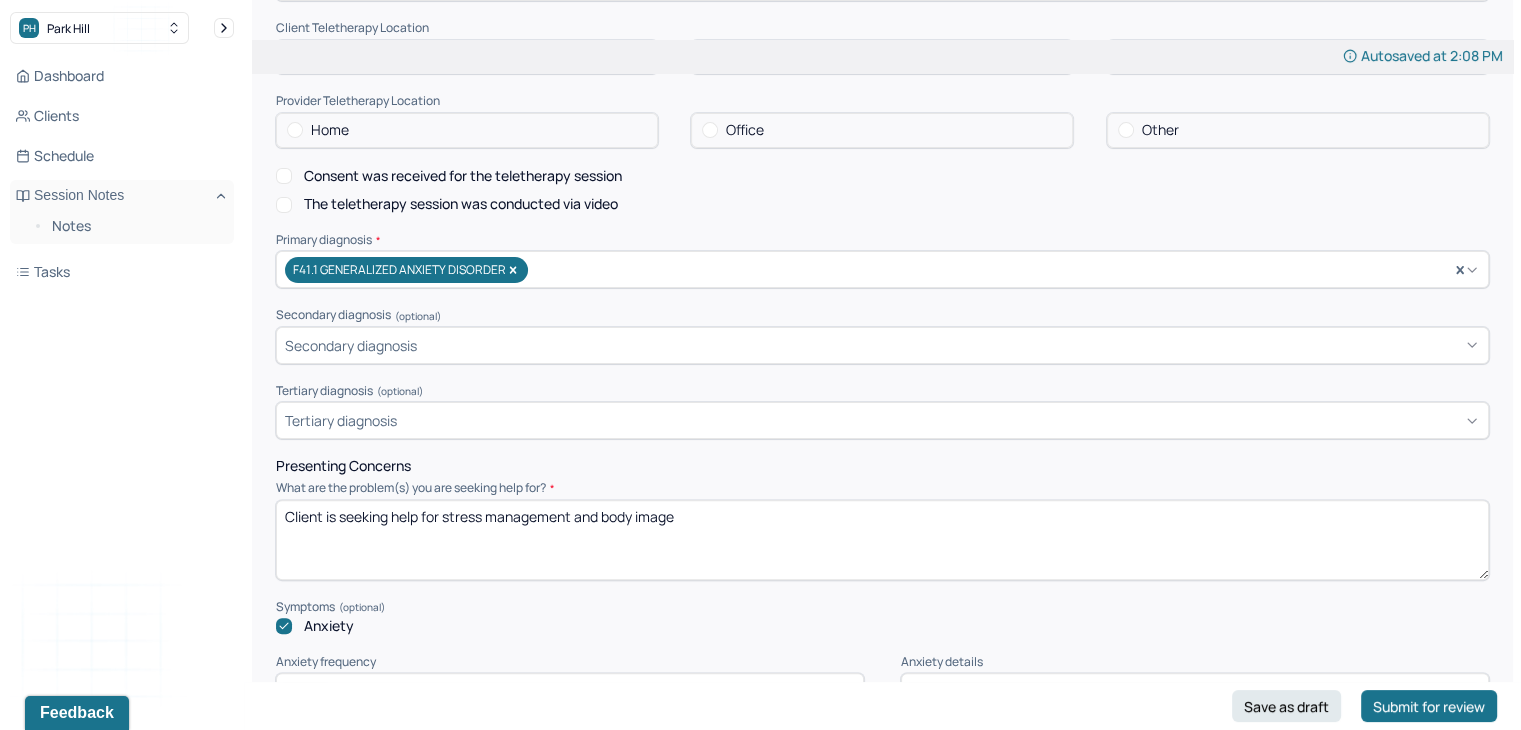click on "Client is seeking help for stress management and body image" at bounding box center (882, 540) 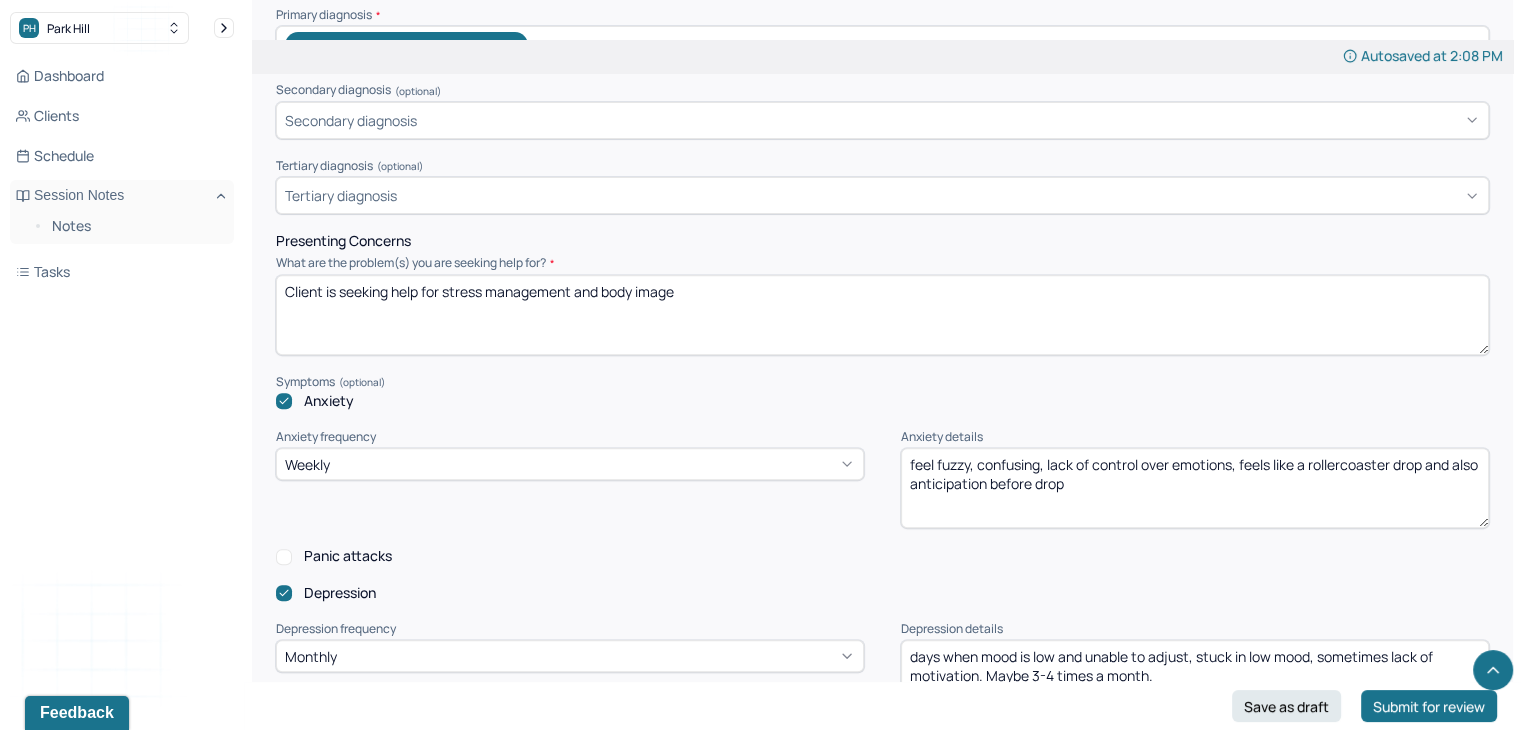 scroll, scrollTop: 760, scrollLeft: 0, axis: vertical 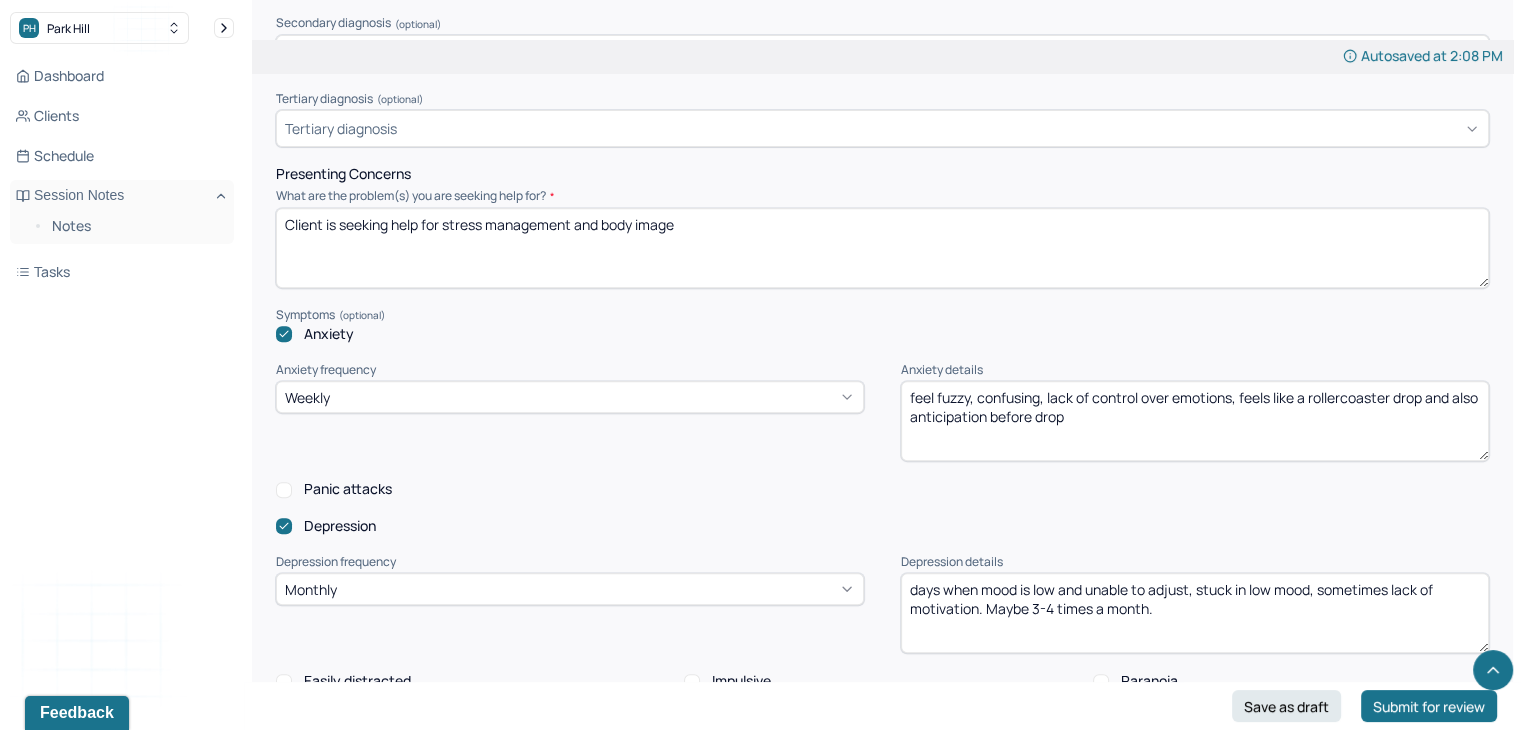 type on "Client is seeking help for stress management and body image" 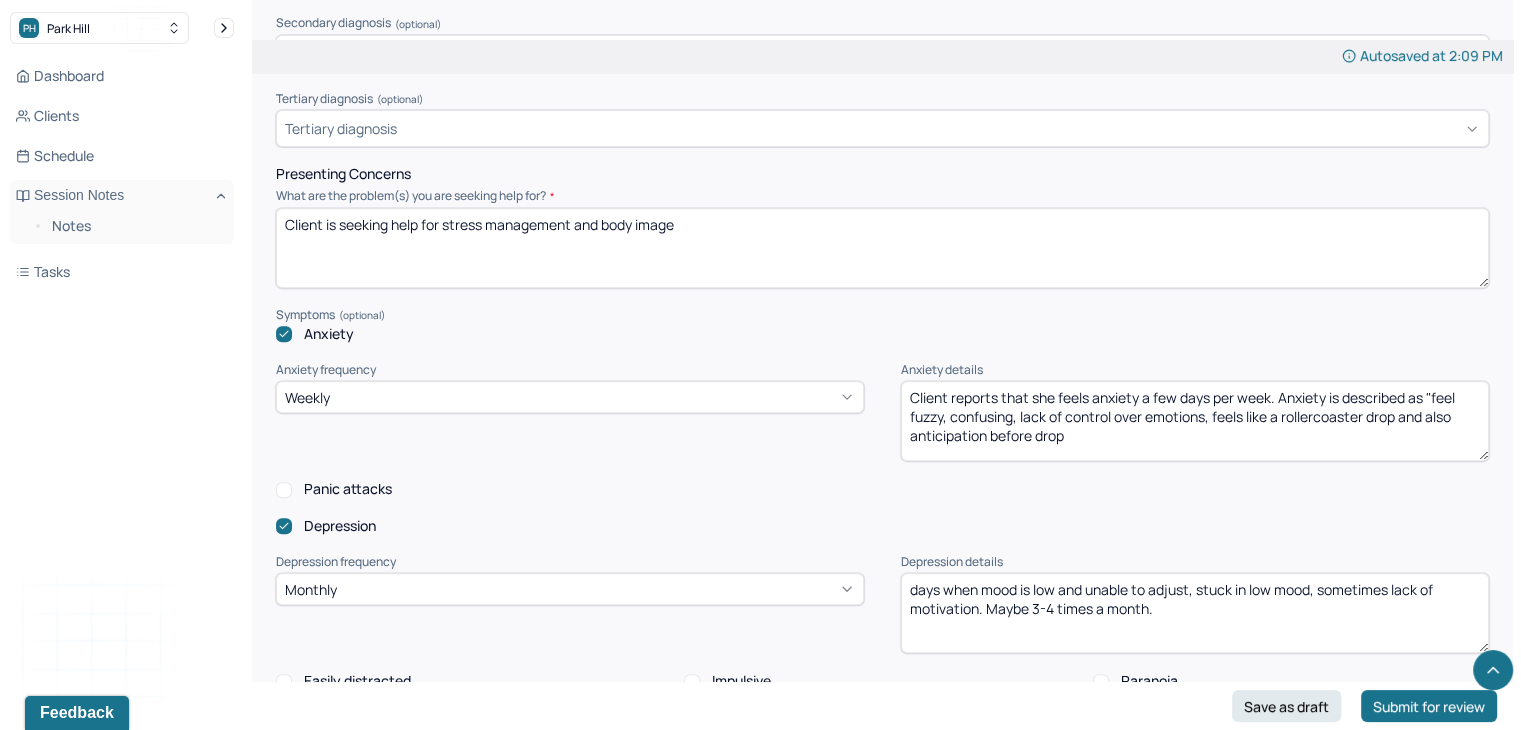 click on "Client reports that she feels anxiety a few days per week. Anxiety is described as "feel fuzzy, confusing, lack of control over emotions, feels like a rollercoaster drop and also anticipation before drop" at bounding box center [1195, 421] 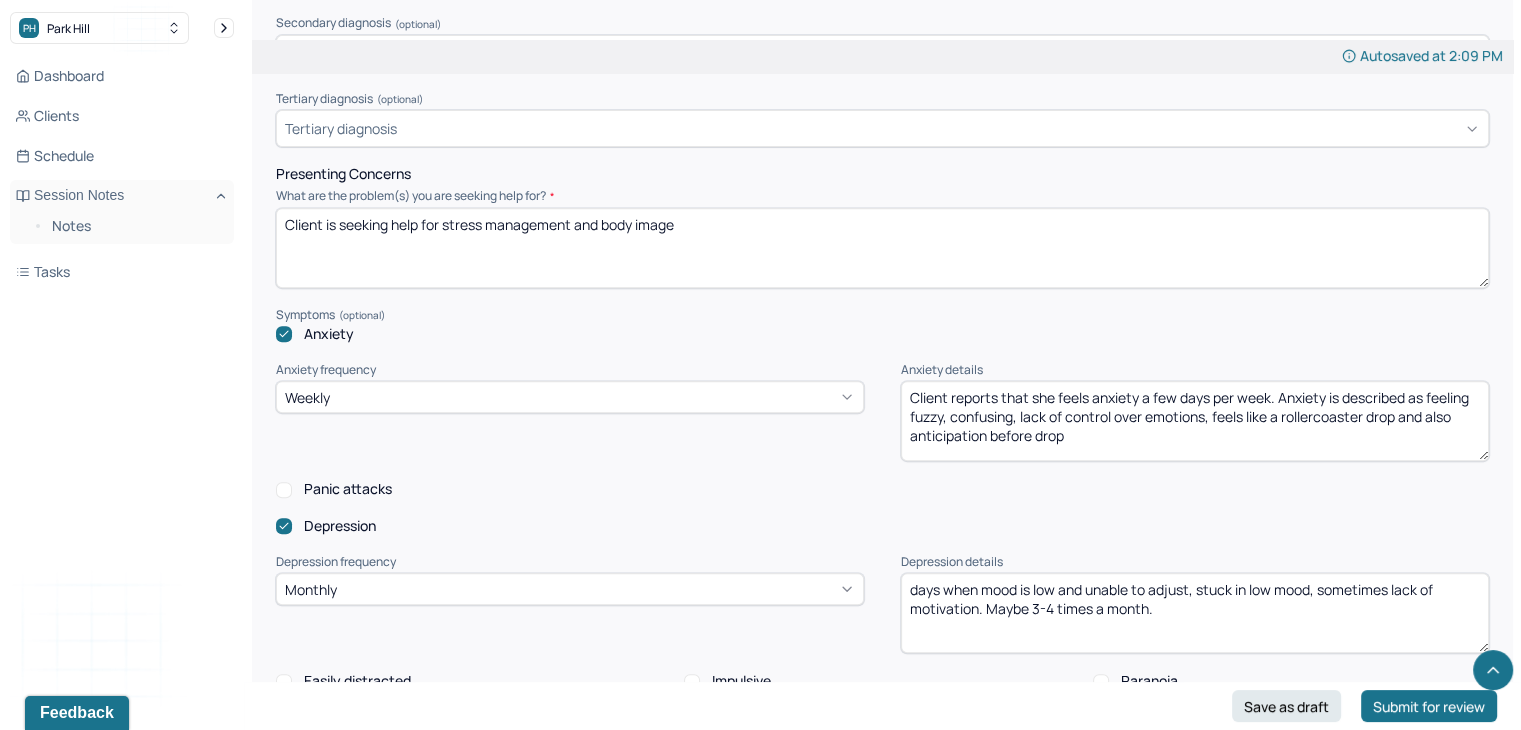 click on "Client reports that she feels anxiety a few days per week. Anxiety is described as feeling fuzzy, confusing, lack of control over emotions, feels like a rollercoaster drop and also anticipation before drop" at bounding box center [1195, 421] 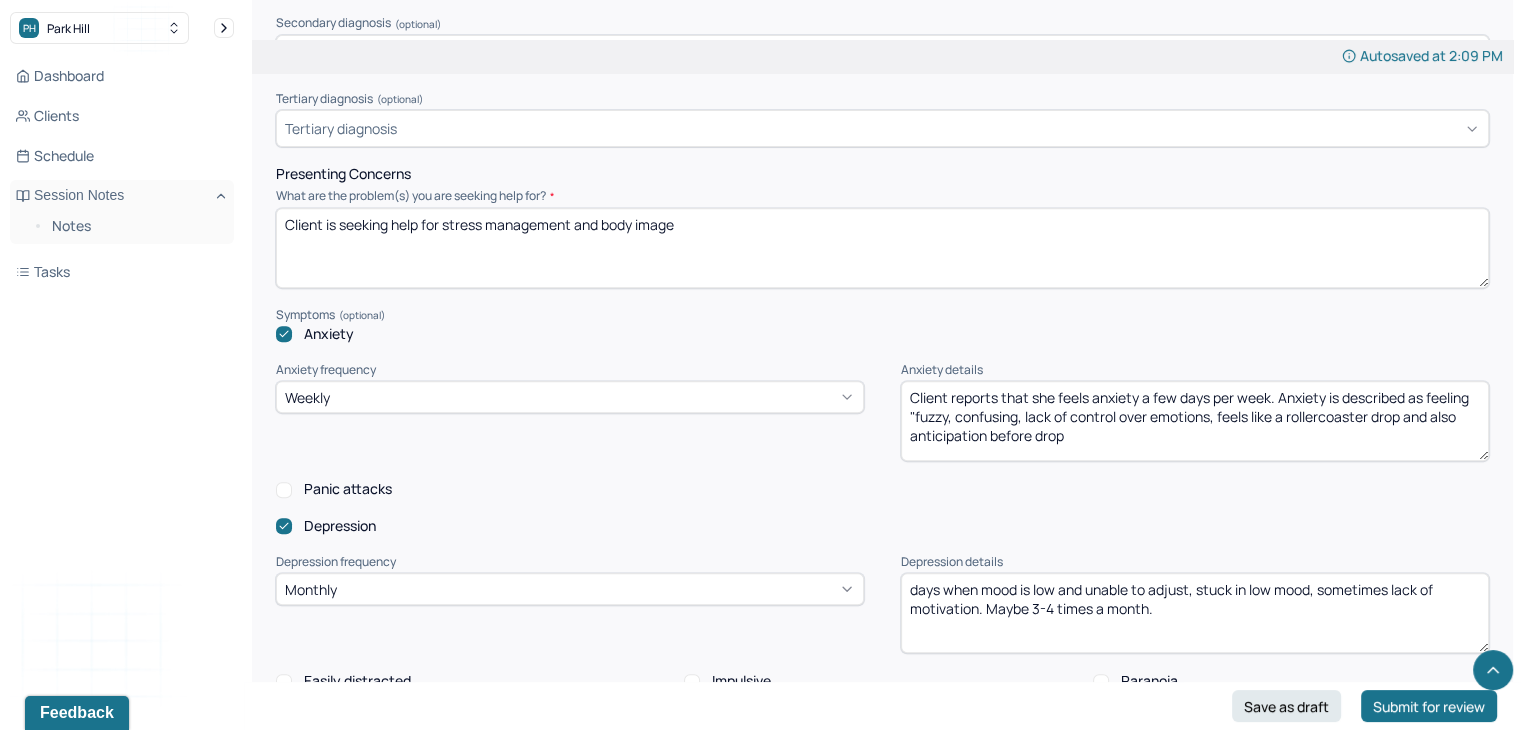 click on "Client reports that she feels anxiety a few days per week. Anxiety is described as feeling "fuzzy, confusing, lack of control over emotions, feels like a rollercoaster drop and also anticipation before drop" at bounding box center (1195, 421) 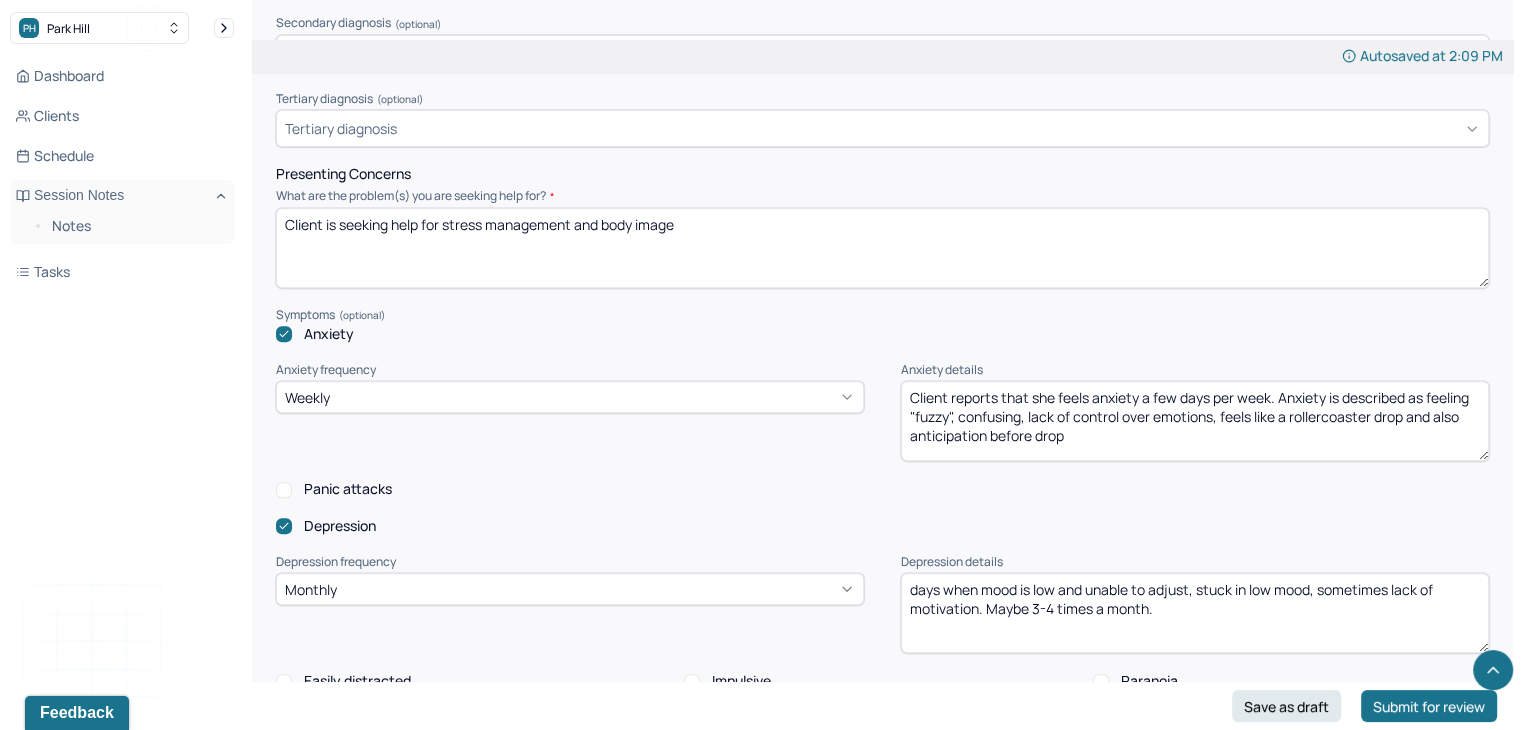 click on "Client reports that she feels anxiety a few days per week. Anxiety is described as feeling "fuzzy", confusing, lack of control over emotions, feels like a rollercoaster drop and also anticipation before drop" at bounding box center [1195, 421] 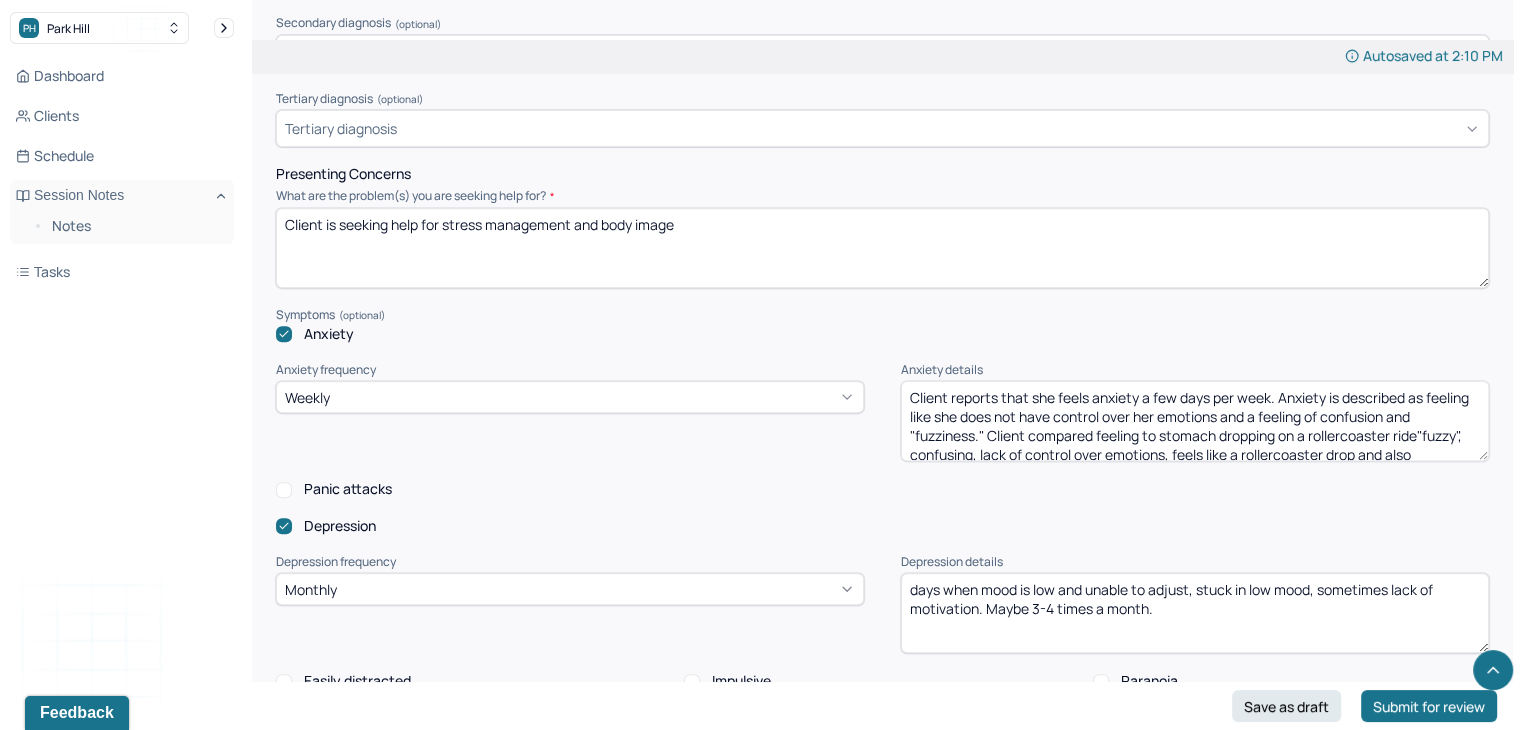 scroll, scrollTop: 4, scrollLeft: 0, axis: vertical 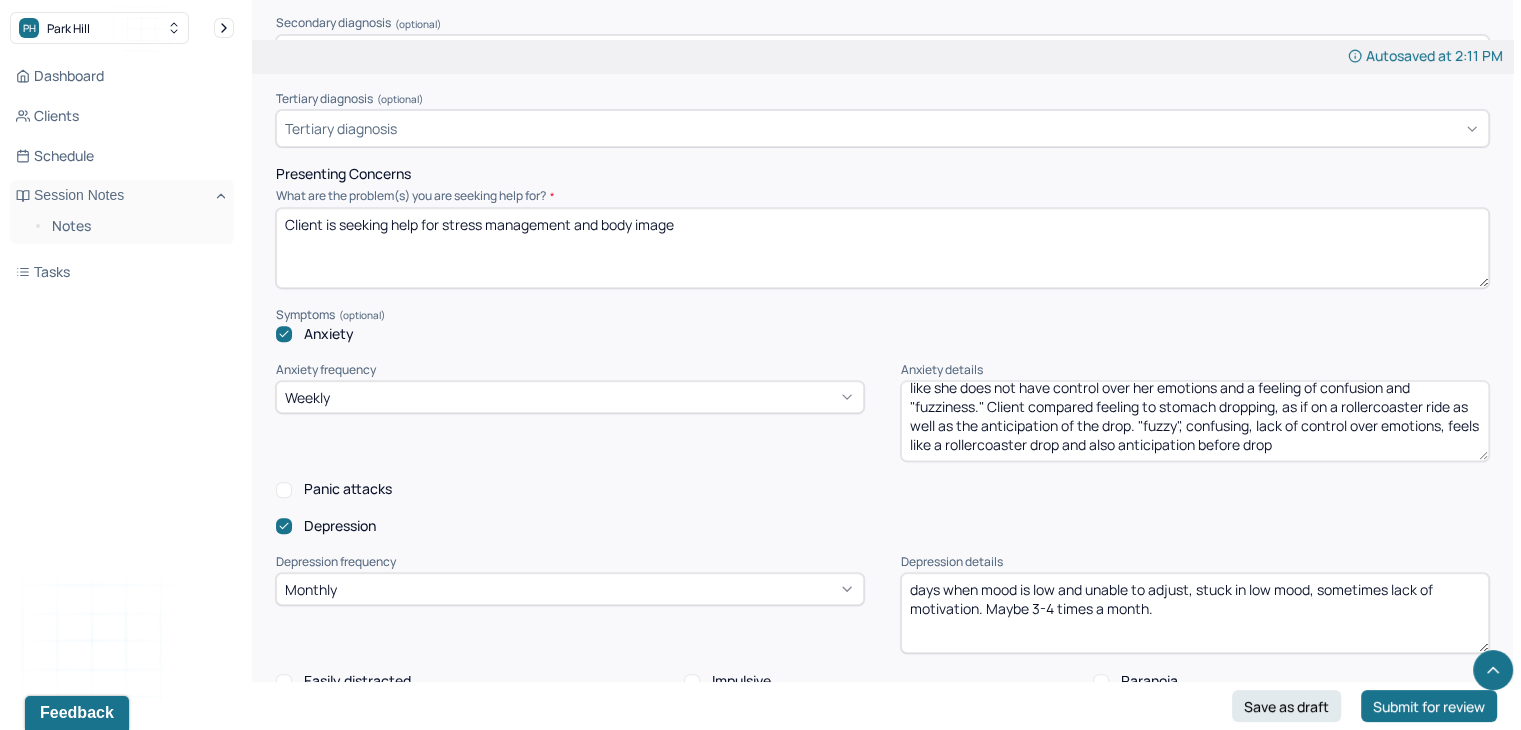 drag, startPoint x: 1155, startPoint y: 449, endPoint x: 1516, endPoint y: 460, distance: 361.16754 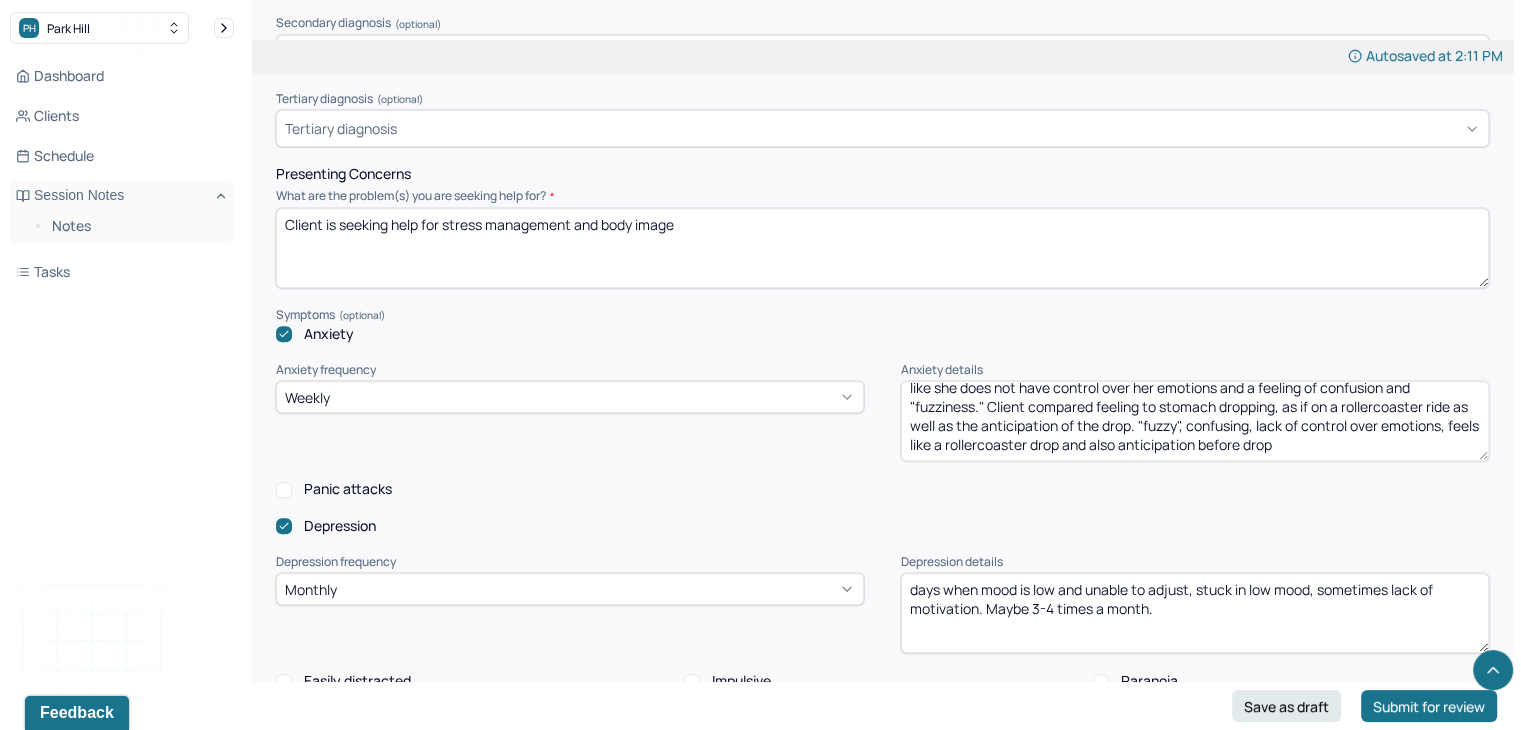 click on "New Theme Coming This Week! Soon, you’ll be able to switch between the default White Theme and a new Green Theme using the Theme Button in the top right corner of the app.  Edit Note Search by client name, chart number  FAQs Theme [LAST]   Bascomed at 2:11 PM Appointment Details Client name [FIRST] [LAST] Date of service [DATE] Time 12:00pm - 1:00pm Duration 1hr Appointment type individual therapy Provider name [LAST] [LAST] Modifier 1 95 Telemedicine Note type Individual treatment review Instructions The fields marked with an asterisk ( * ) are required before you can submit your notes. Before you can submit your session notes, they must be signed. You have the option to save your notes as a draft before making a submission. Appointment location * Teletherapy Client Teletherapy Location Home Office Other Provider Teletherapy Location Home Office Other Consent was received for the teletherapy session The teletherapy session was conducted via video Primary diagnosis * (optional) * *" at bounding box center [882, 1901] 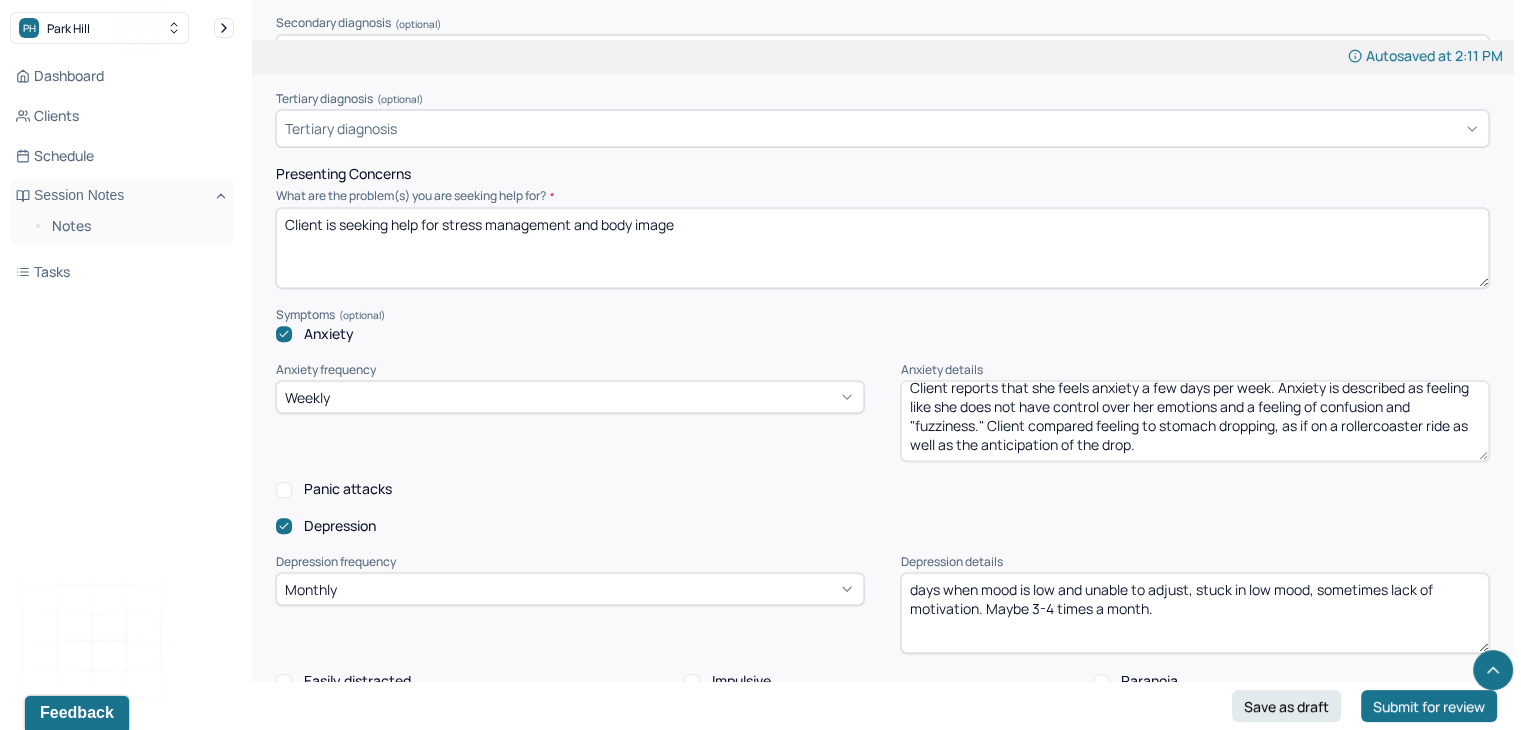 scroll, scrollTop: 10, scrollLeft: 0, axis: vertical 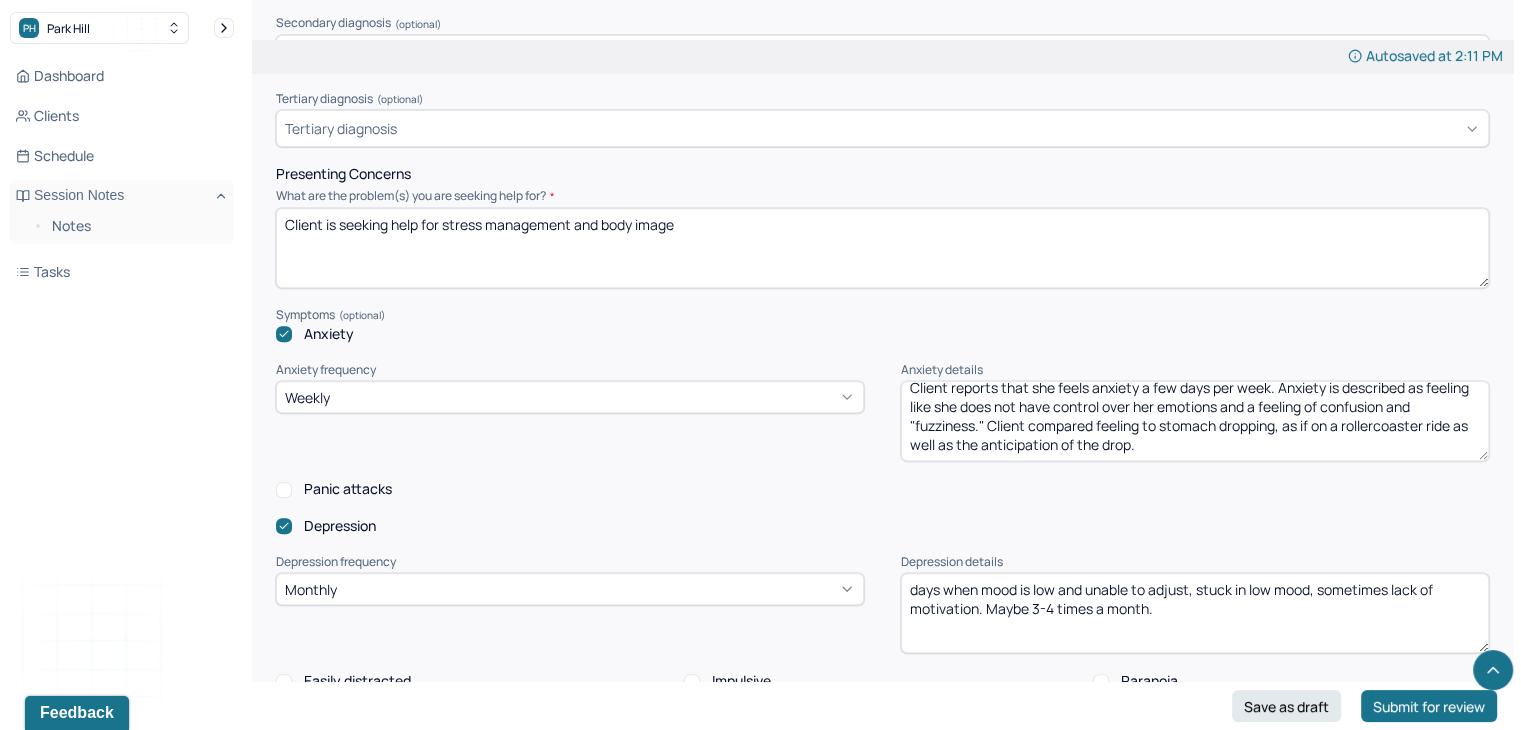 type on "Client reports that she feels anxiety a few days per week. Anxiety is described as feeling like she does not have control over her emotions and a feeling of confusion and "fuzziness." Client compared feeling to stomach dropping, as if on a rollercoaster ride as well as the anticipation of the drop." 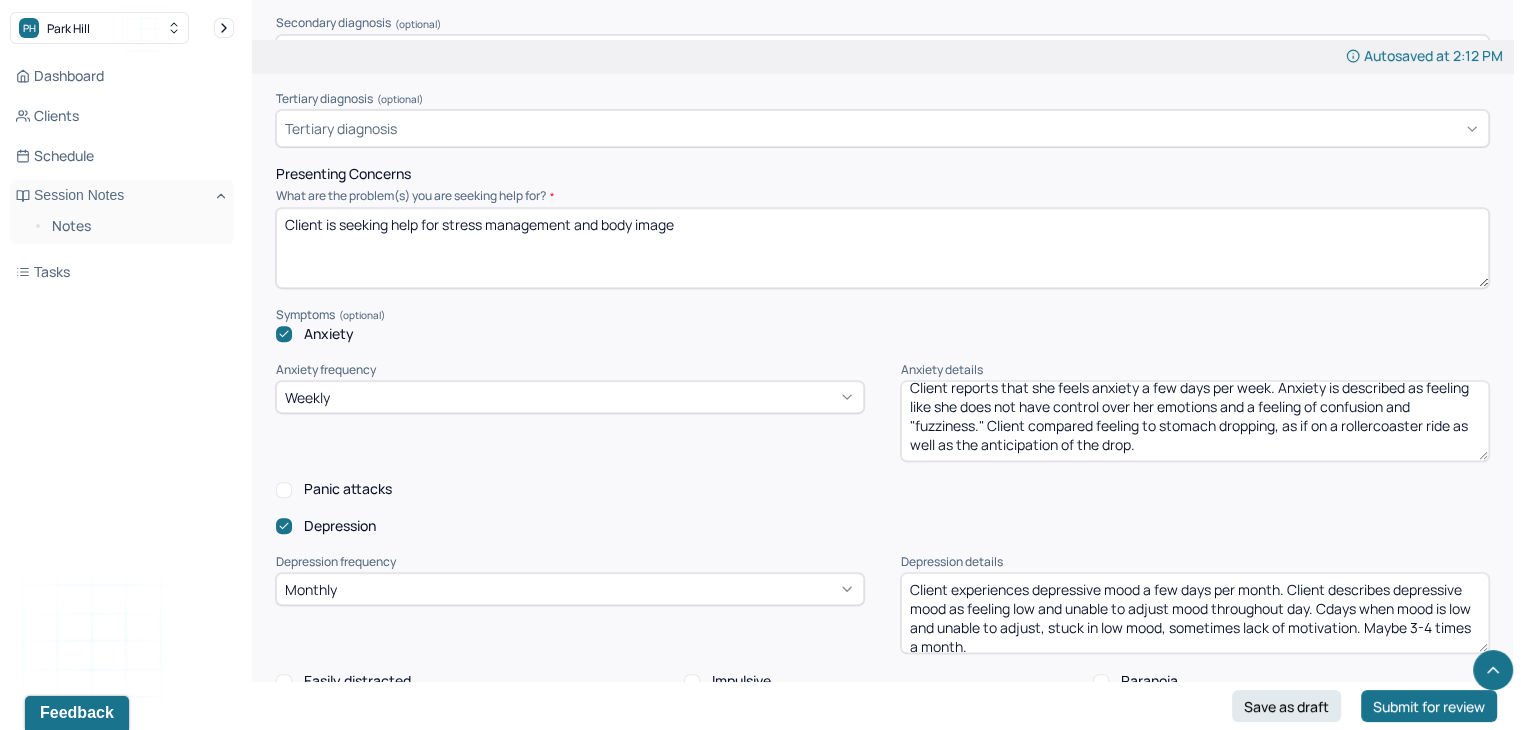 click on "Client experiences depressive mood a few days per month. Client describes depressive mood as feeling low and unable to adjust mood throughout day. Cdays when mood is low and unable to adjust, stuck in low mood, sometimes lack of motivation. Maybe 3-4 times a month." at bounding box center (1195, 613) 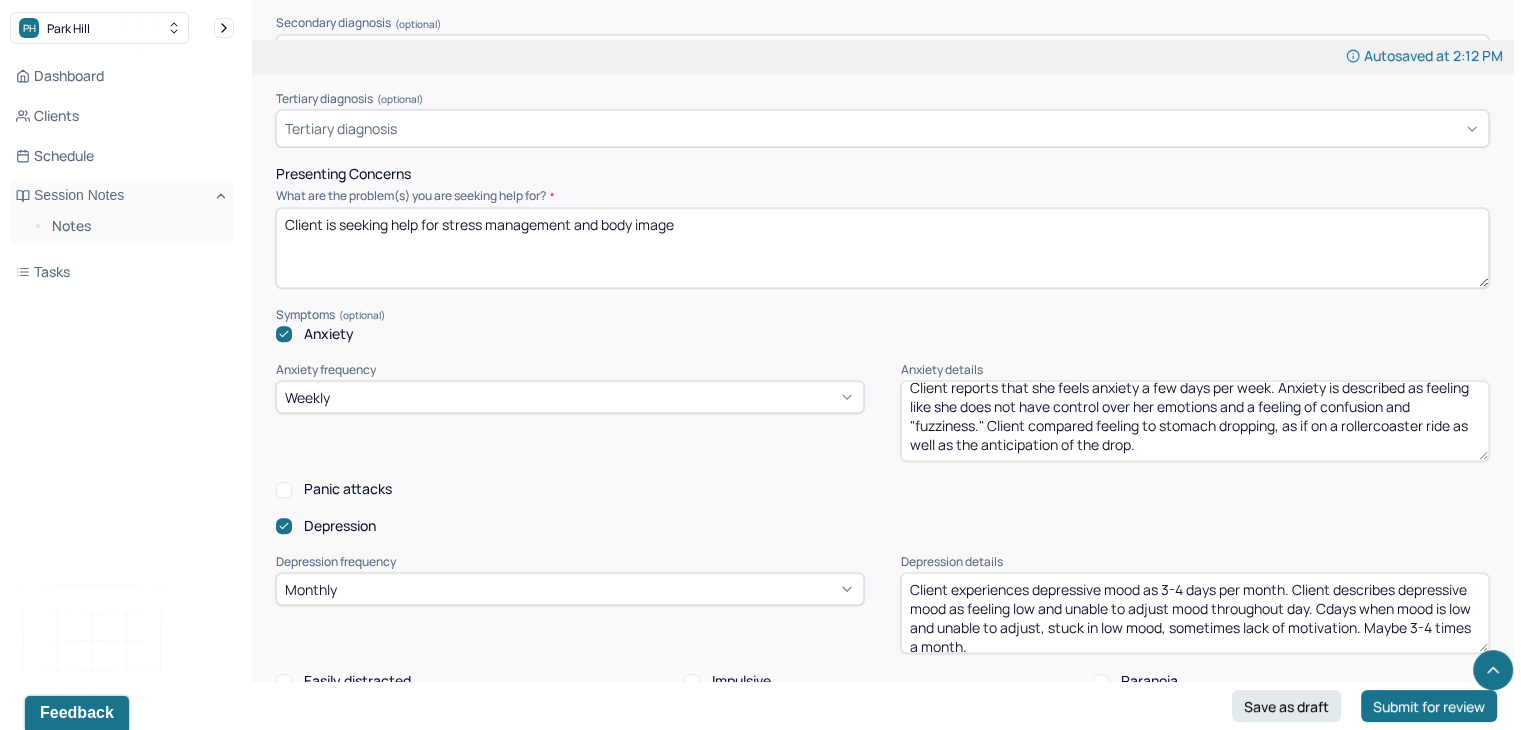 click on "Client experiences depressive mood as 3-4 days per month. Client describes depressive mood as feeling low and unable to adjust mood throughout day. Cdays when mood is low and unable to adjust, stuck in low mood, sometimes lack of motivation. Maybe 3-4 times a month." at bounding box center [1195, 613] 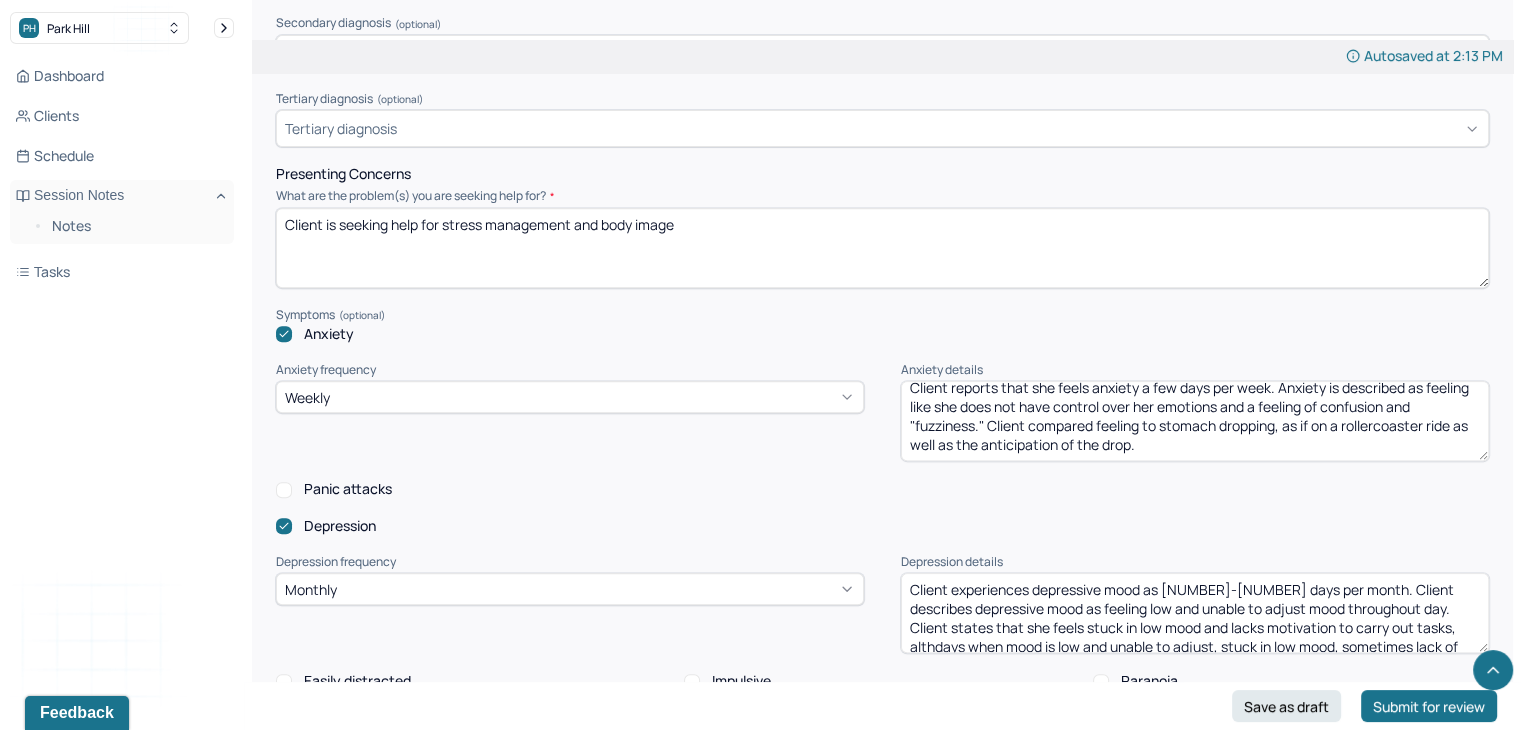scroll, scrollTop: 4, scrollLeft: 0, axis: vertical 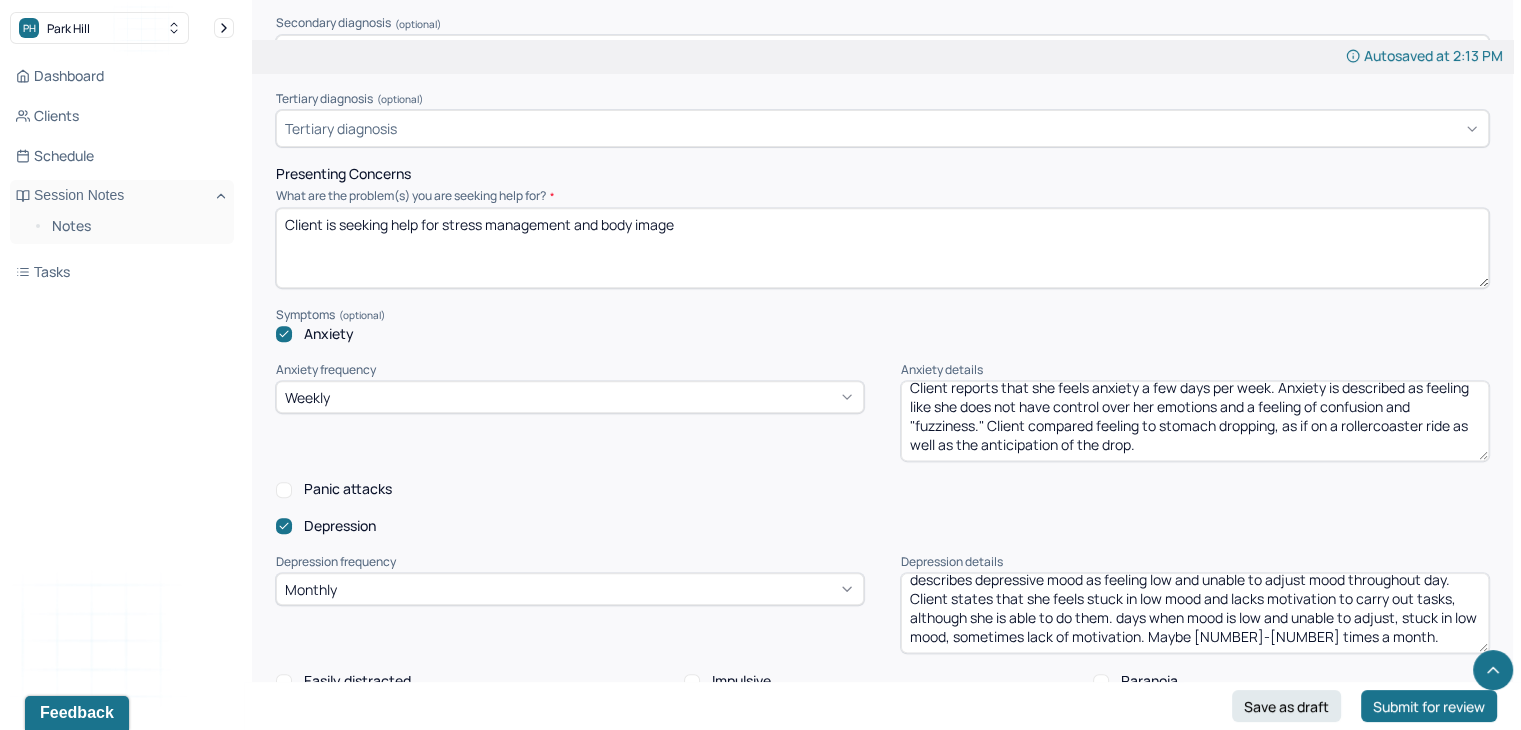 drag, startPoint x: 1118, startPoint y: 642, endPoint x: 1384, endPoint y: 672, distance: 267.68637 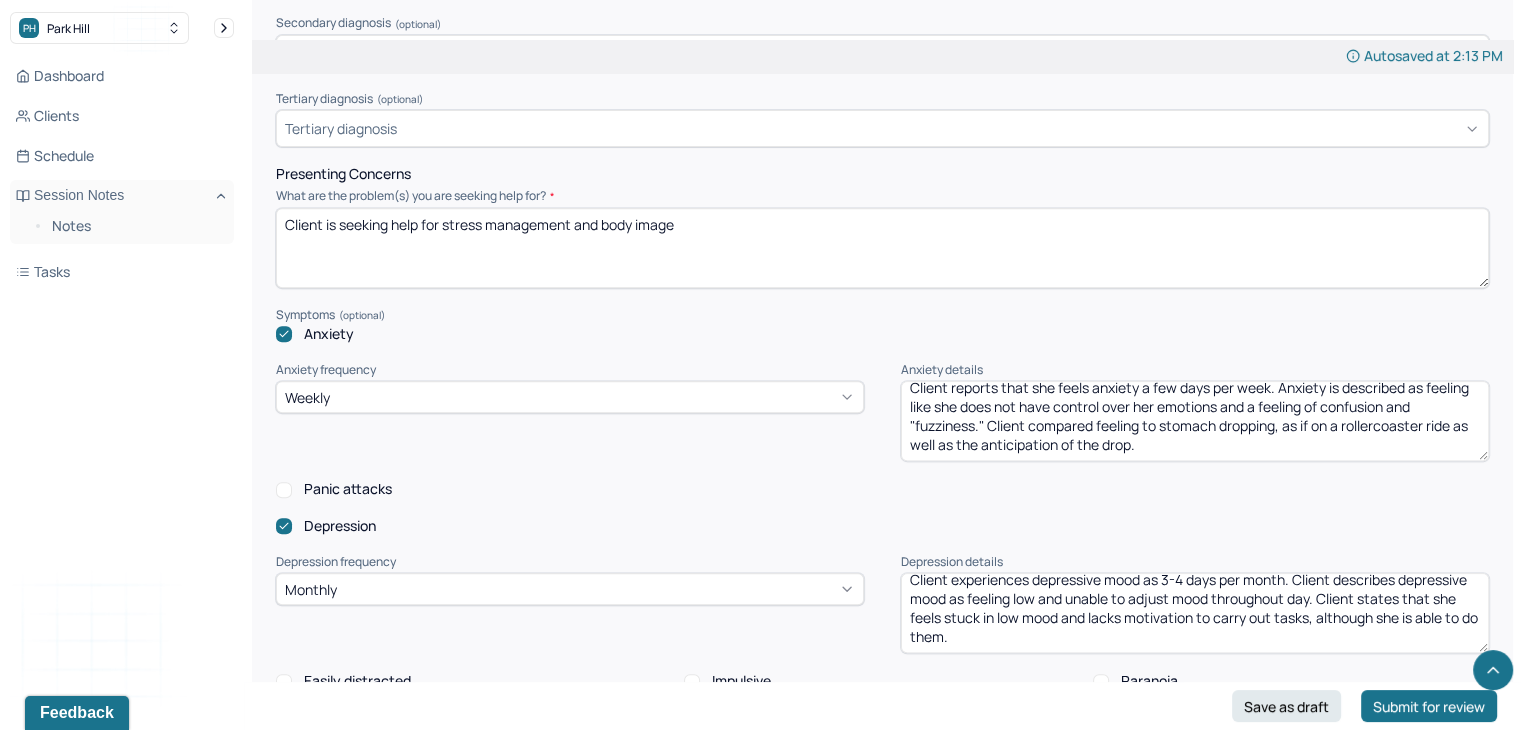 scroll, scrollTop: 10, scrollLeft: 0, axis: vertical 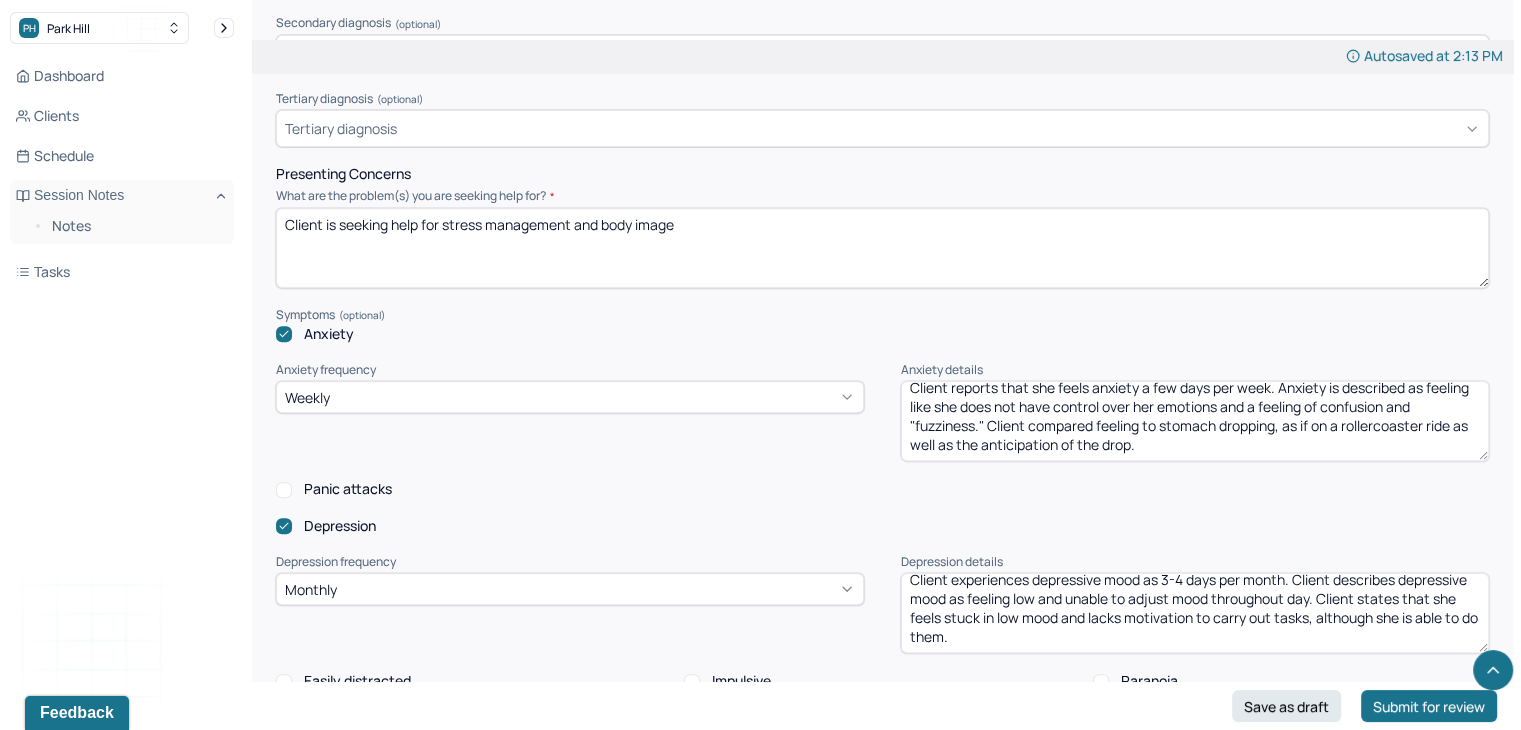 drag, startPoint x: 1407, startPoint y: 614, endPoint x: 1424, endPoint y: 635, distance: 27.018513 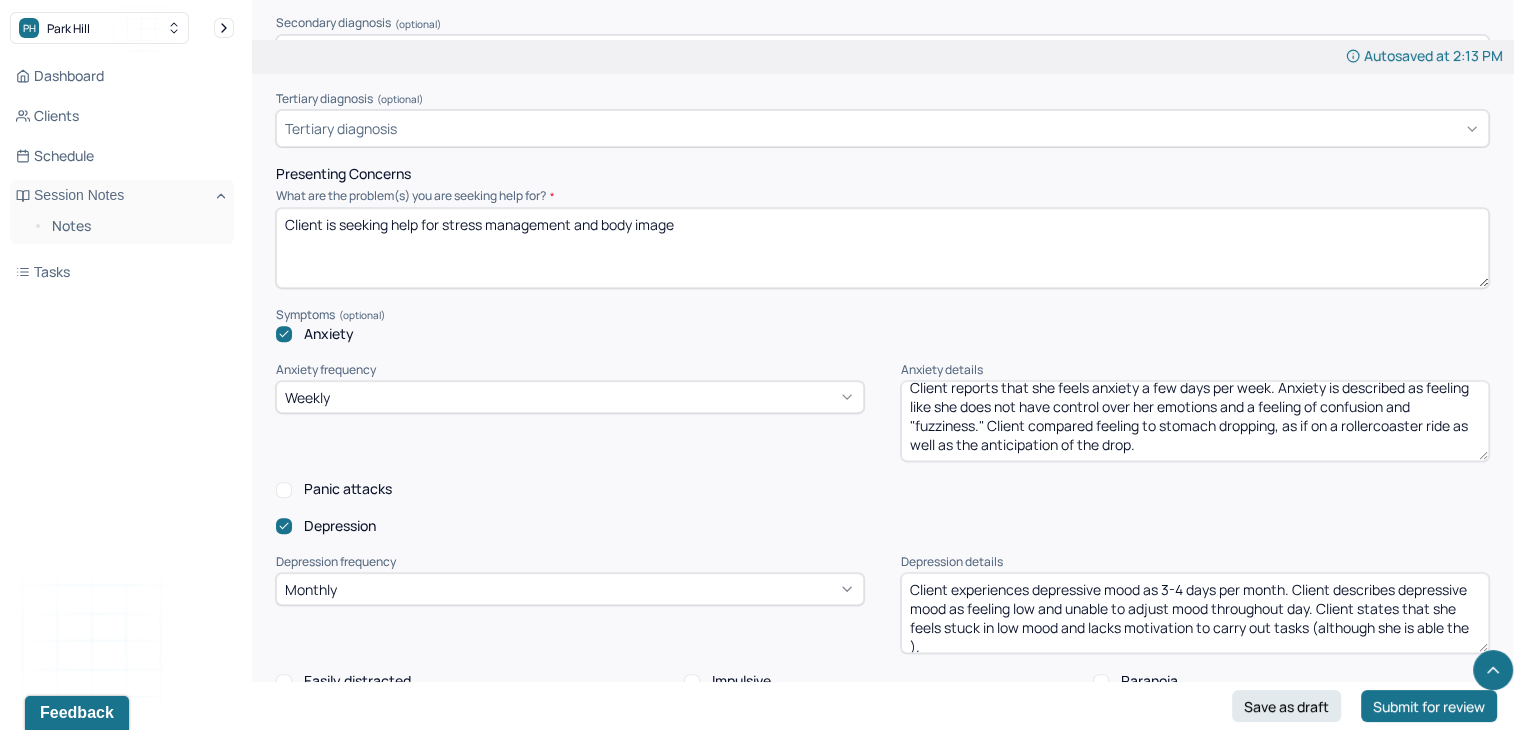 scroll, scrollTop: 4, scrollLeft: 0, axis: vertical 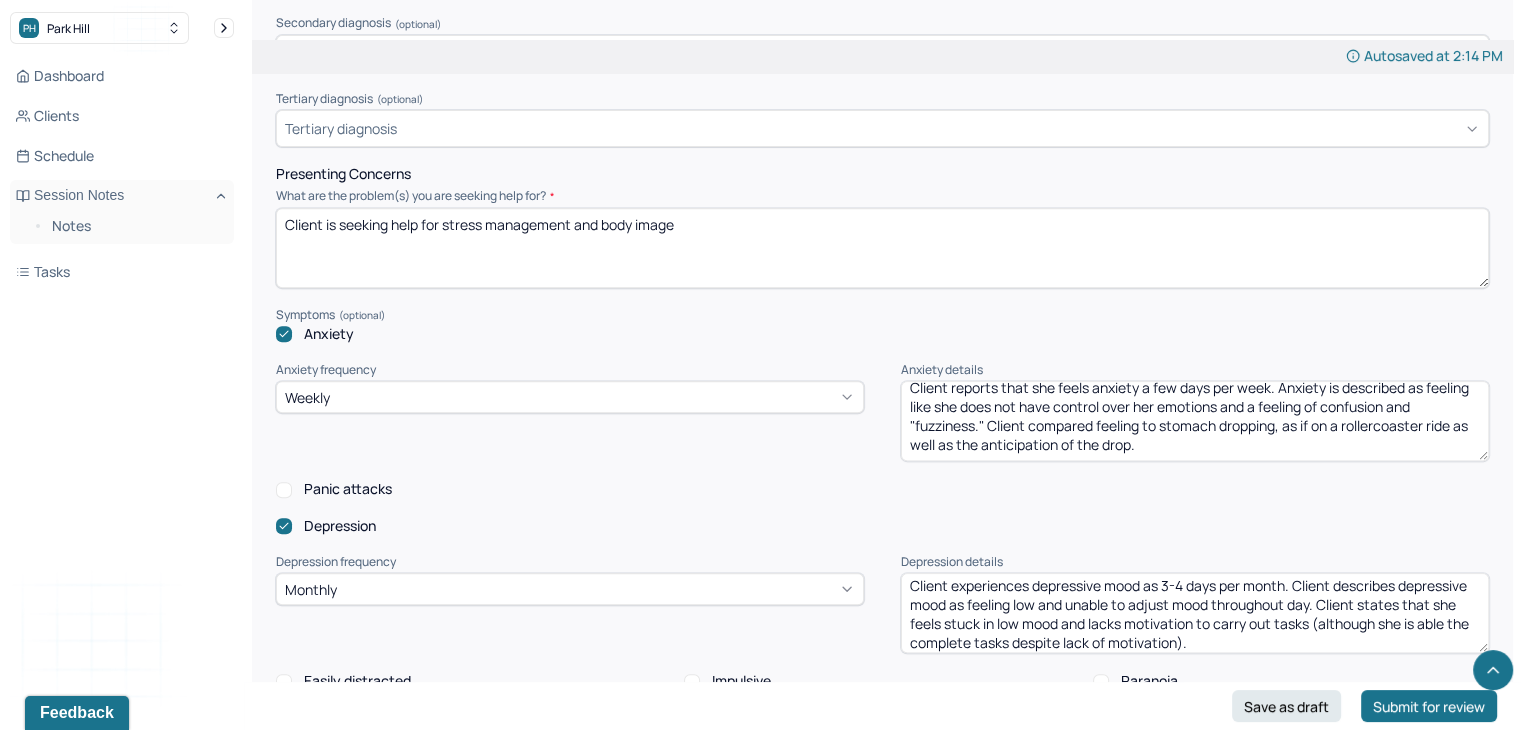 click on "Client experiences depressive mood as 3-4 days per month. Client describes depressive mood as feeling low and unable to adjust mood throughout day. Client states that she feels stuck in low mood and lacks motivation to carry out tasks (although she is able the complete tasks despite lack of motivation)." at bounding box center [1195, 613] 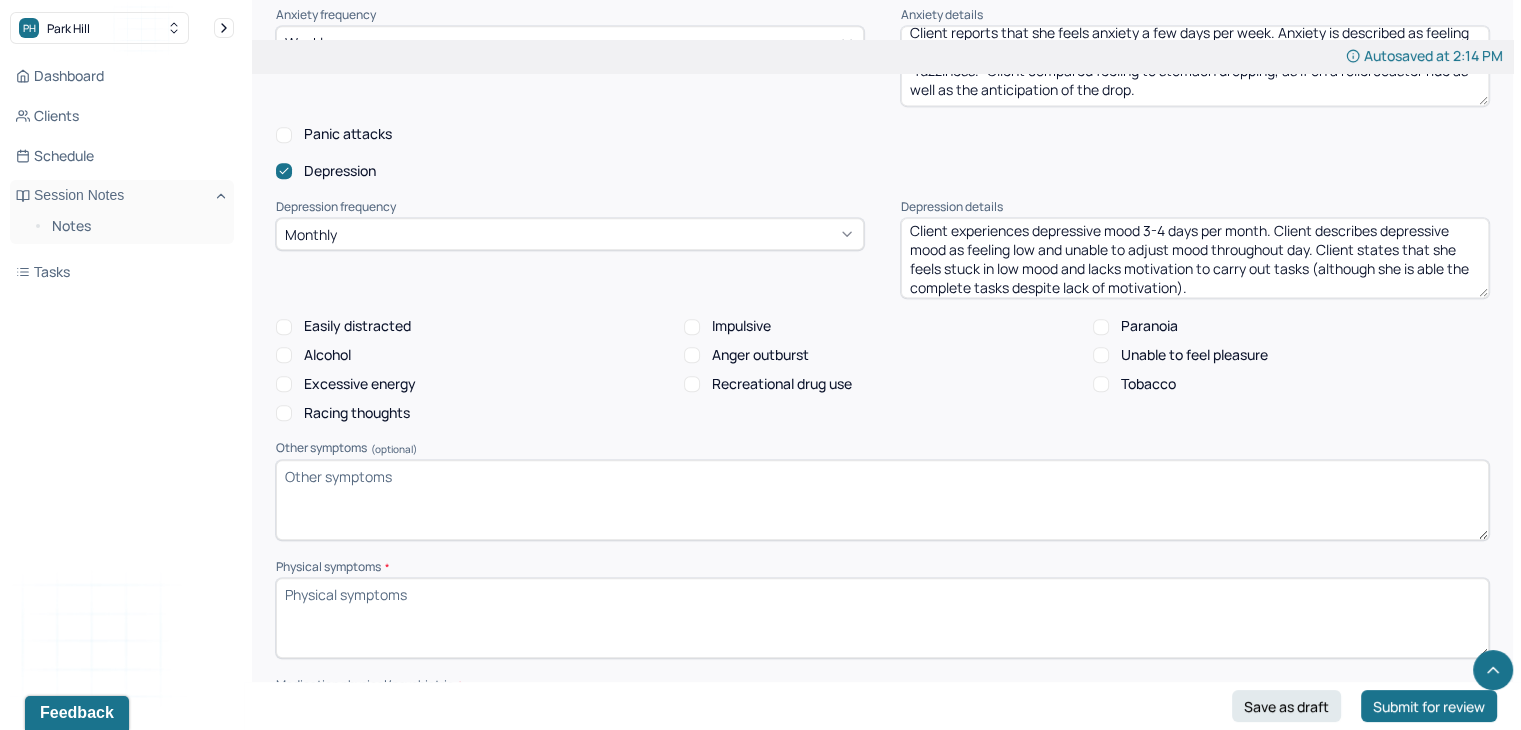 scroll, scrollTop: 1195, scrollLeft: 0, axis: vertical 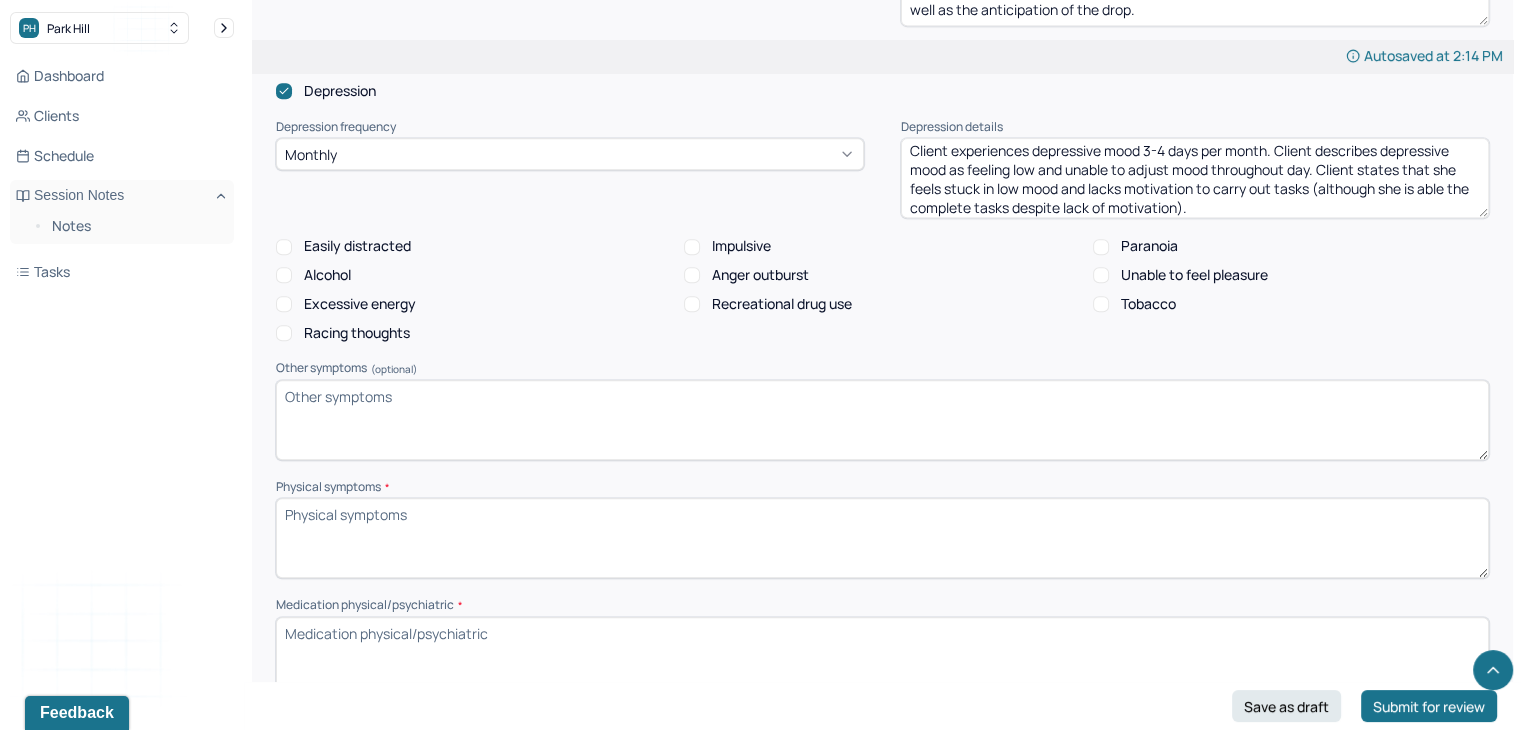 type on "Client experiences depressive mood 3-4 days per month. Client describes depressive mood as feeling low and unable to adjust mood throughout day. Client states that she feels stuck in low mood and lacks motivation to carry out tasks (although she is able the complete tasks despite lack of motivation)." 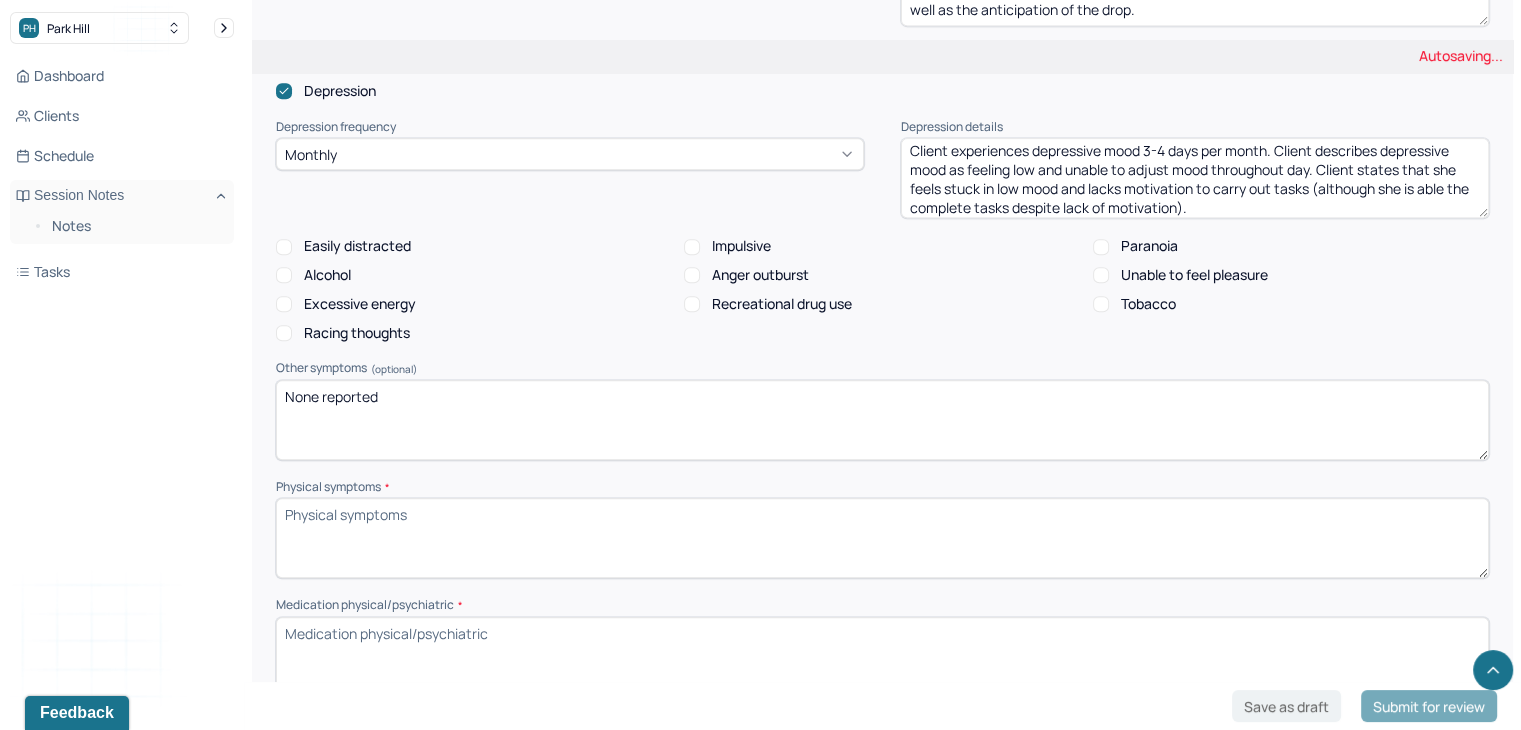 type on "None reported" 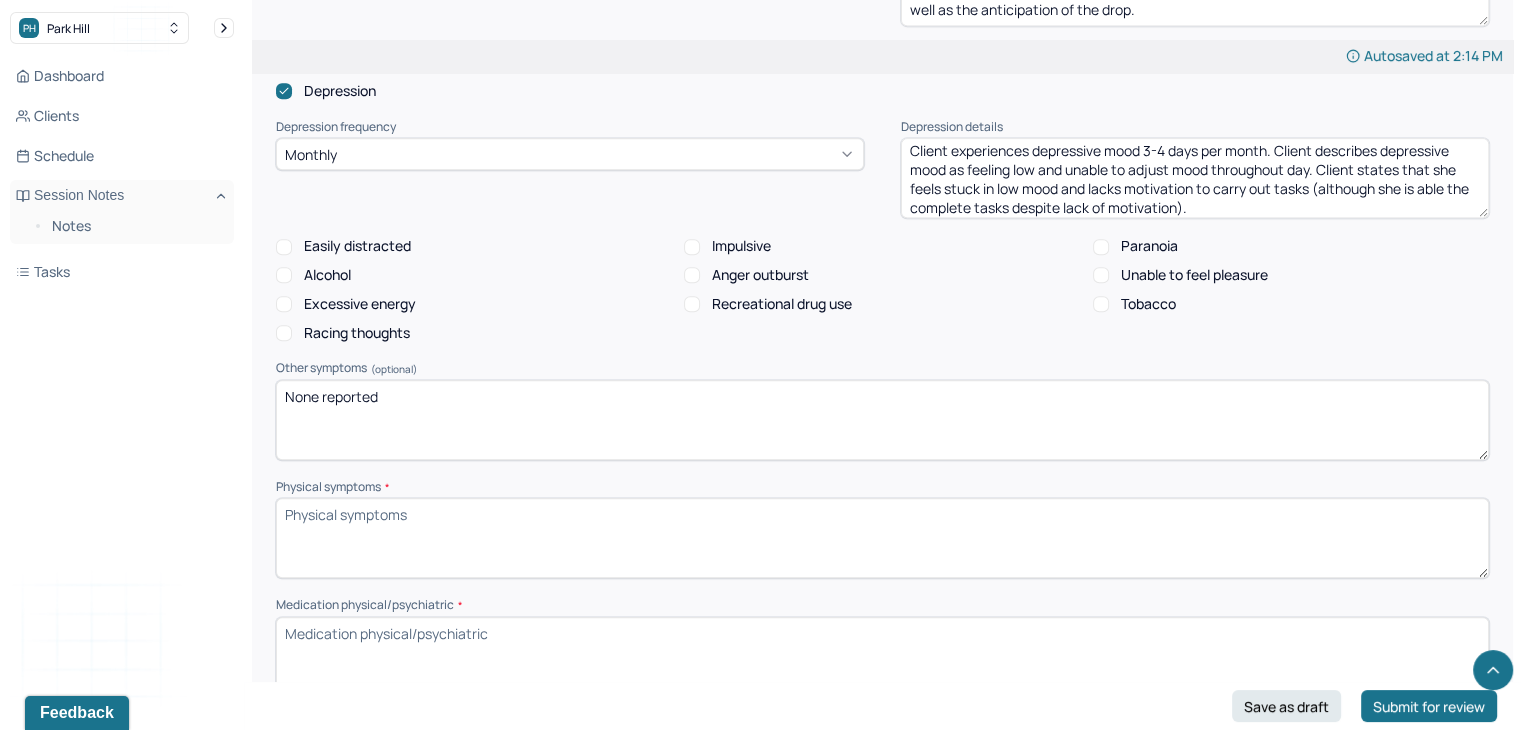 click on "Physical symptoms *" at bounding box center [882, 538] 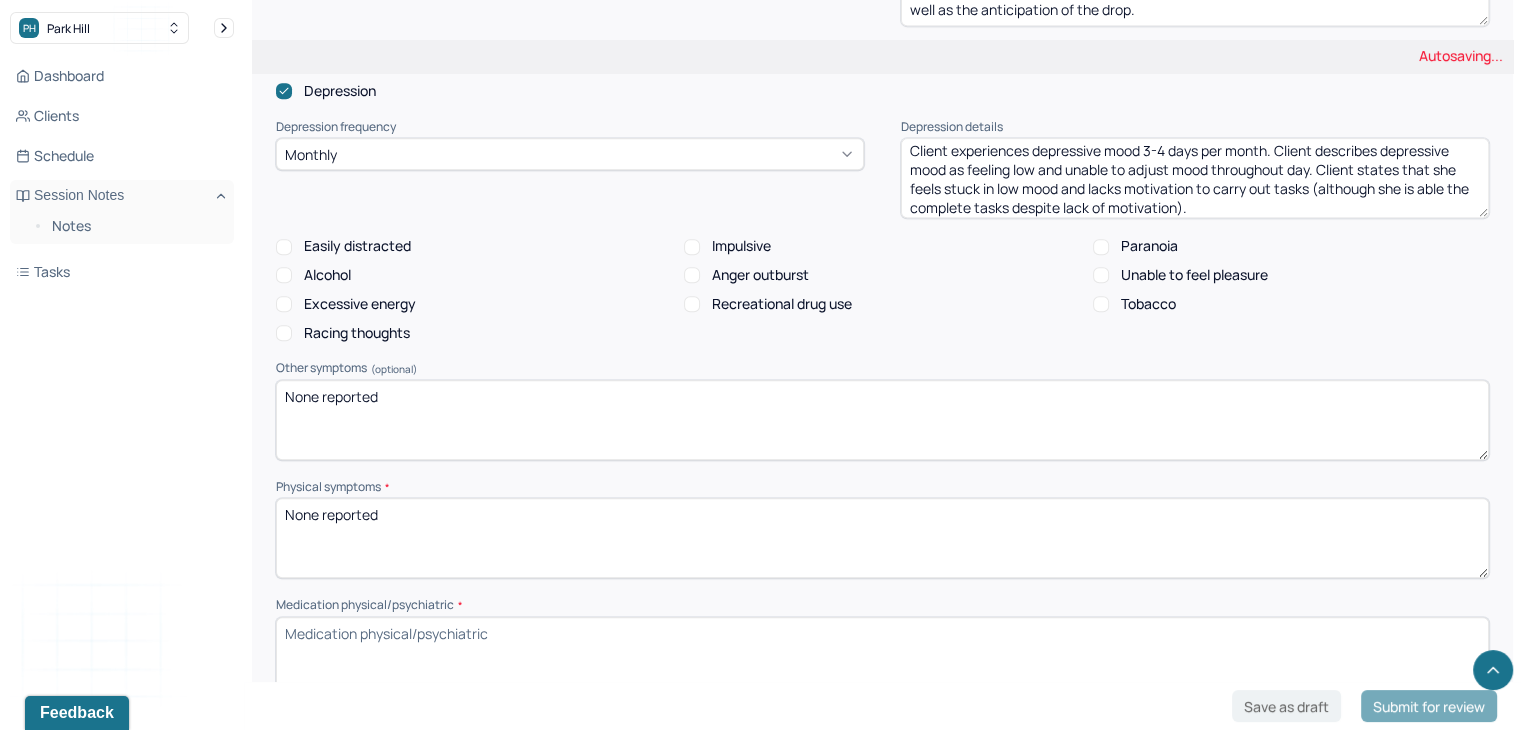 type on "None reported" 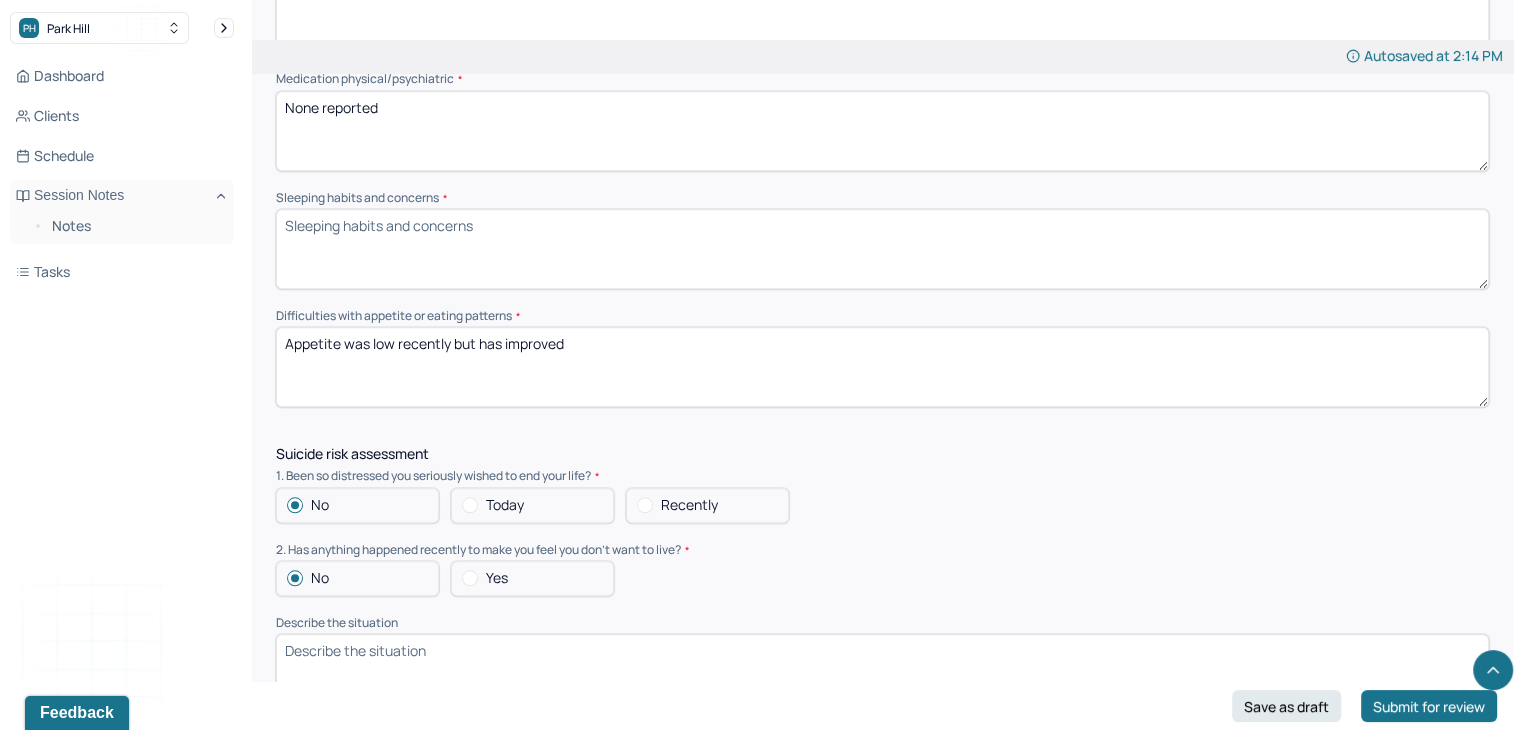scroll, scrollTop: 1728, scrollLeft: 0, axis: vertical 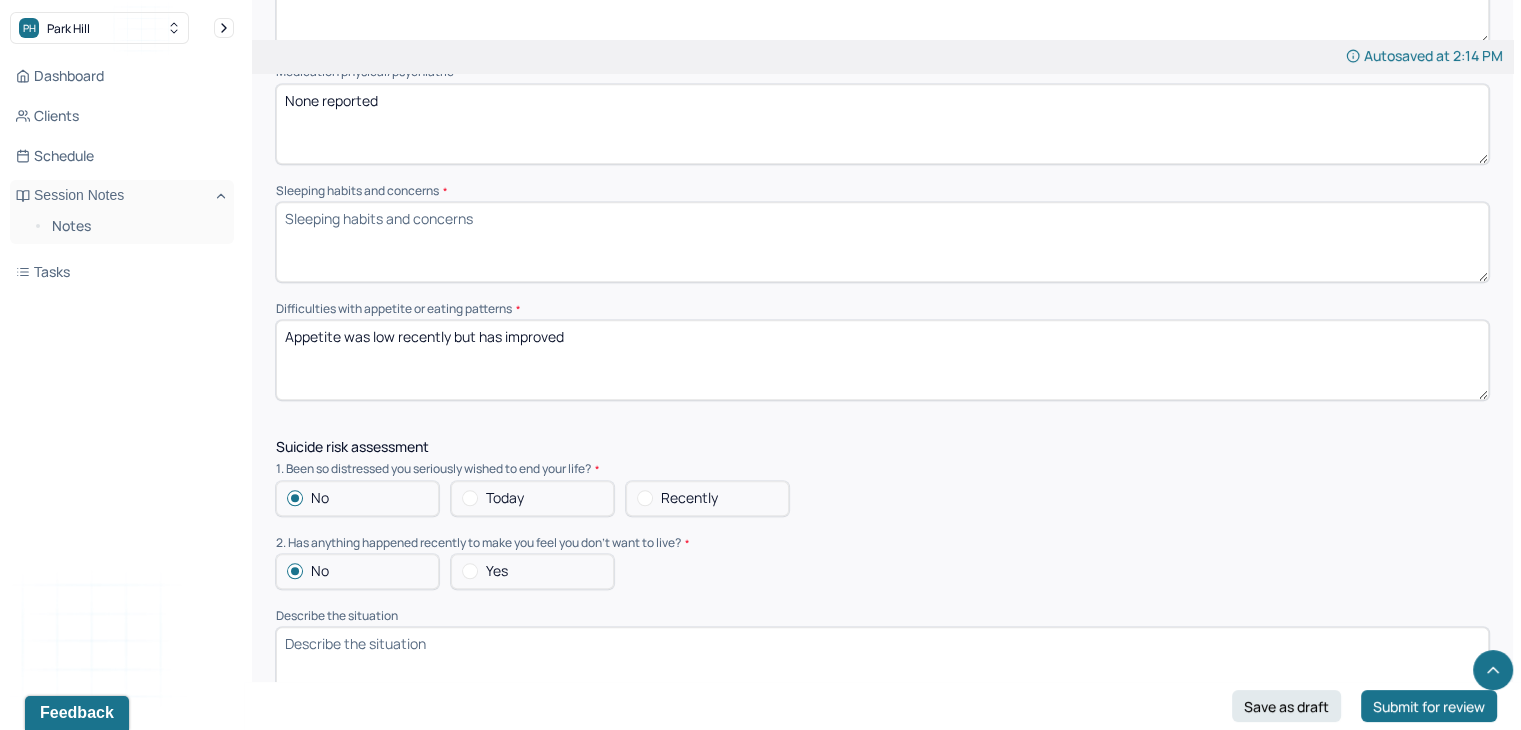 type on "None reported" 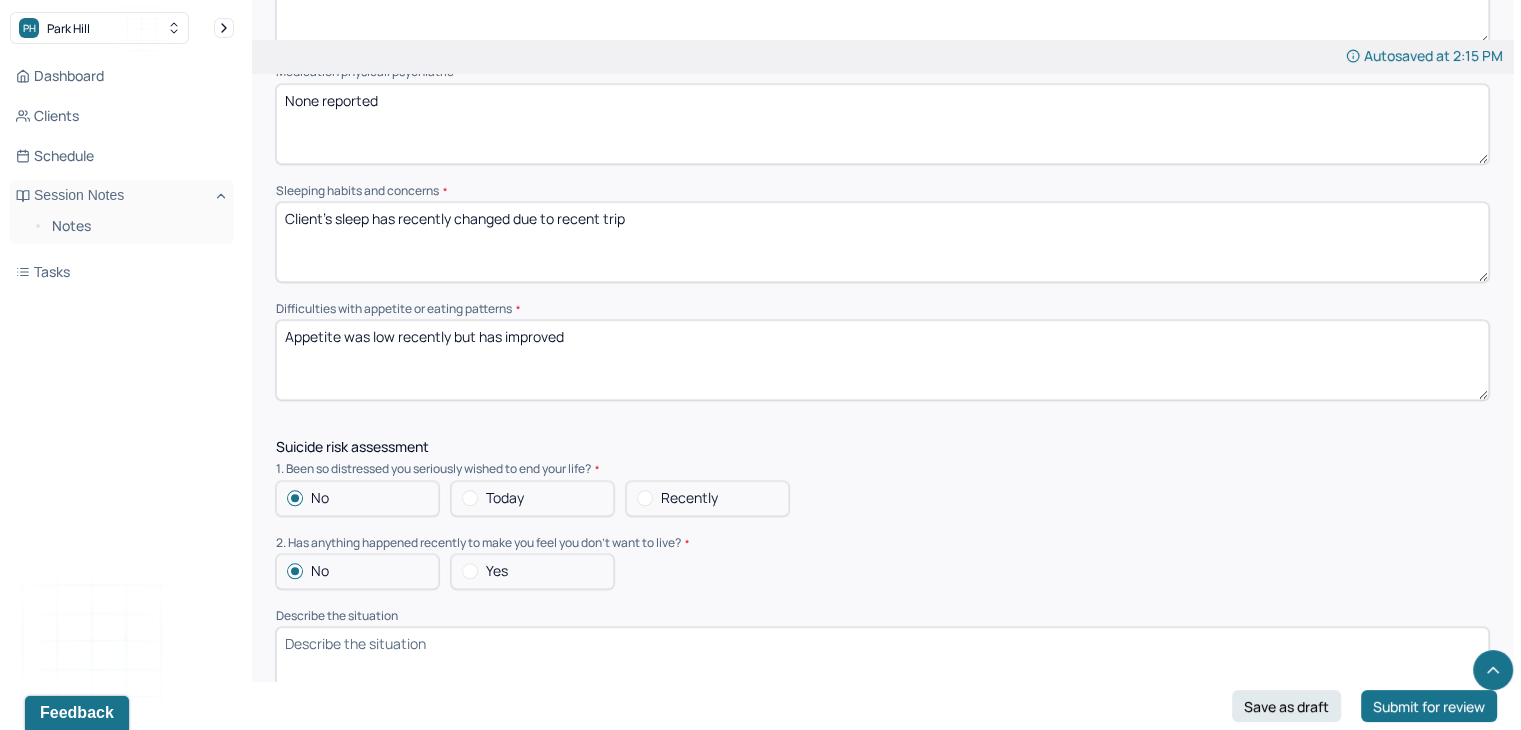click on "Client's sleep has recently changed due to recent trip" at bounding box center (882, 242) 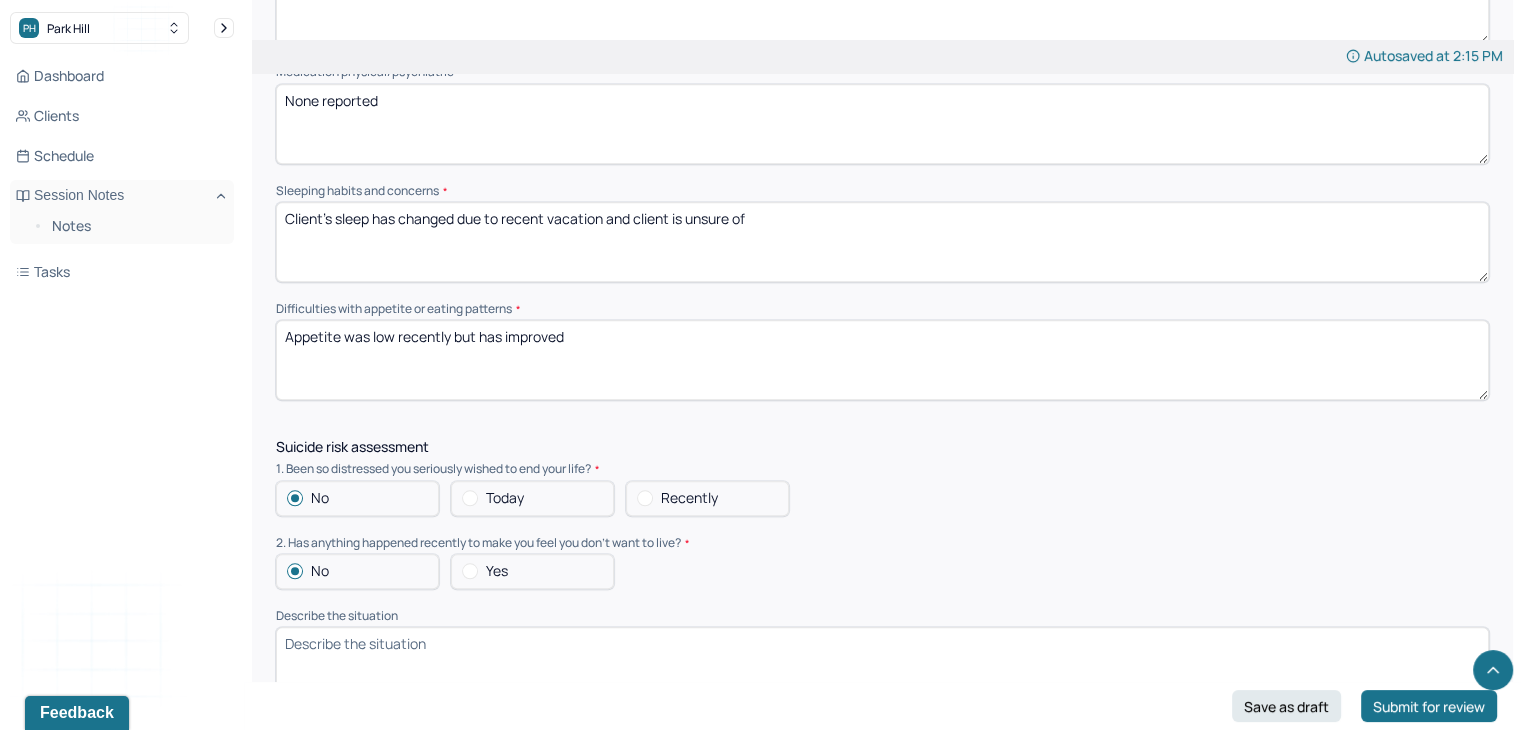 click on "Client's sleep has changed due to recent vacation and client is unsure of" at bounding box center [882, 242] 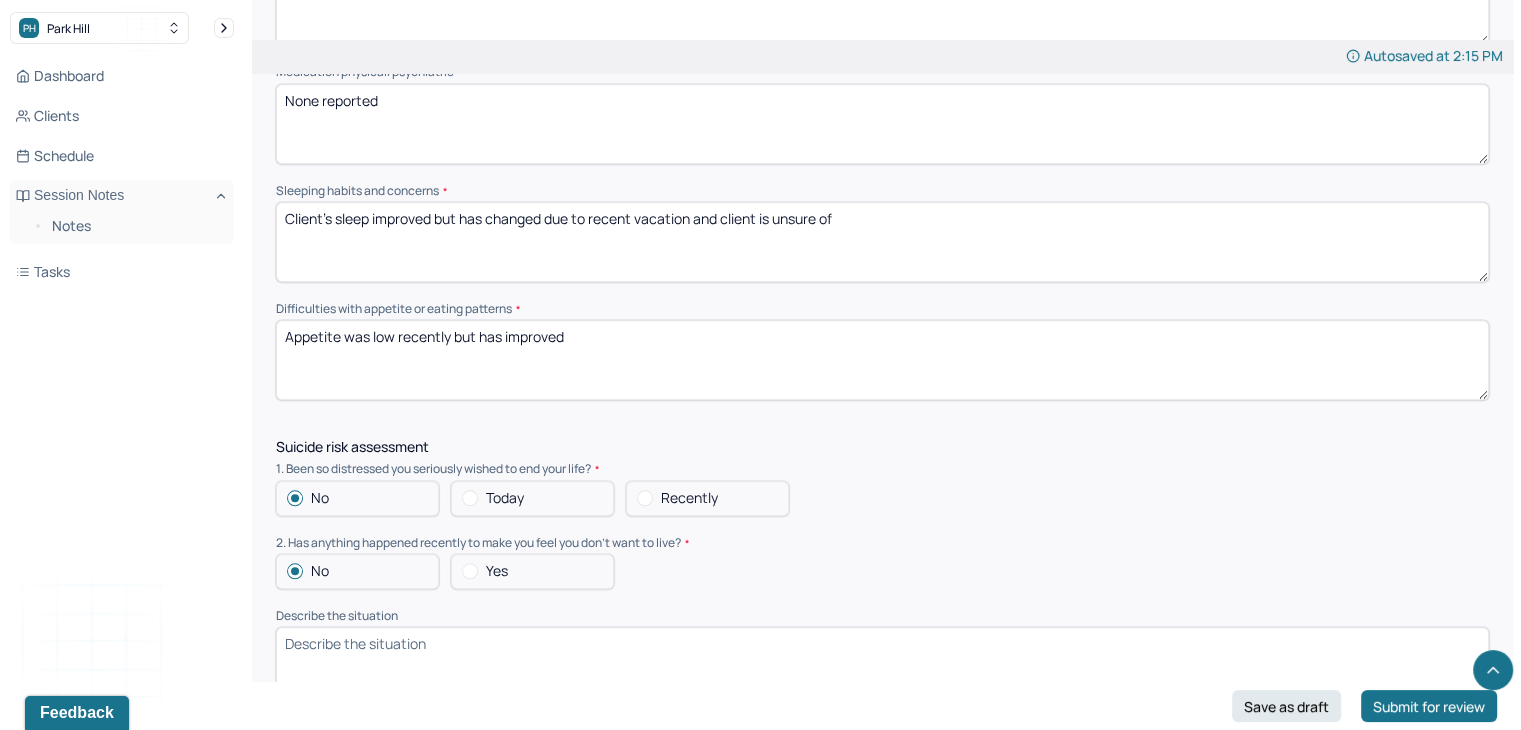 drag, startPoint x: 842, startPoint y: 224, endPoint x: 694, endPoint y: 225, distance: 148.00337 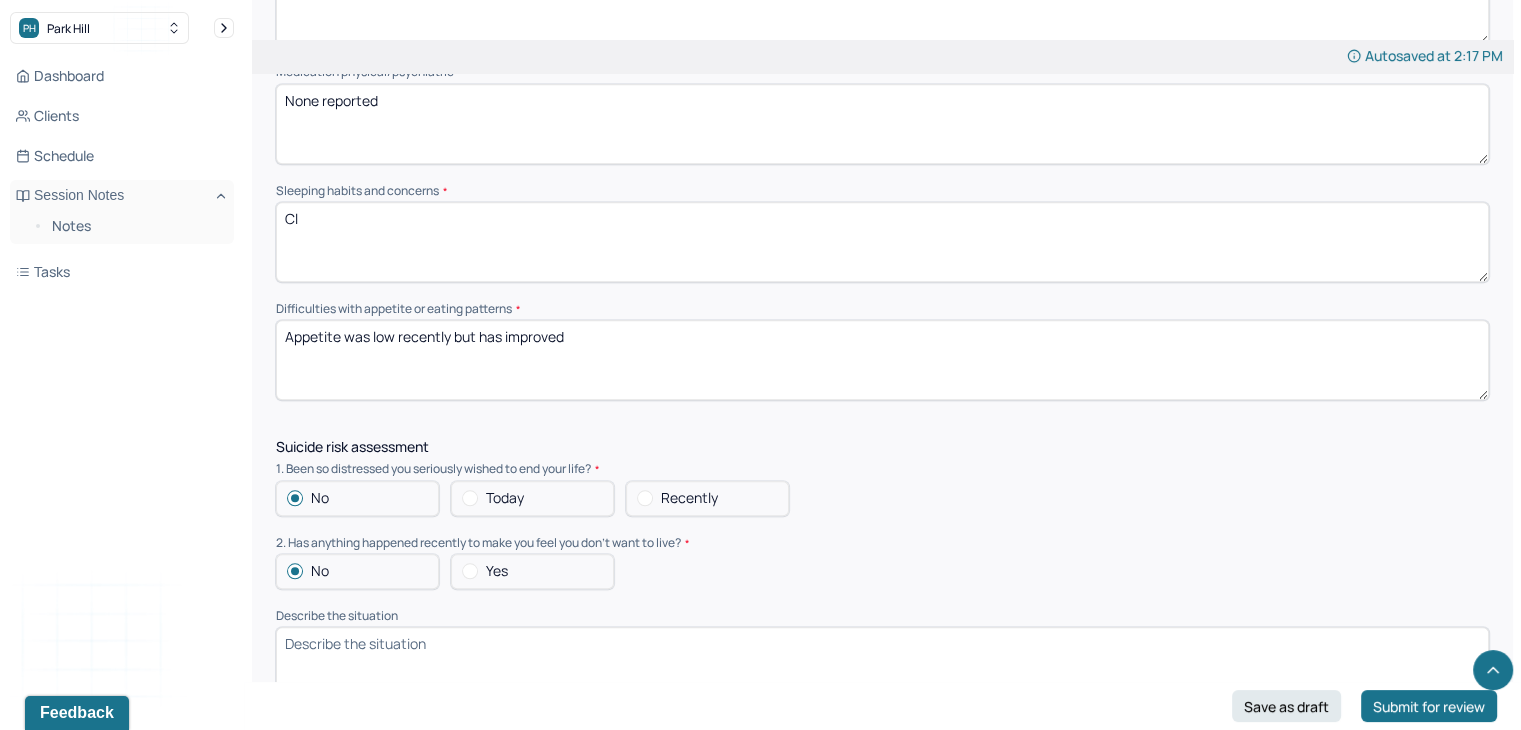 type on "C" 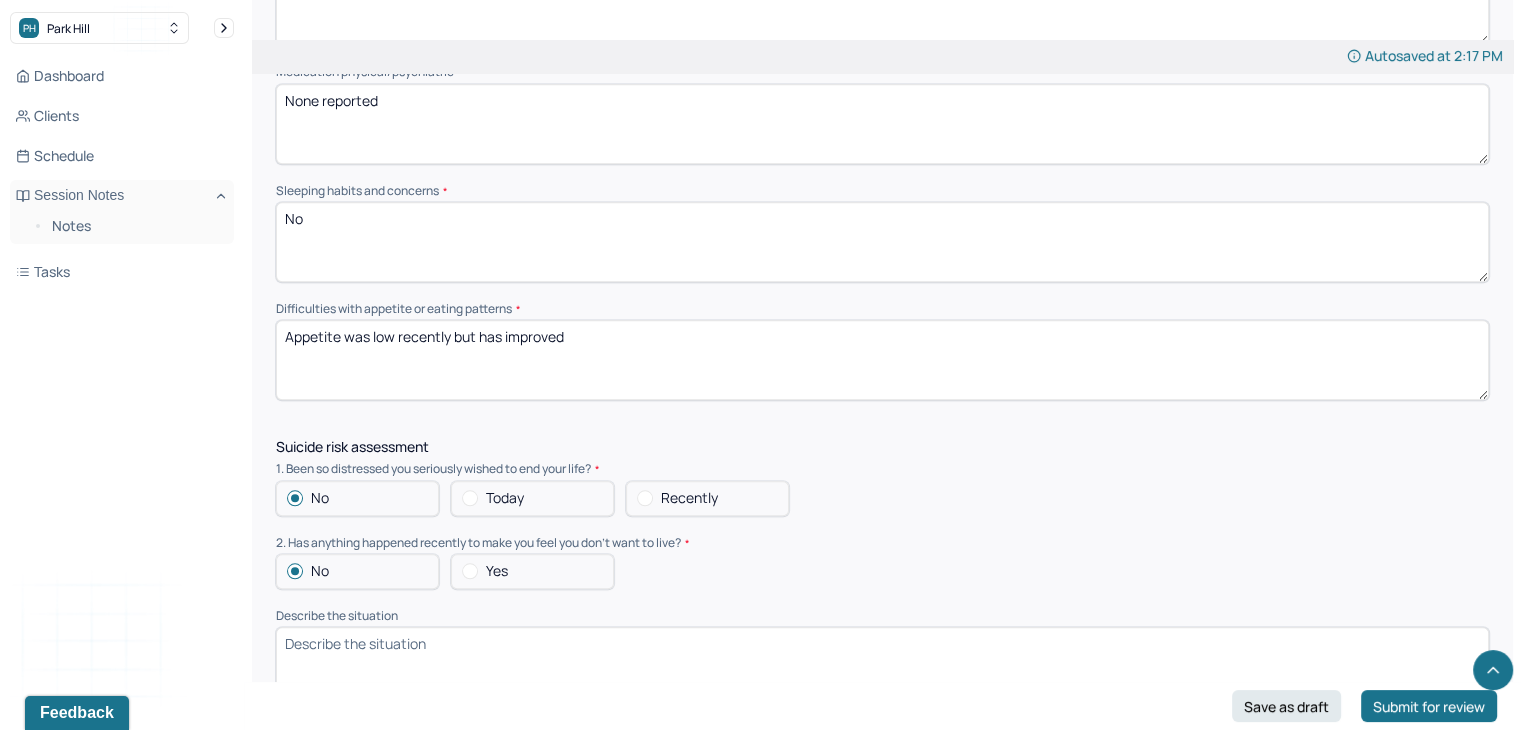 type on "N" 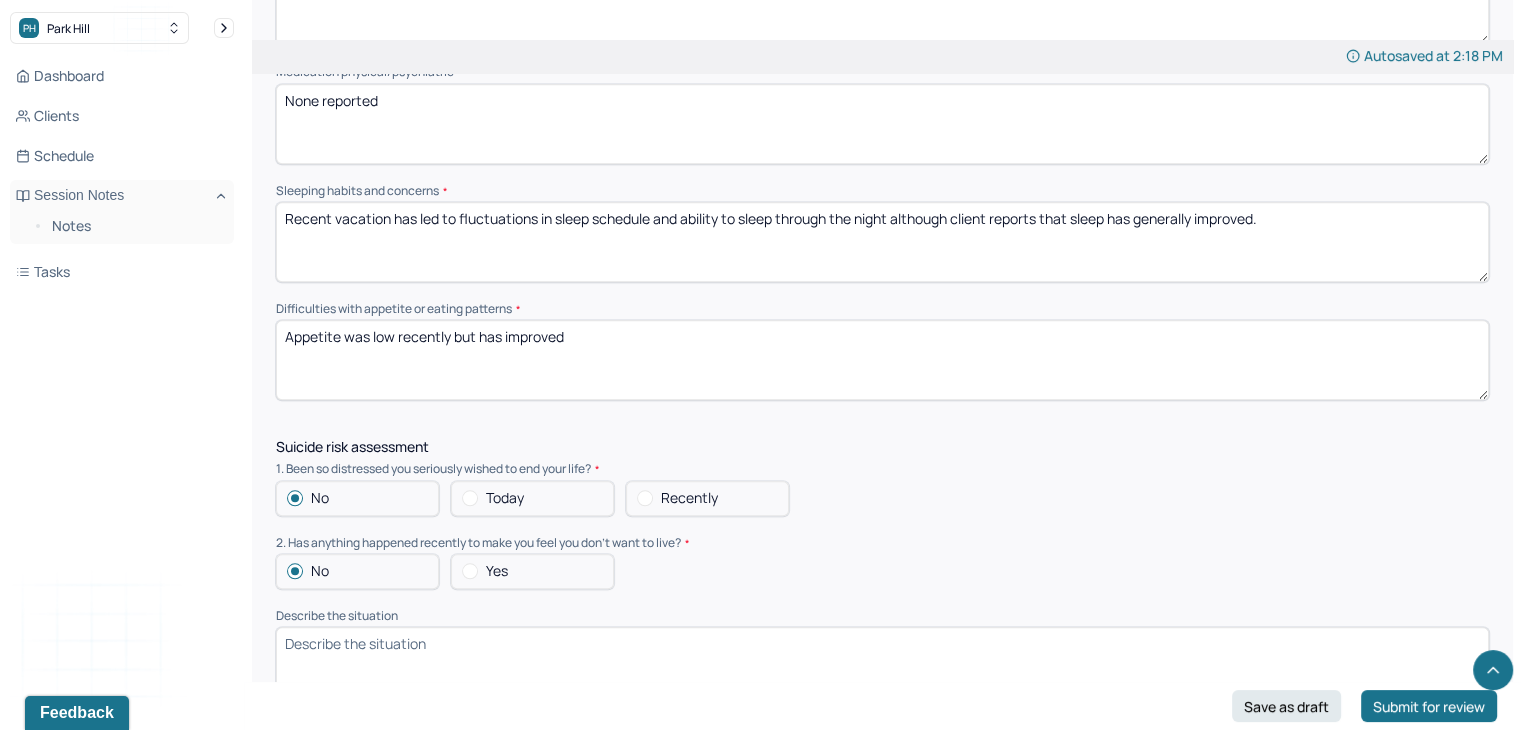 type on "Recent vacation has led to fluctuations in sleep schedule and ability to sleep through the night although client reports that sleep has generally improved." 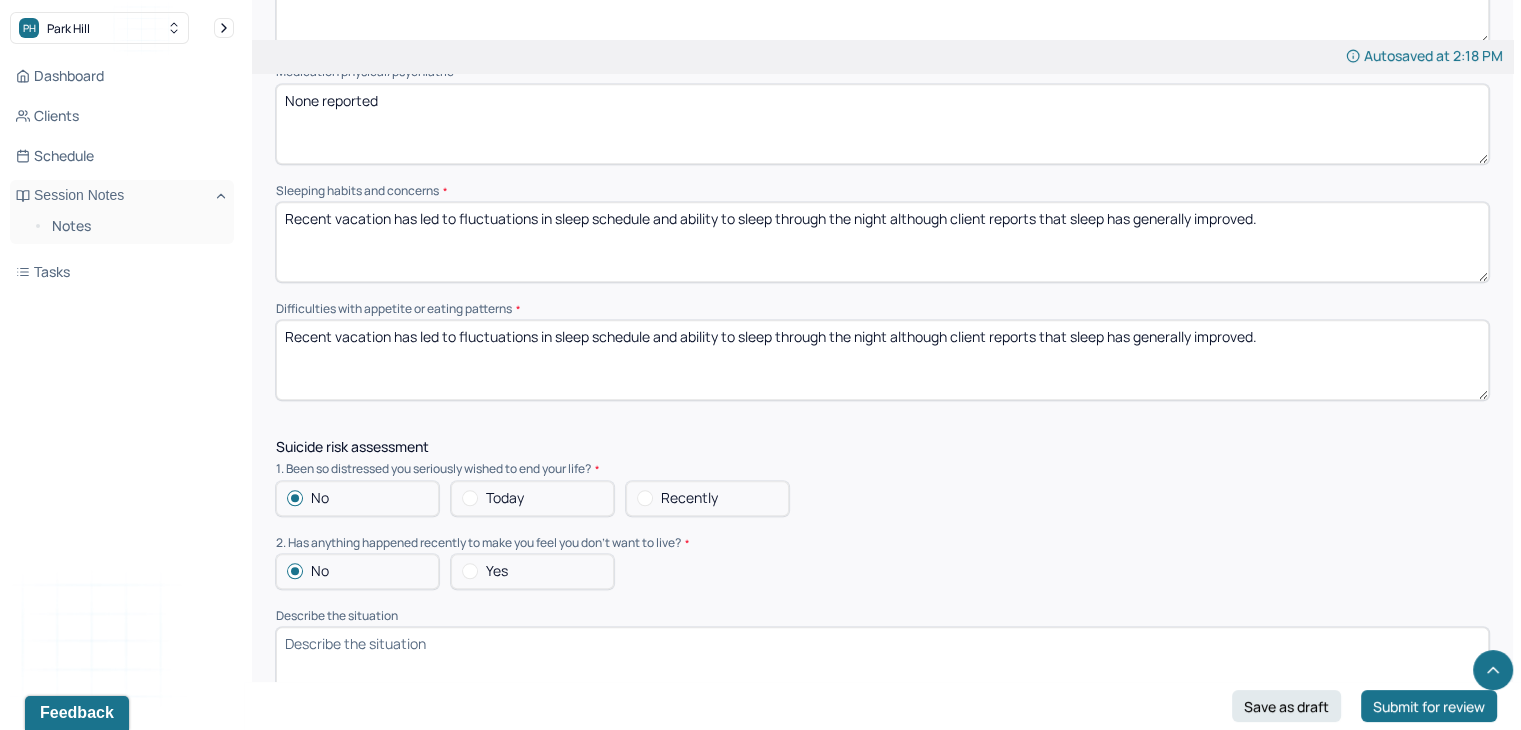click on "Recent vacation has led to fluctuations in sleep schedule and ability to sleep through the night although client reports that sleep has generally improved." at bounding box center (882, 360) 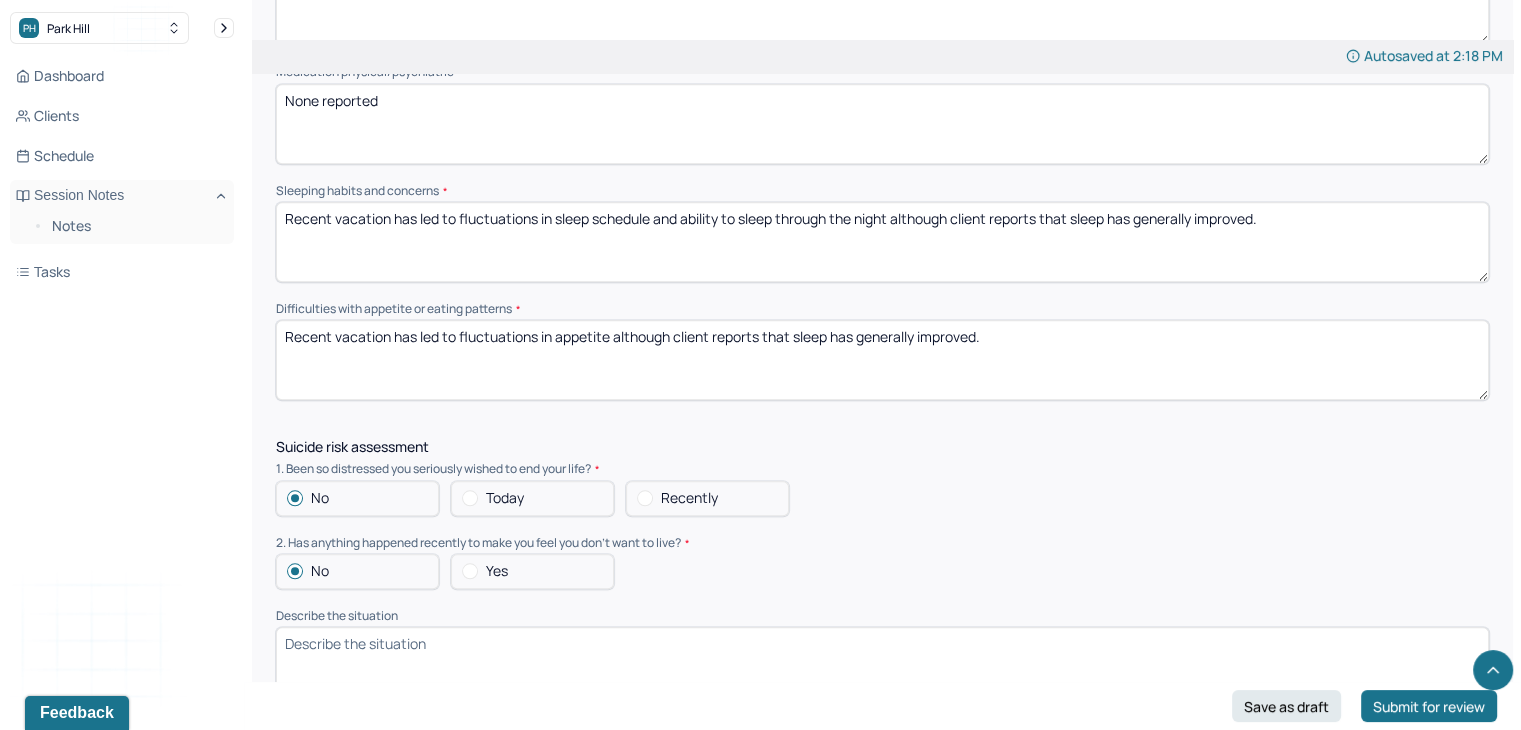 drag, startPoint x: 987, startPoint y: 340, endPoint x: 788, endPoint y: 337, distance: 199.02261 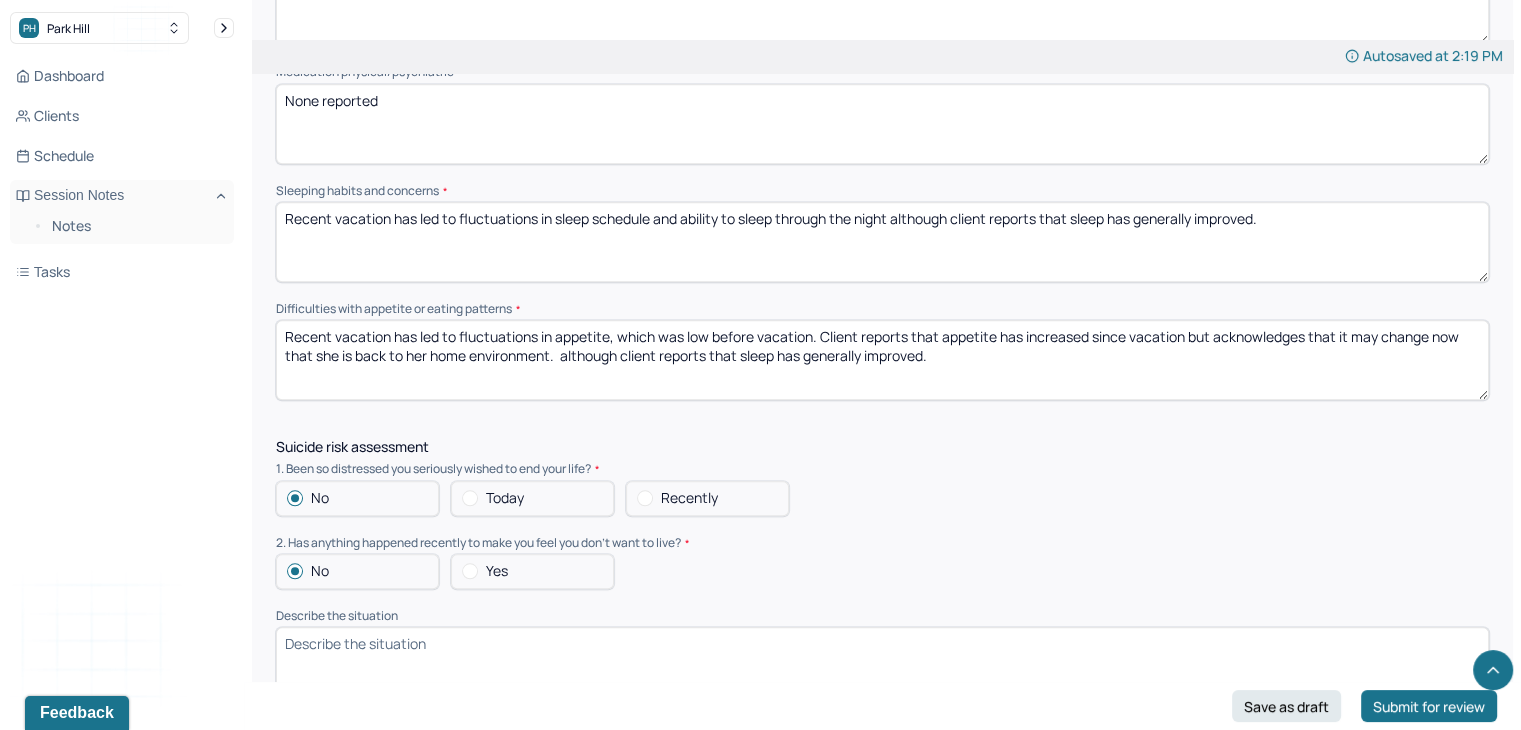 drag, startPoint x: 948, startPoint y: 359, endPoint x: 560, endPoint y: 363, distance: 388.02063 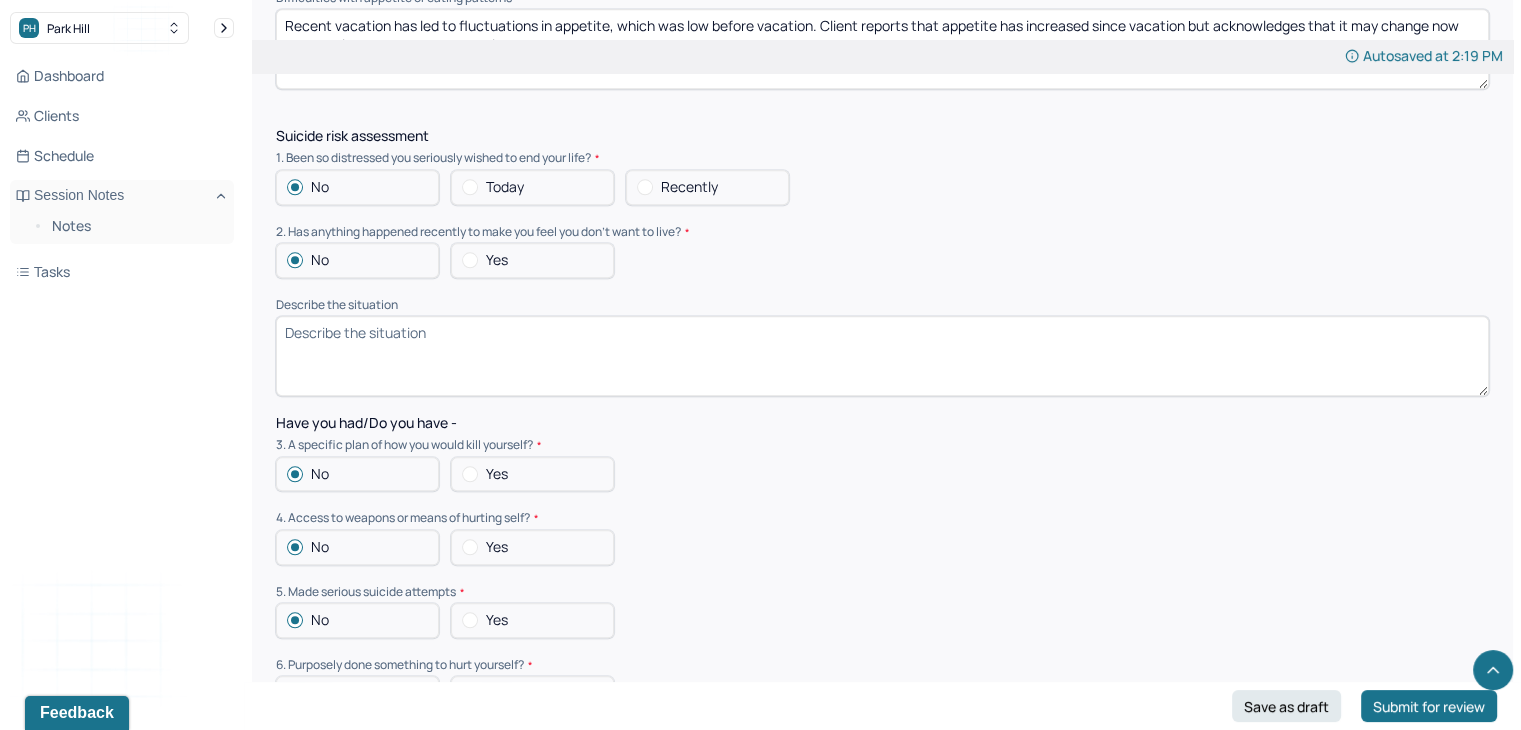 scroll, scrollTop: 2045, scrollLeft: 0, axis: vertical 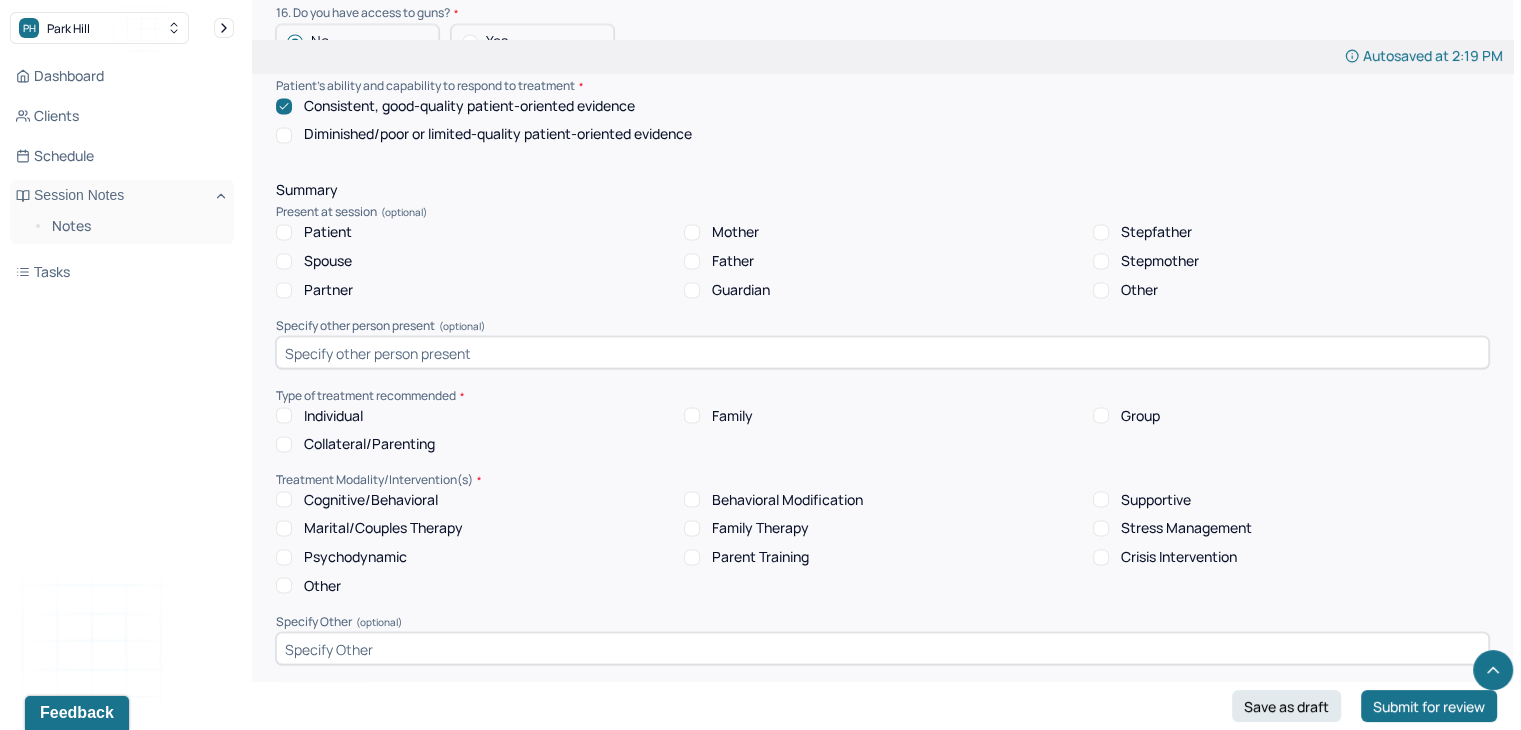 type on "Recent vacation has led to fluctuations in appetite, which was low before vacation. Client reports that appetite has increased since vacation but acknowledges that it may change now that she is back to her home environment." 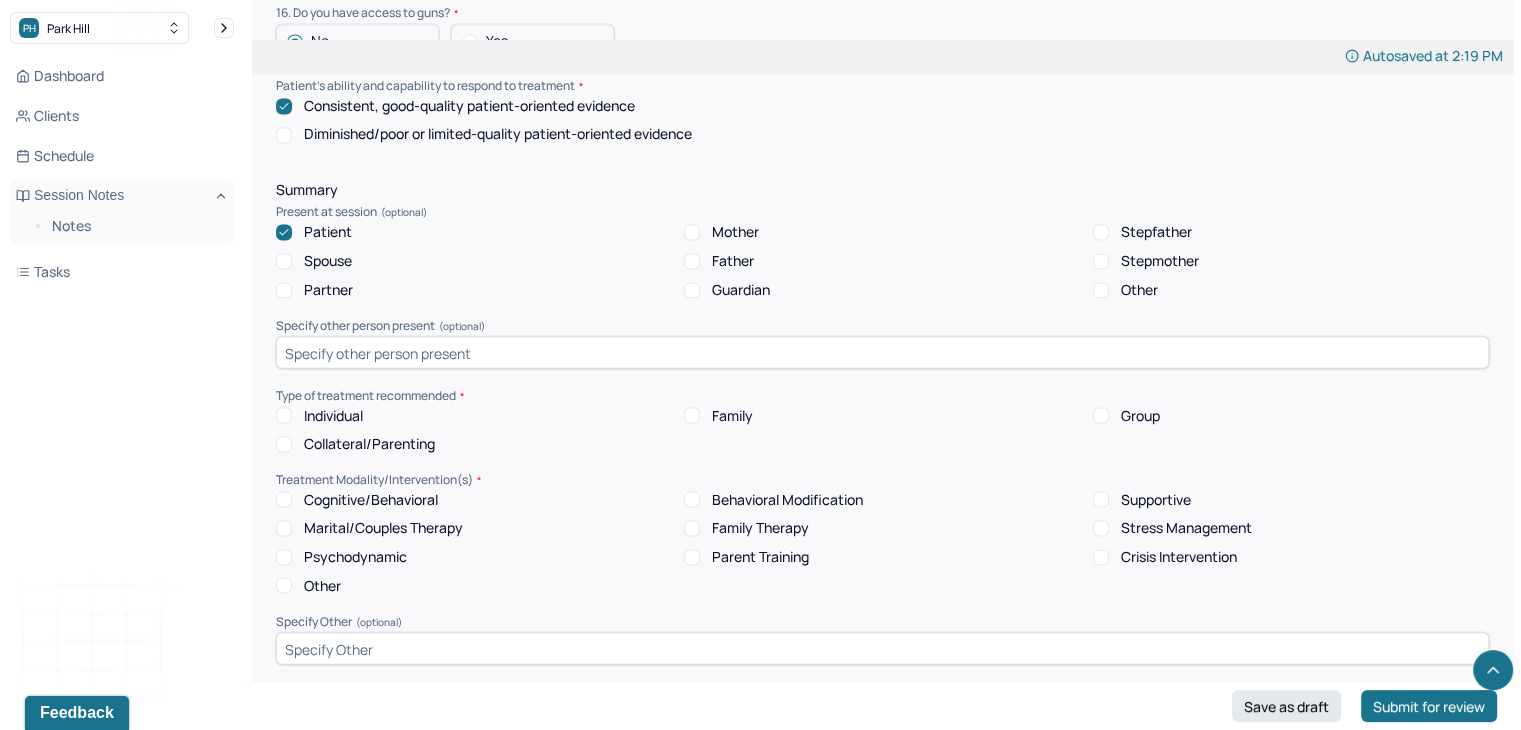 click on "Individual Family Group Collateral/Parenting" at bounding box center [882, 430] 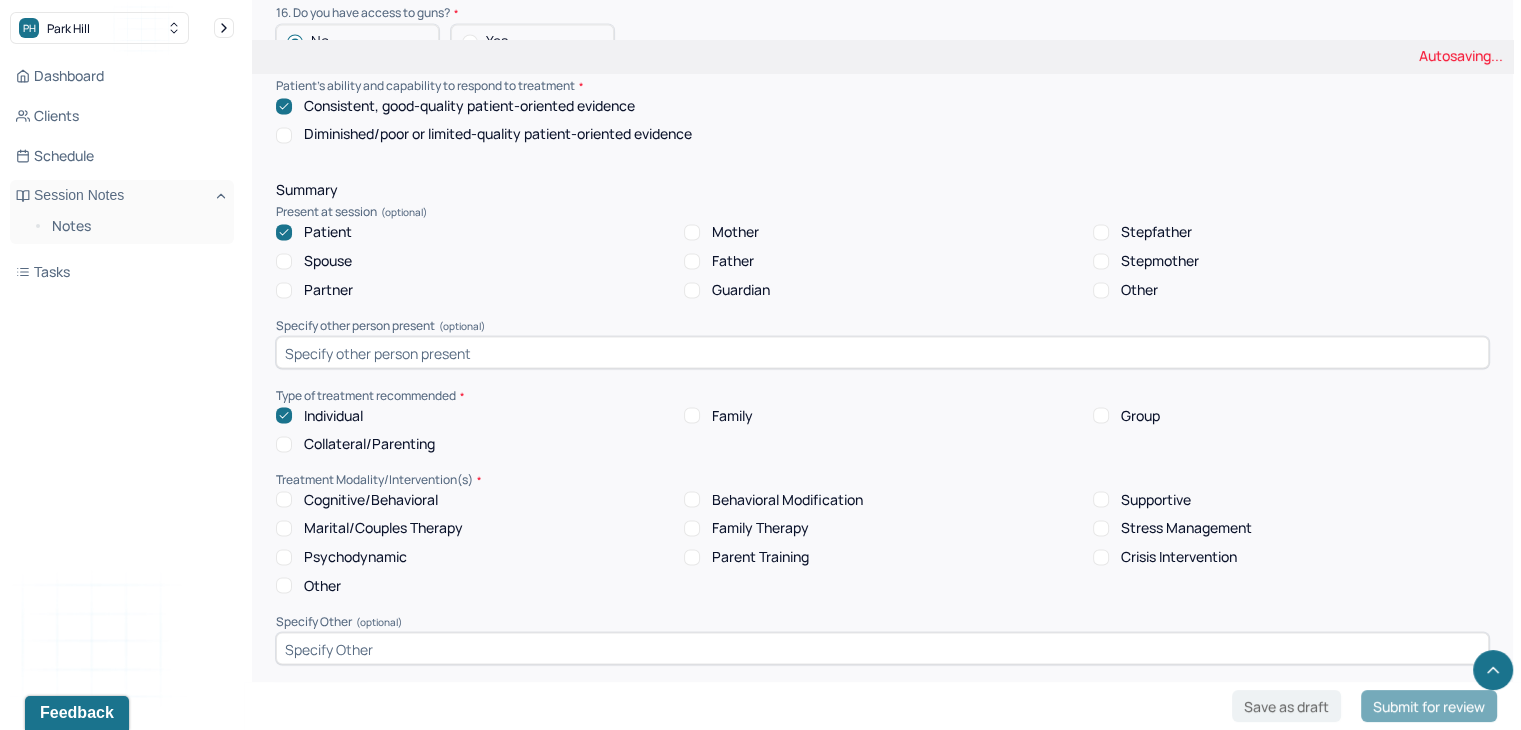 click on "Cognitive/Behavioral" at bounding box center [371, 499] 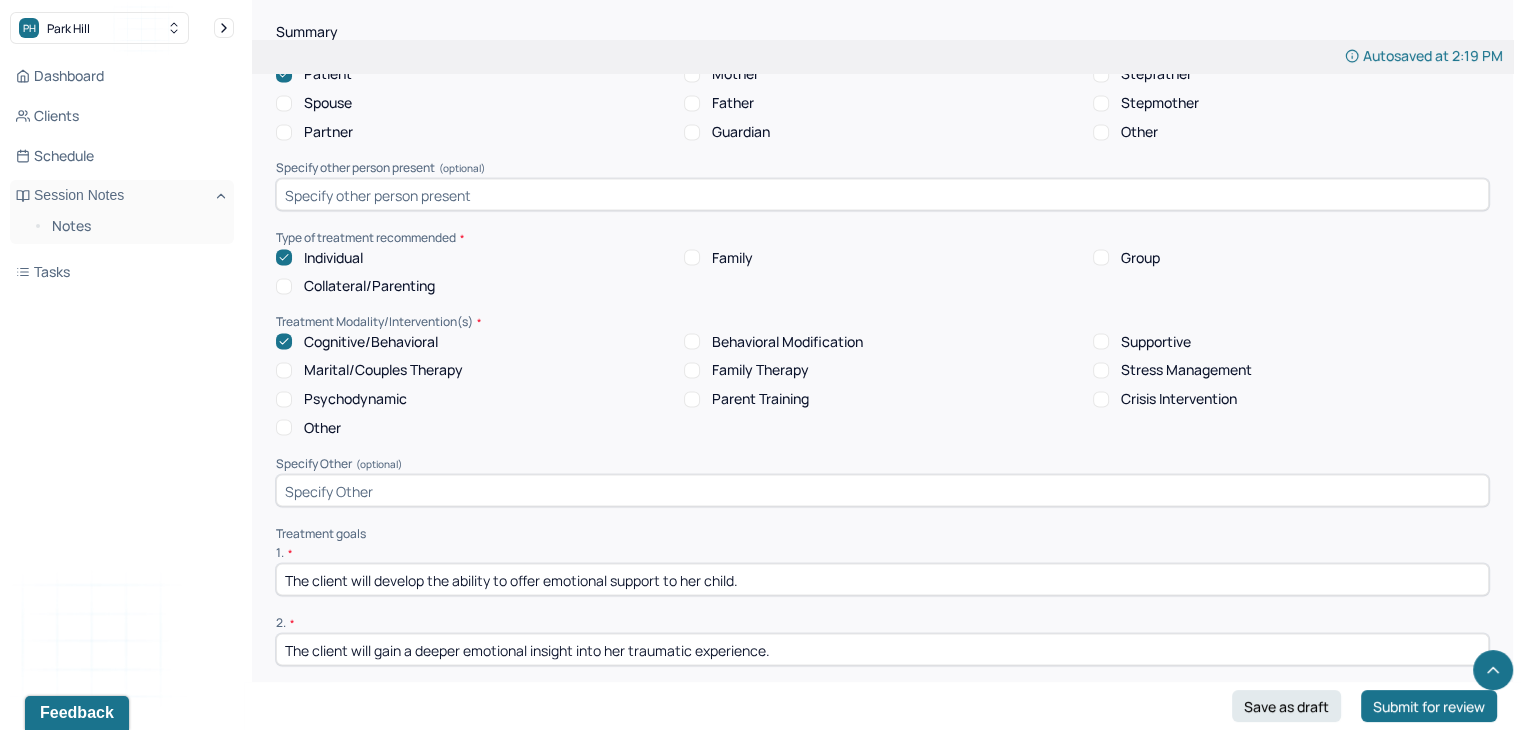 scroll, scrollTop: 3748, scrollLeft: 0, axis: vertical 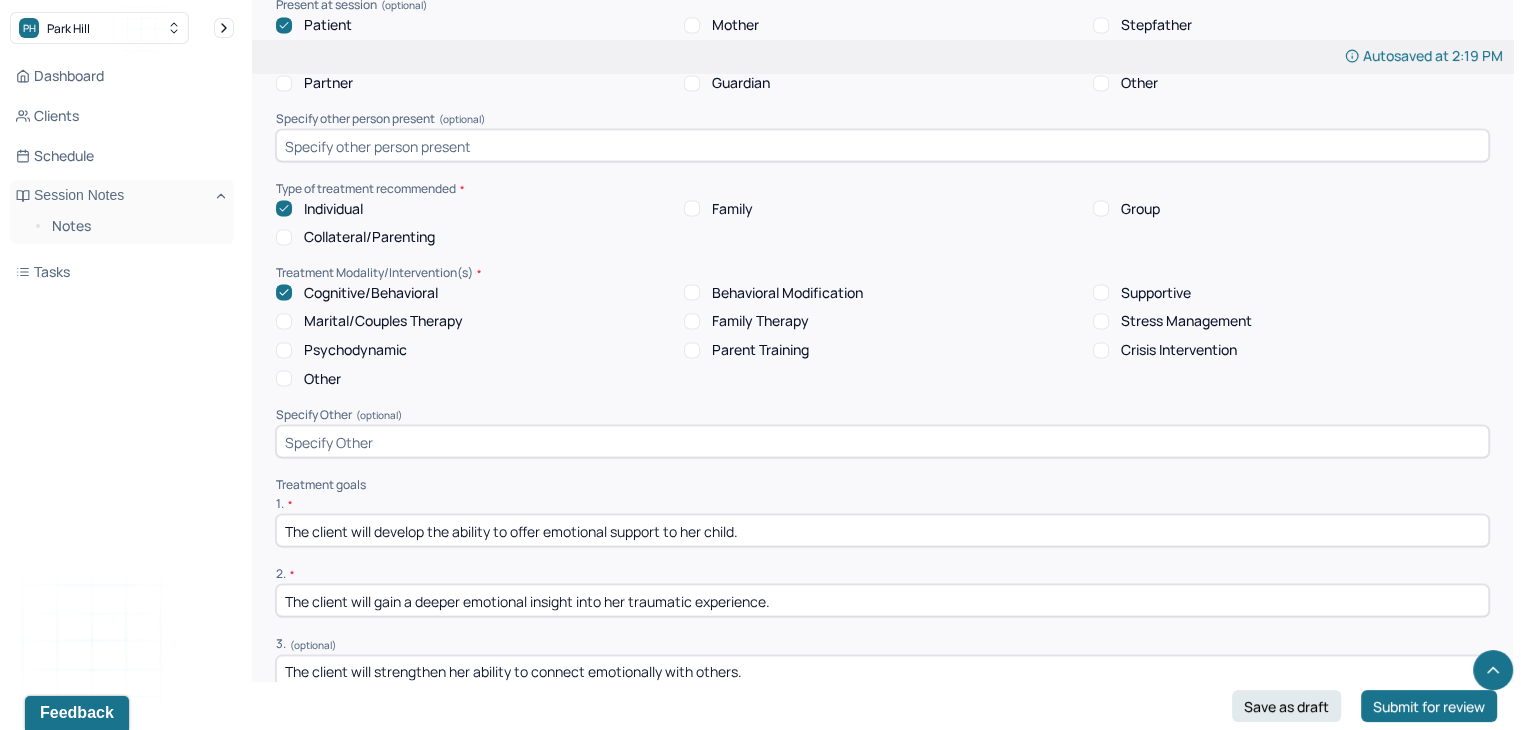 click on "Stress Management" at bounding box center (1186, 320) 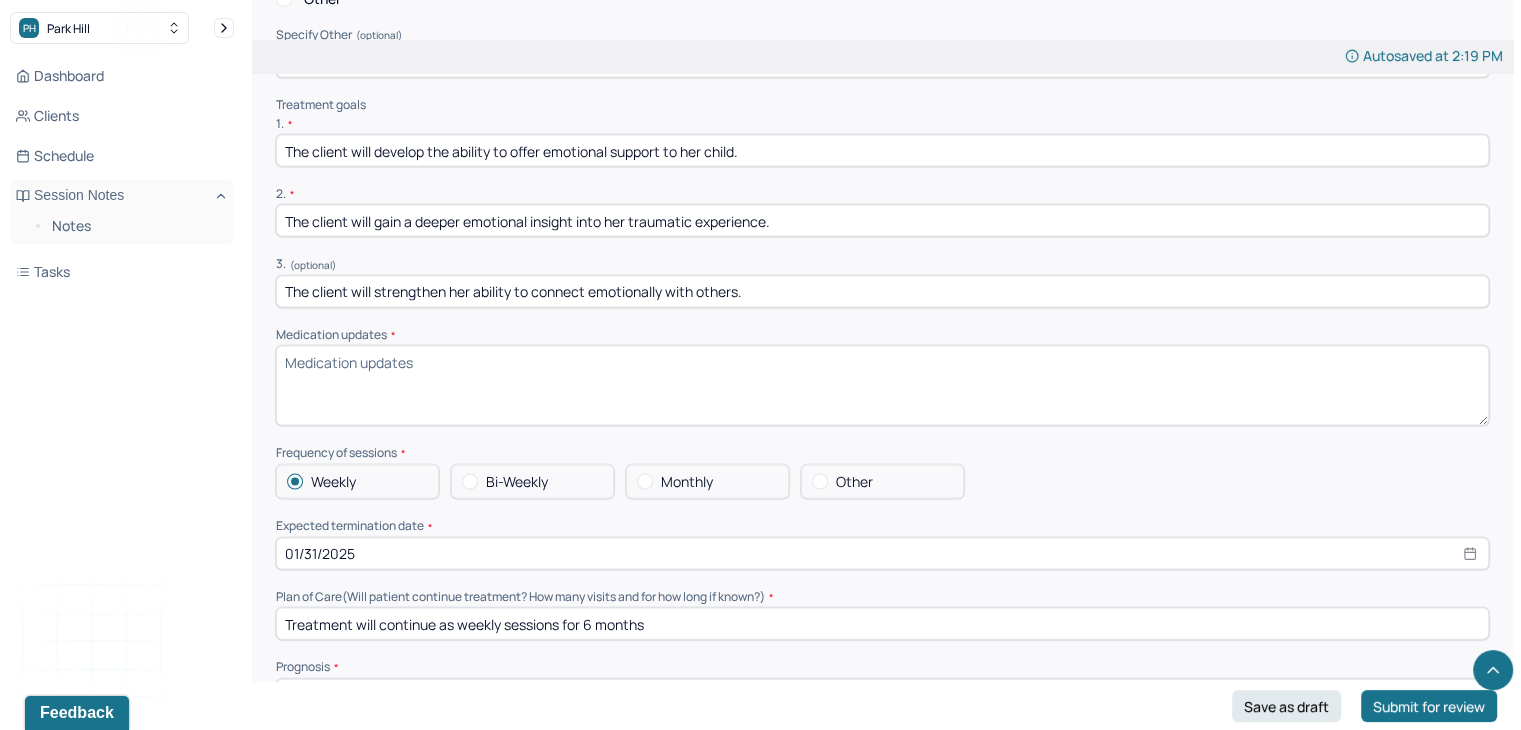scroll, scrollTop: 4133, scrollLeft: 0, axis: vertical 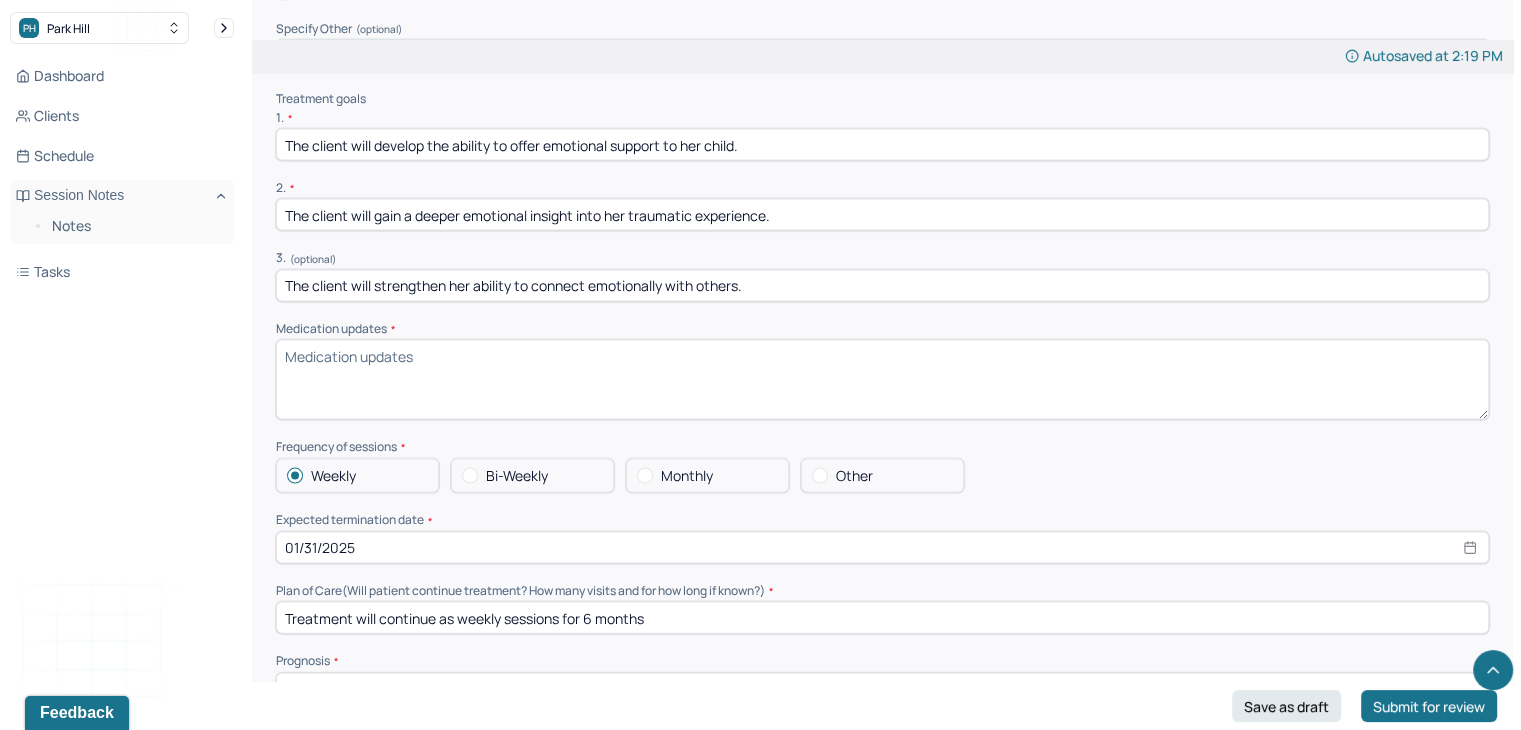 click on "Medication updates *" at bounding box center [882, 380] 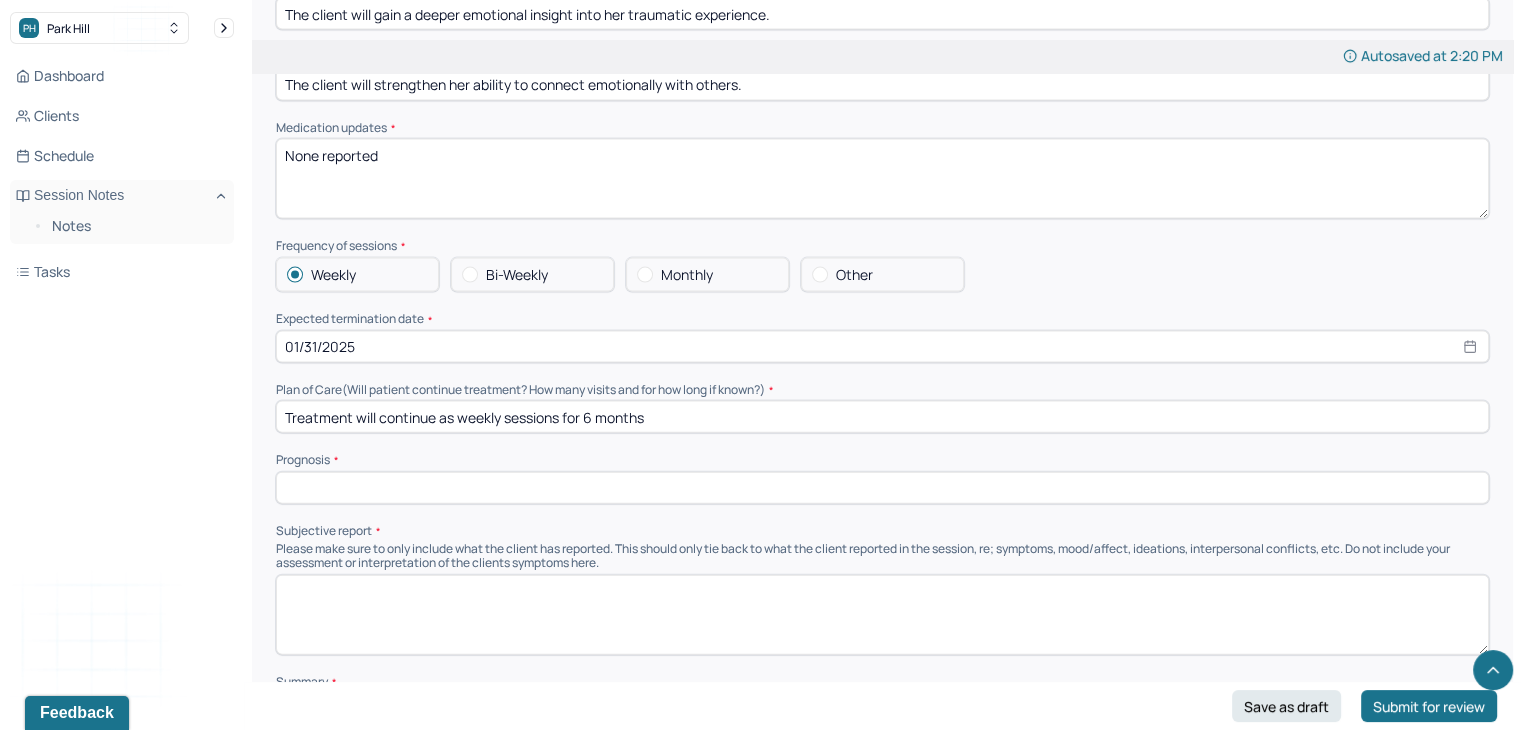 scroll, scrollTop: 4347, scrollLeft: 0, axis: vertical 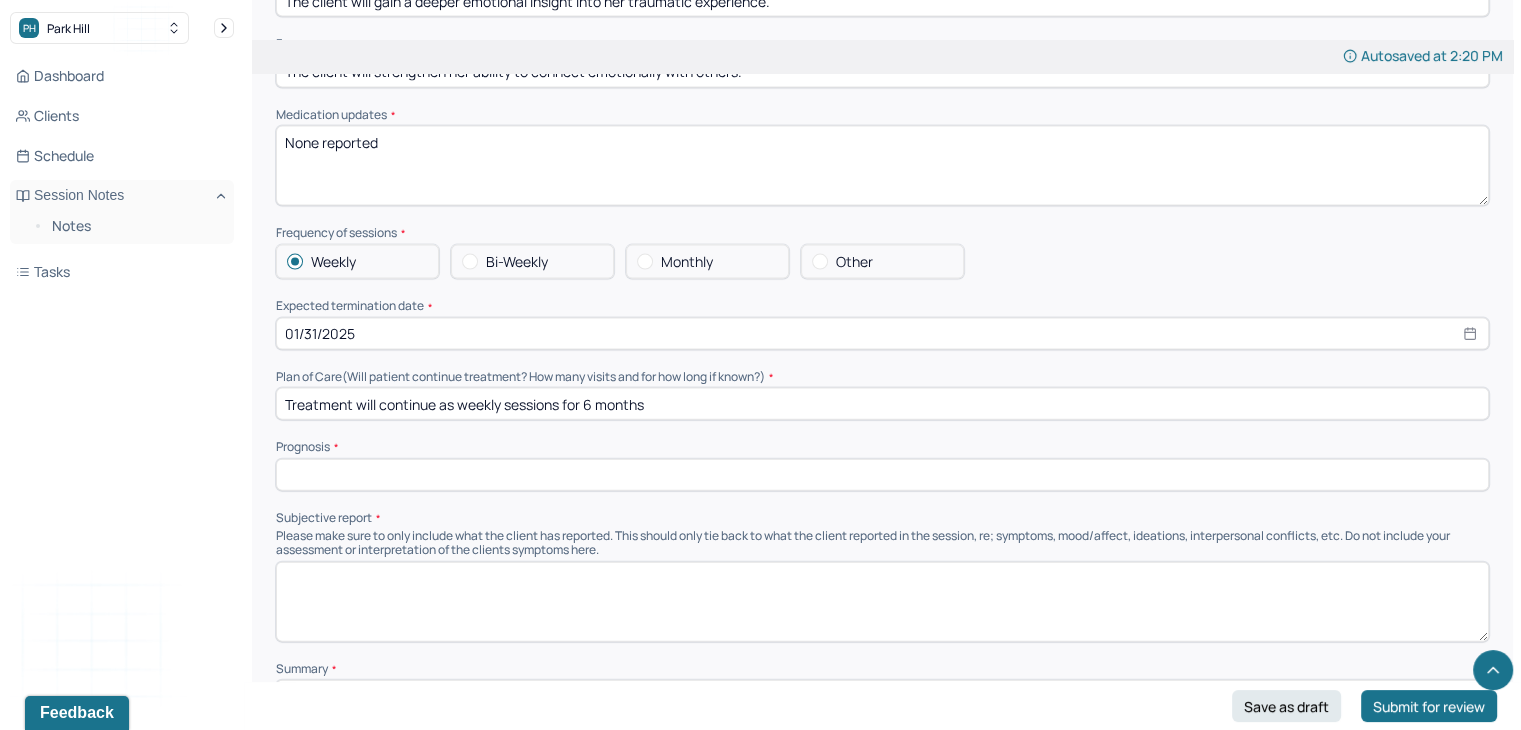 type on "None reported" 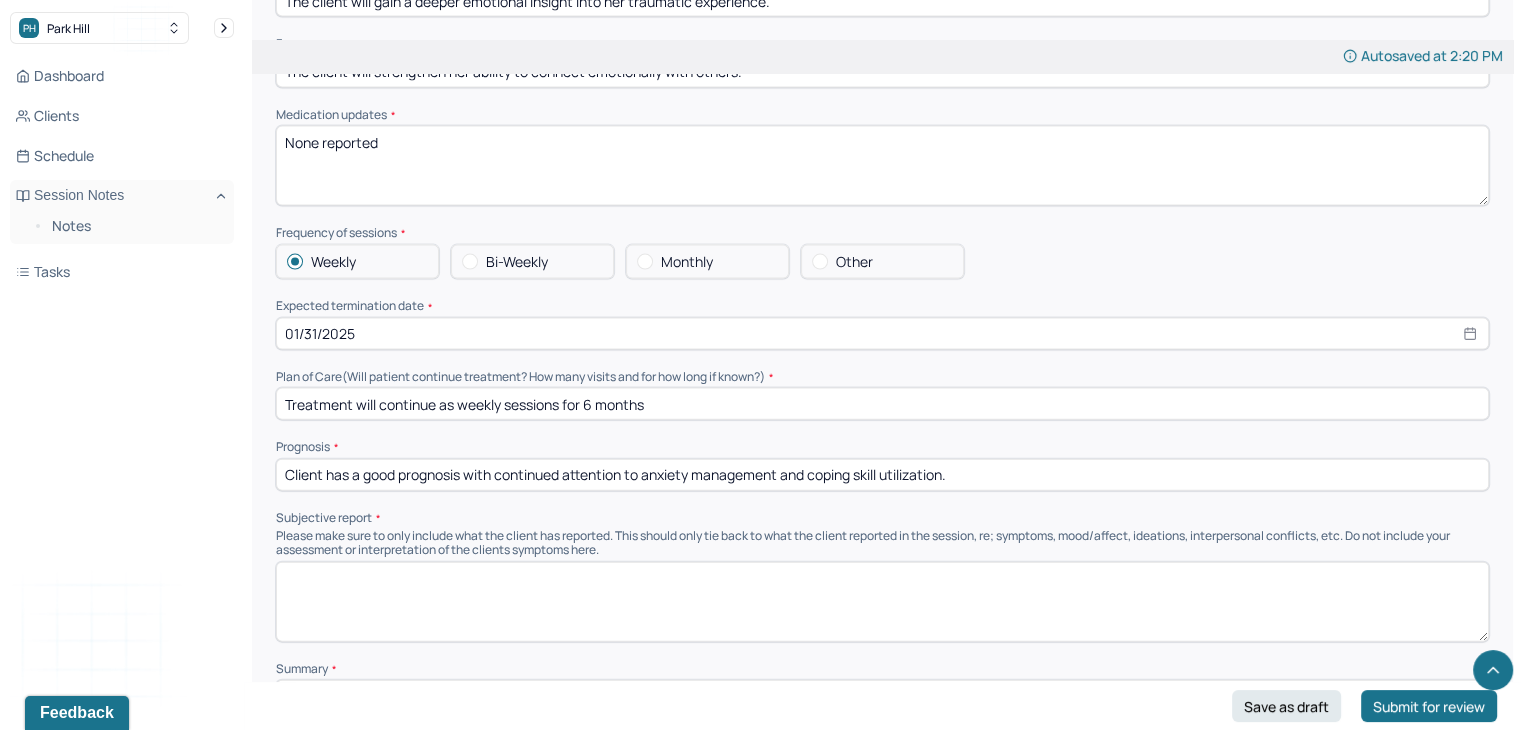 drag, startPoint x: 965, startPoint y: 461, endPoint x: 564, endPoint y: 465, distance: 401.01996 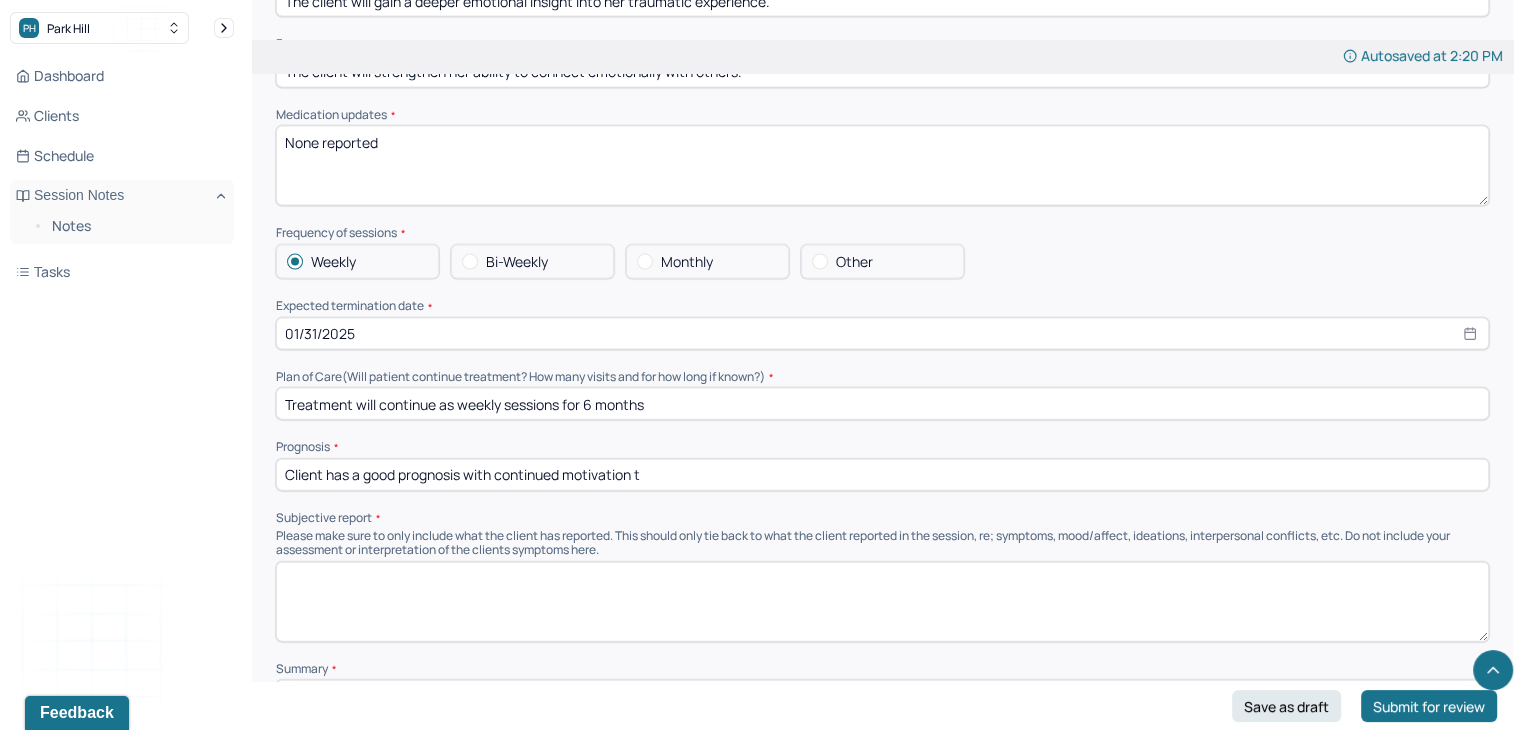 type on "Client has a good prognosis with continued motivation to" 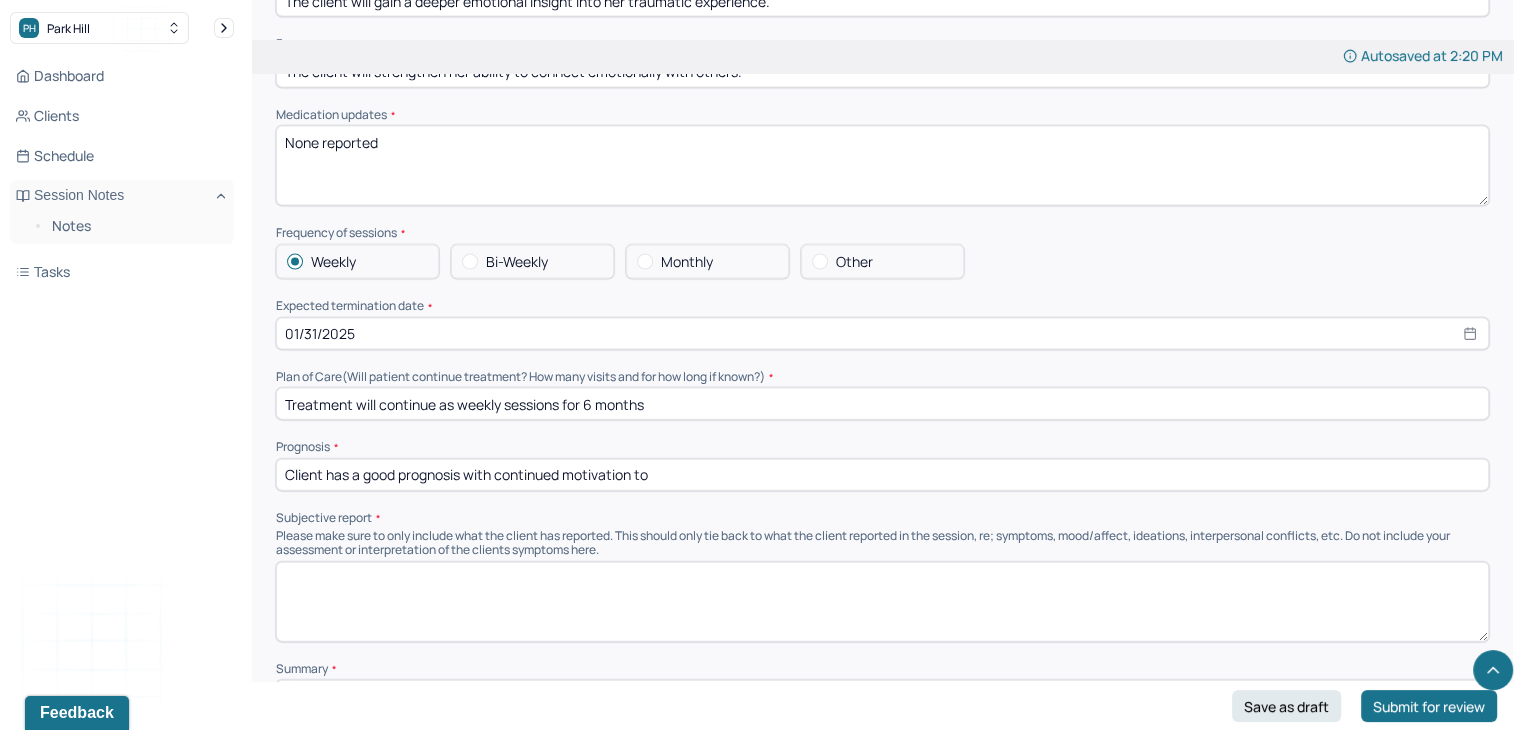click on "Client has a good prognosis with continued motivation to" at bounding box center [882, 475] 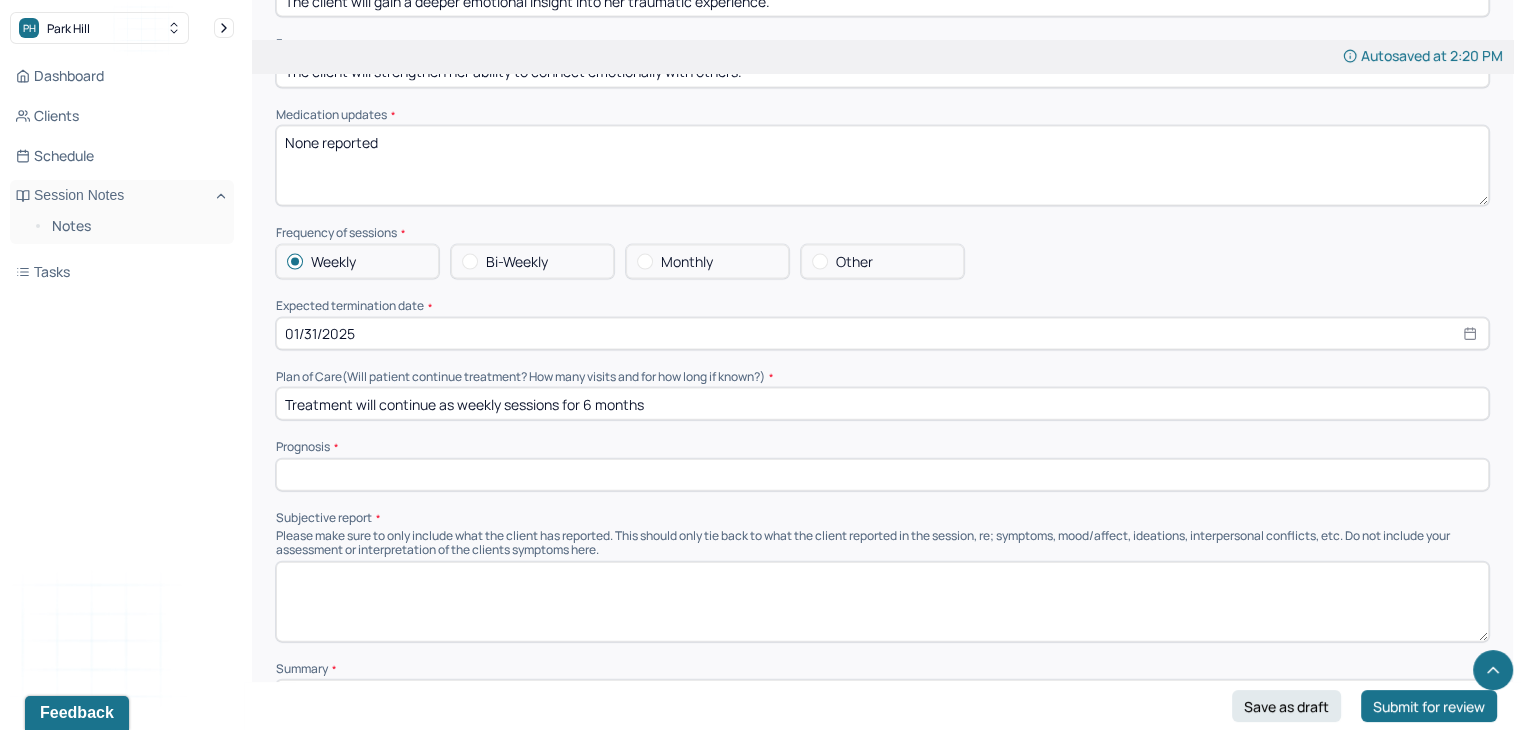 drag, startPoint x: 302, startPoint y: 462, endPoint x: 318, endPoint y: 475, distance: 20.615528 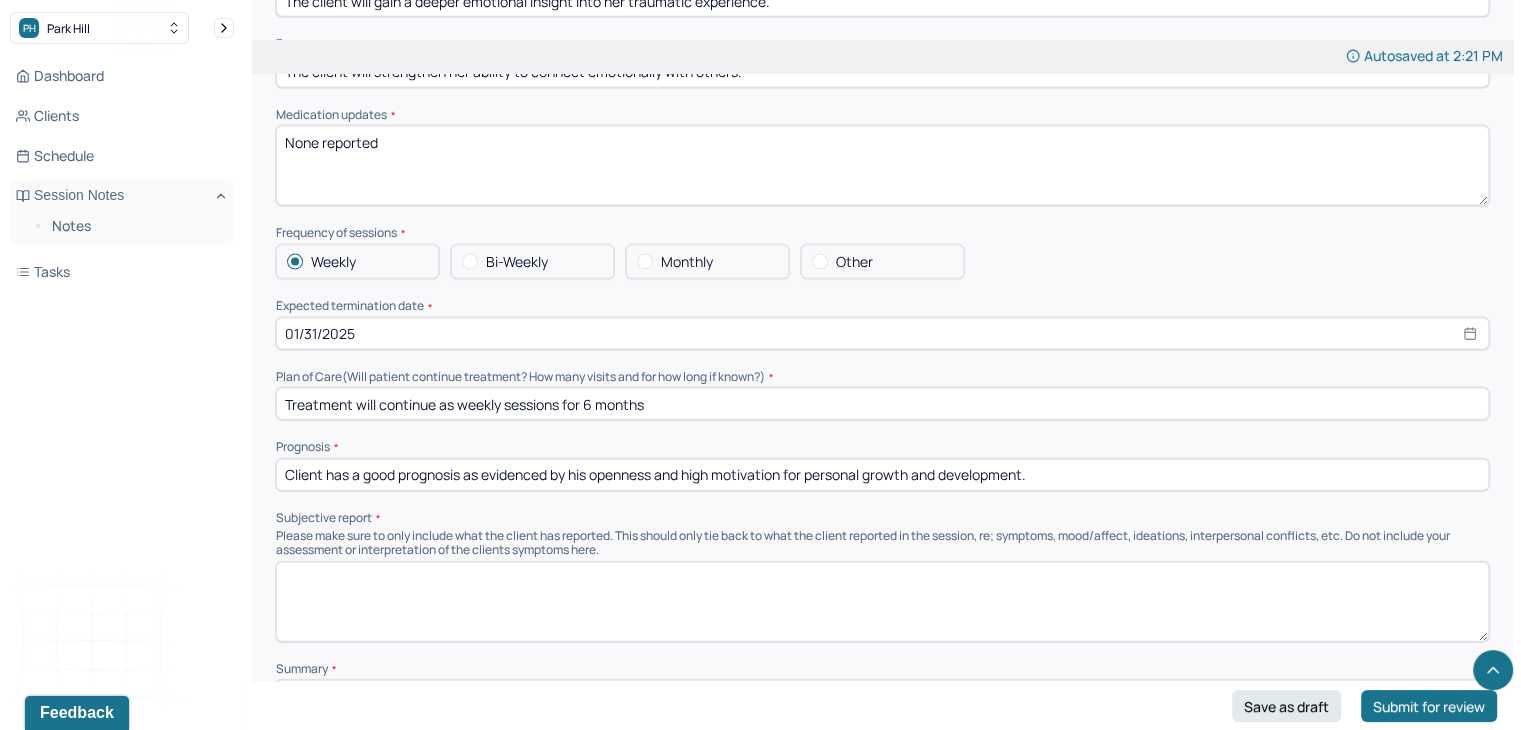 drag, startPoint x: 587, startPoint y: 467, endPoint x: 567, endPoint y: 465, distance: 20.09975 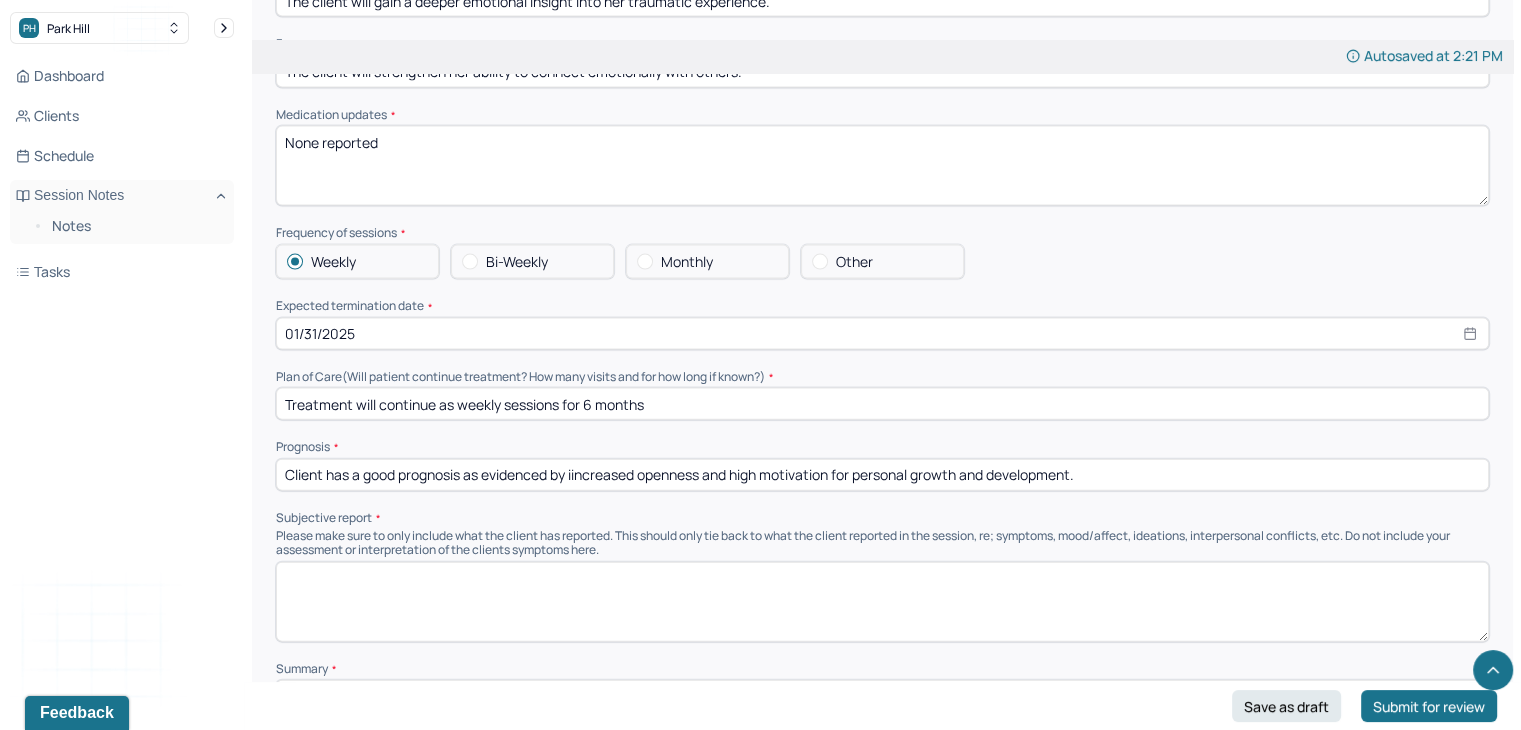 drag, startPoint x: 1094, startPoint y: 465, endPoint x: 961, endPoint y: 473, distance: 133.24039 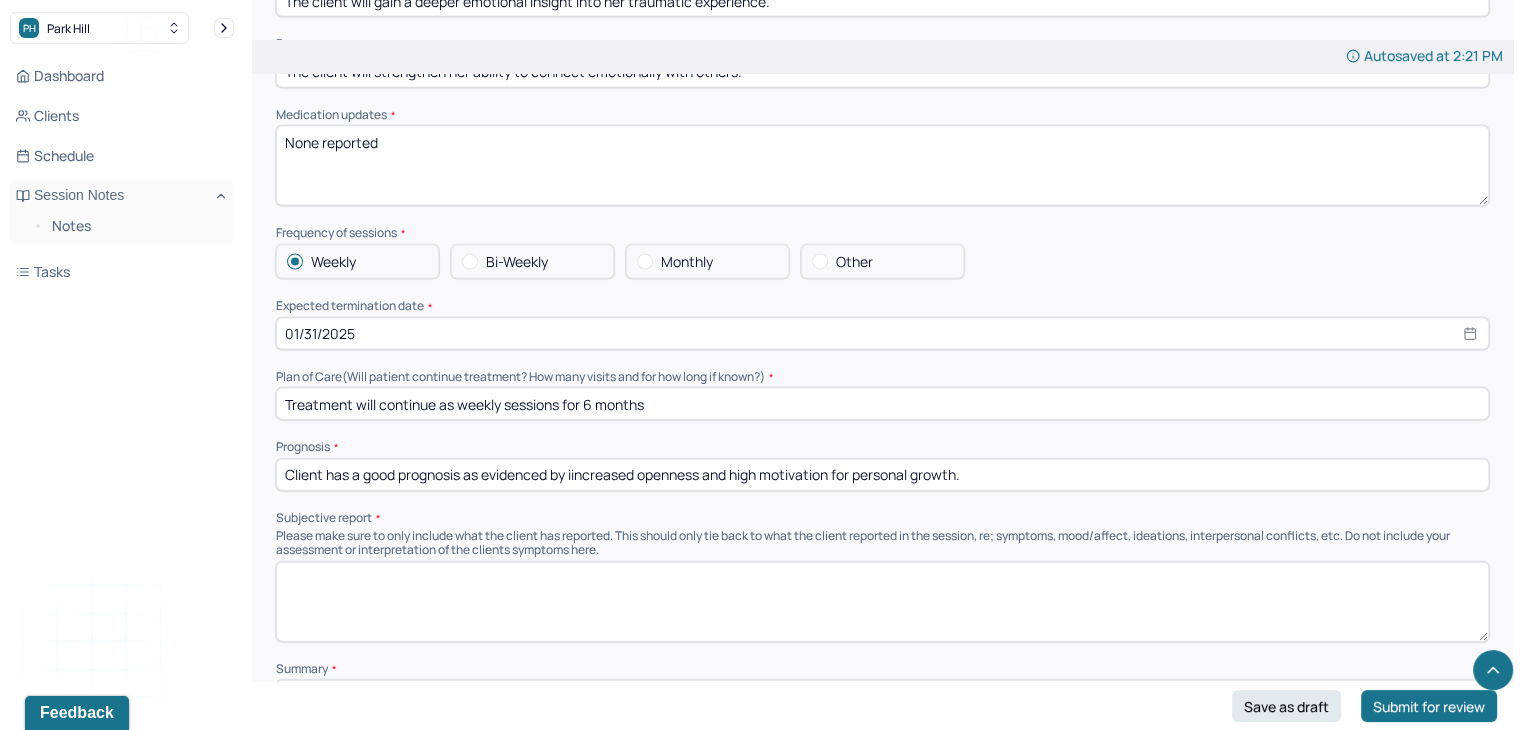 type on "Client has a good prognosis as evidenced by iincreased openness and high motivation for personal growth." 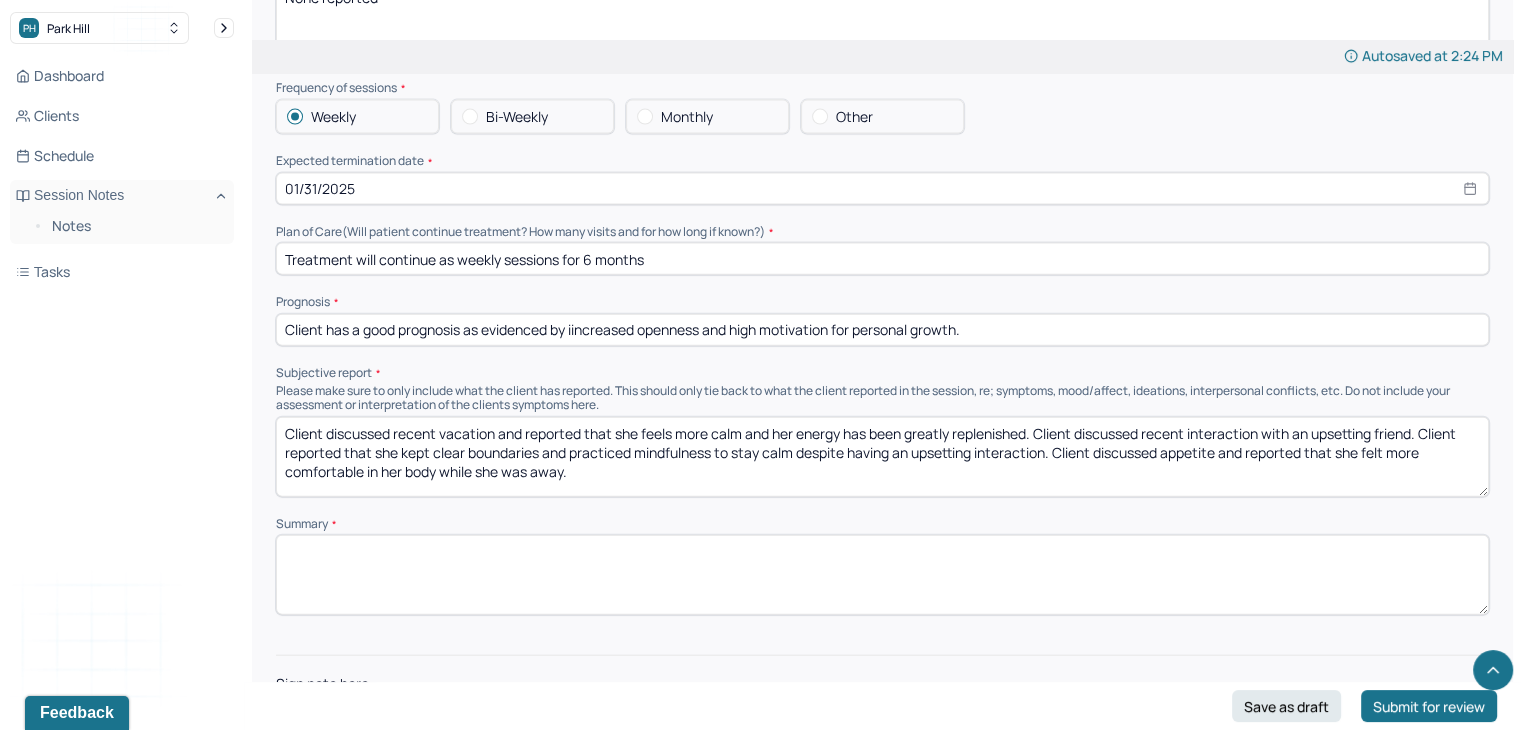scroll, scrollTop: 4584, scrollLeft: 0, axis: vertical 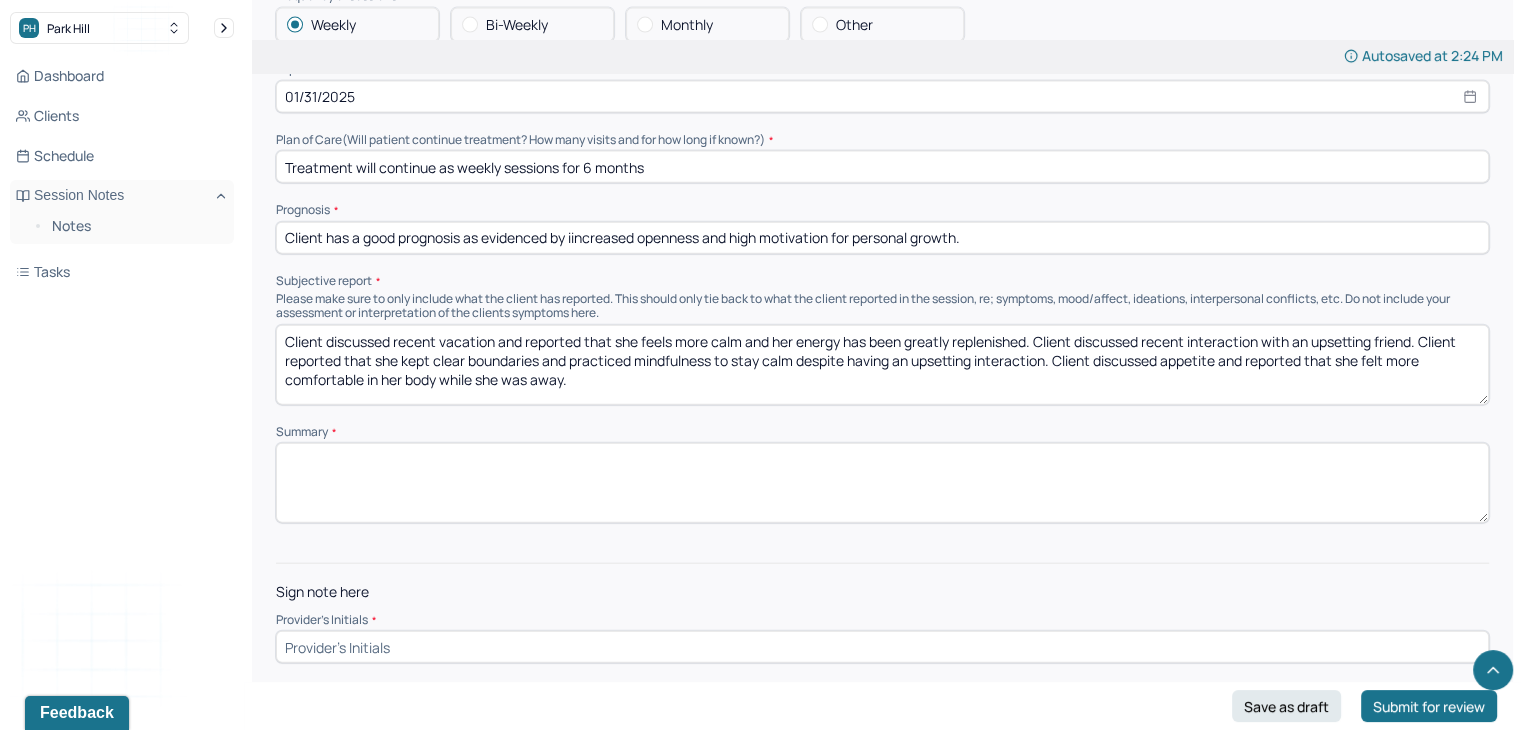 type on "Client discussed recent vacation and reported that she feels more calm and her energy has been greatly replenished. Client discussed recent interaction with an upsetting friend. Client reported that she kept clear boundaries and practiced mindfulness to stay calm despite having an upsetting interaction. Client discussed appetite and reported that she felt more comfortable in her body while she was away." 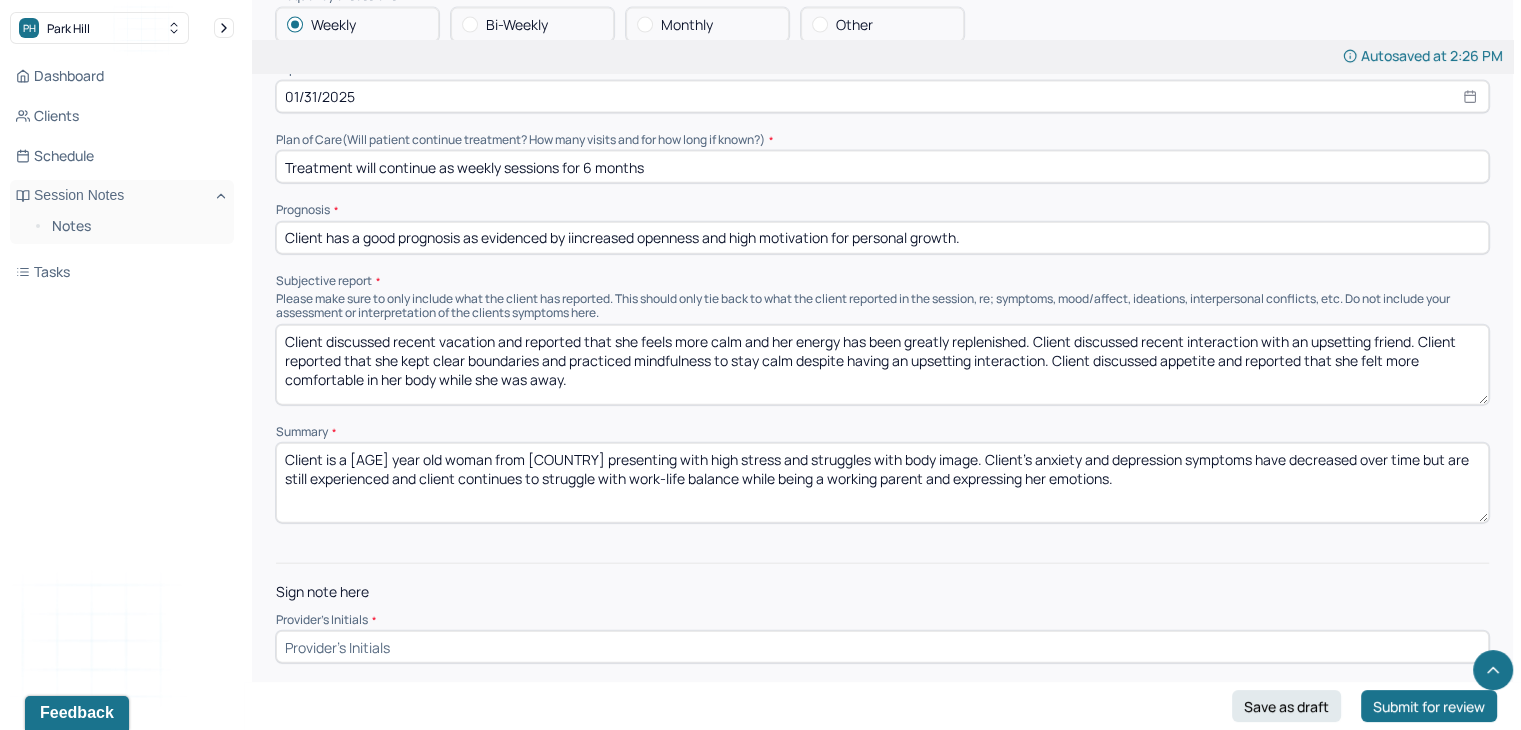 type on "Client is a [AGE] year old woman from [COUNTRY] presenting with high stress and struggles with body image. Client's anxiety and depression symptoms have decreased over time but are still experienced and client continues to struggle with work-life balance while being a working parent and expressing her emotions." 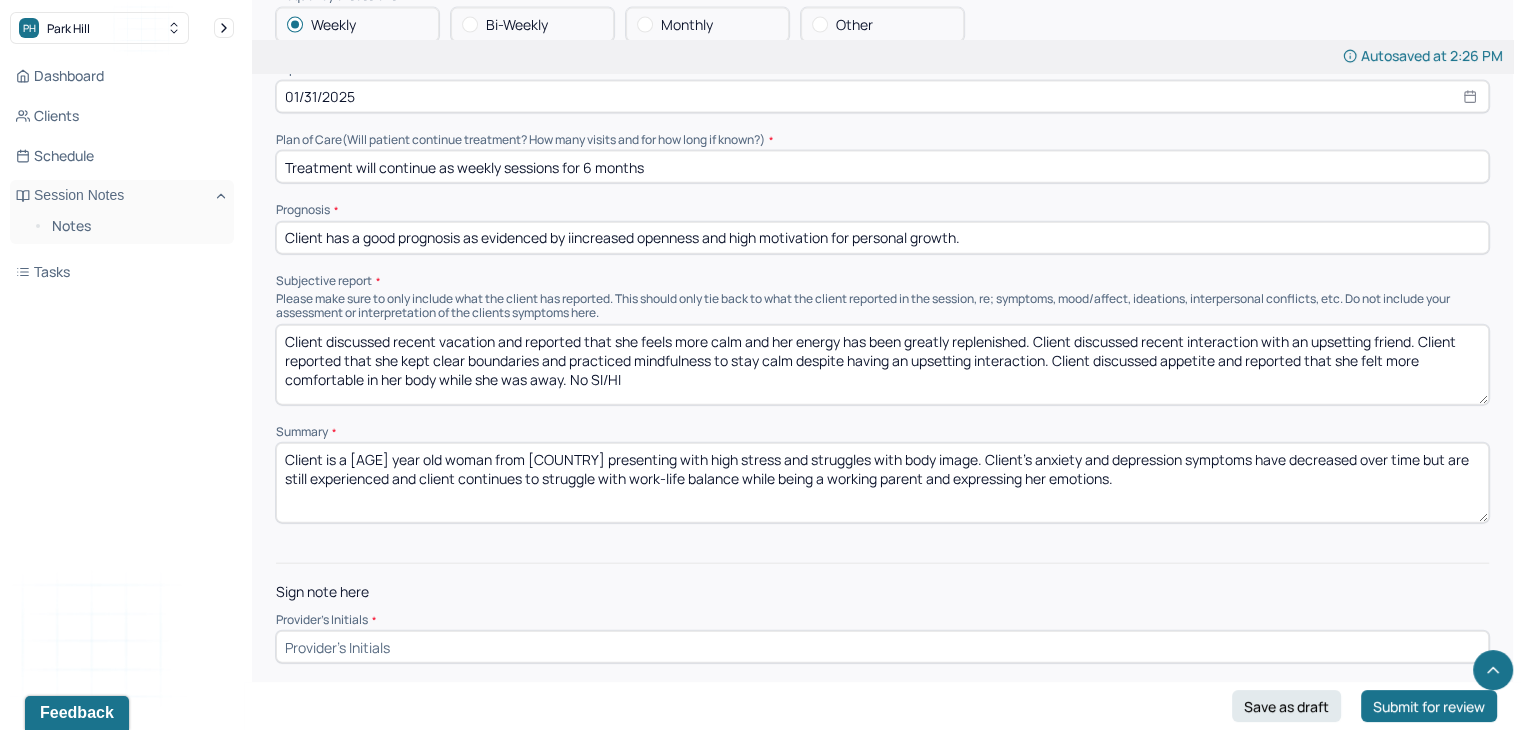 type on "Client discussed recent vacation and reported that she feels more calm and her energy has been greatly replenished. Client discussed recent interaction with an upsetting friend. Client reported that she kept clear boundaries and practiced mindfulness to stay calm despite having an upsetting interaction. Client discussed appetite and reported that she felt more comfortable in her body while she was away. No SI/HI" 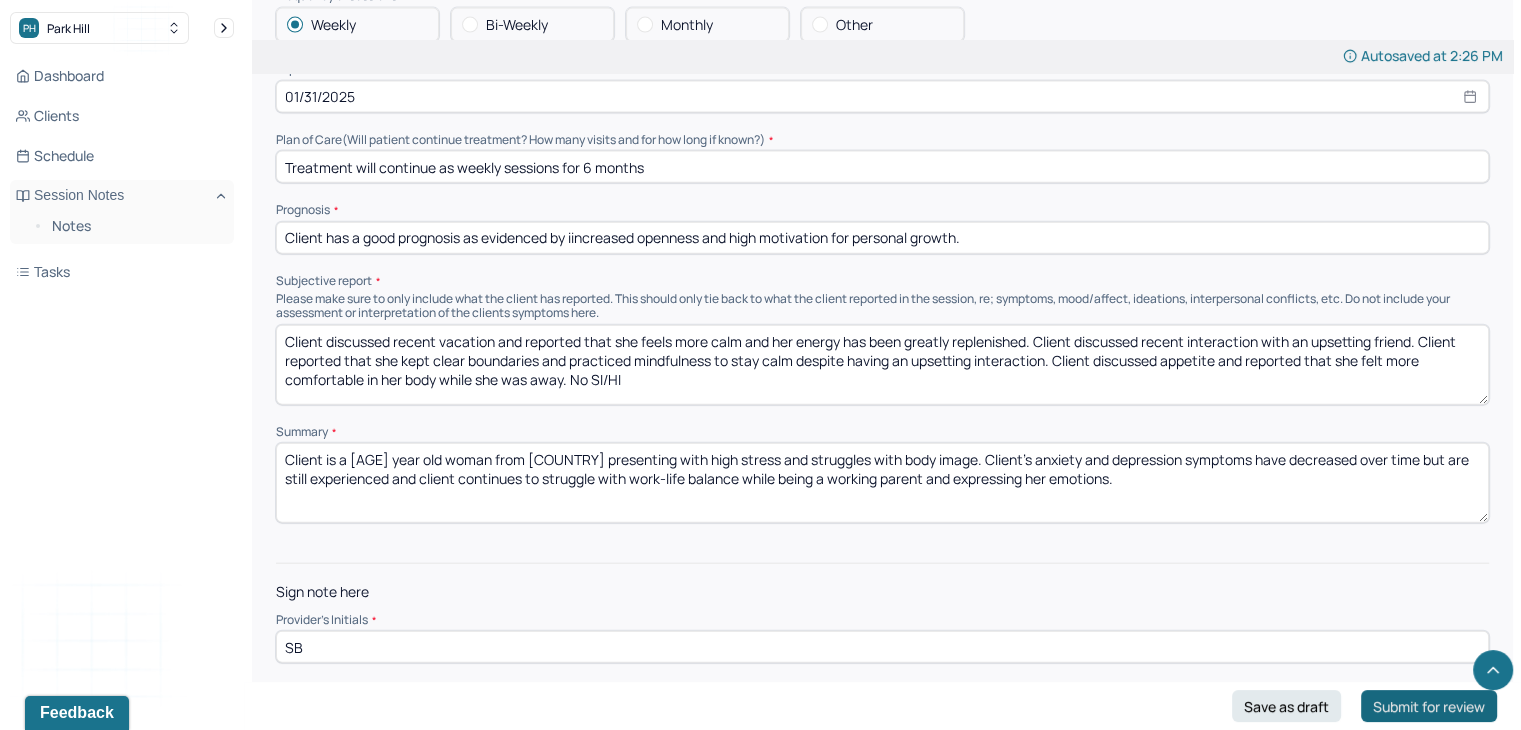 type on "SB" 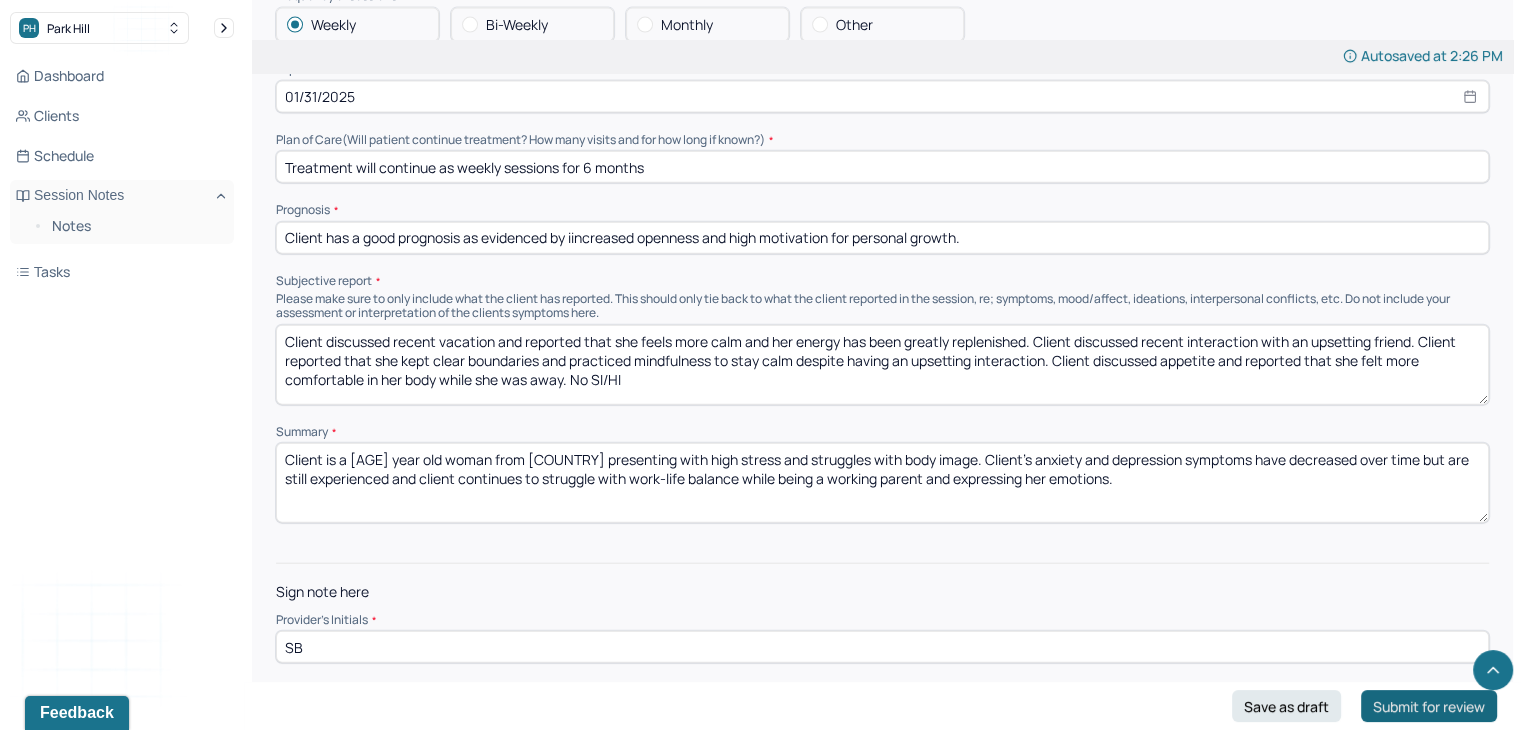 click on "Submit for review" at bounding box center [1429, 706] 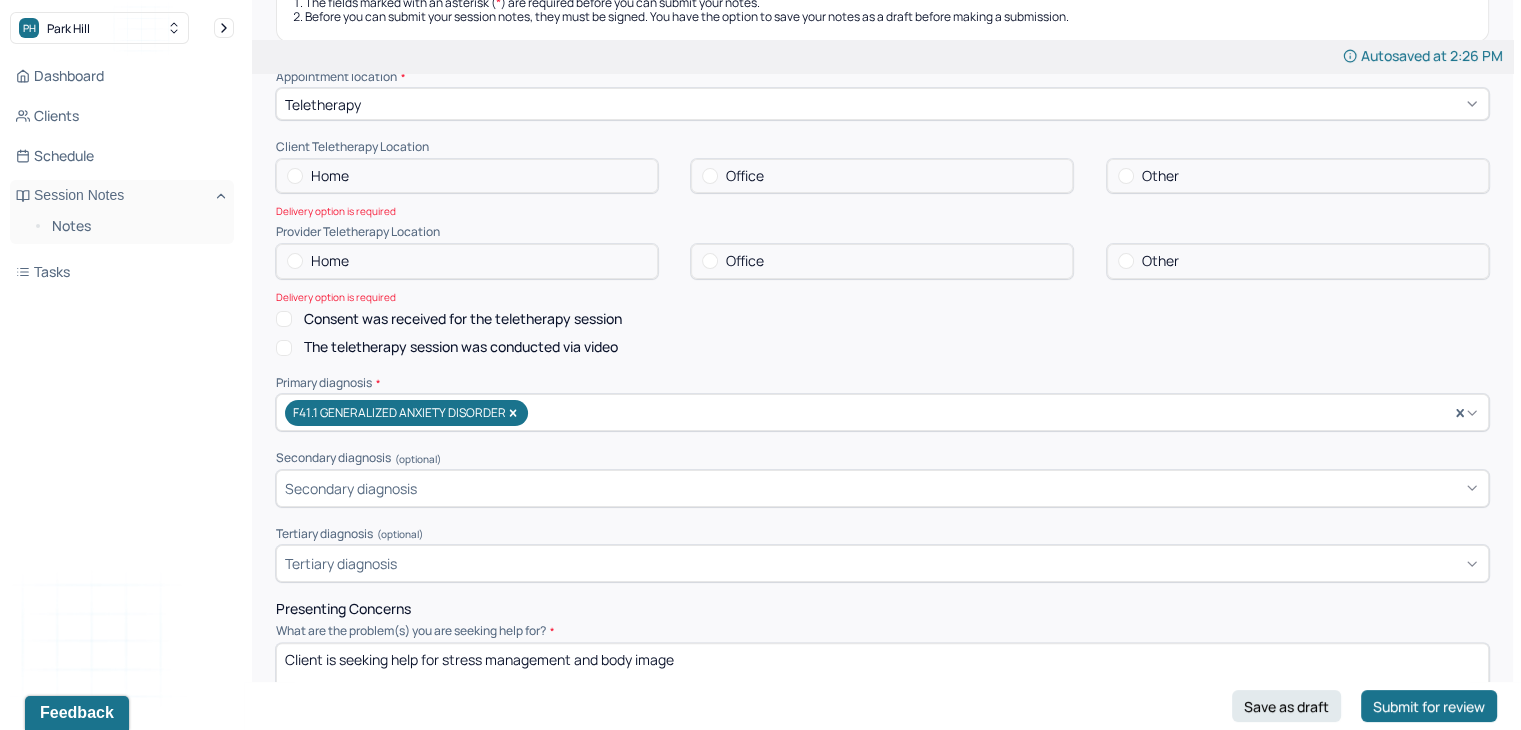 scroll, scrollTop: 324, scrollLeft: 0, axis: vertical 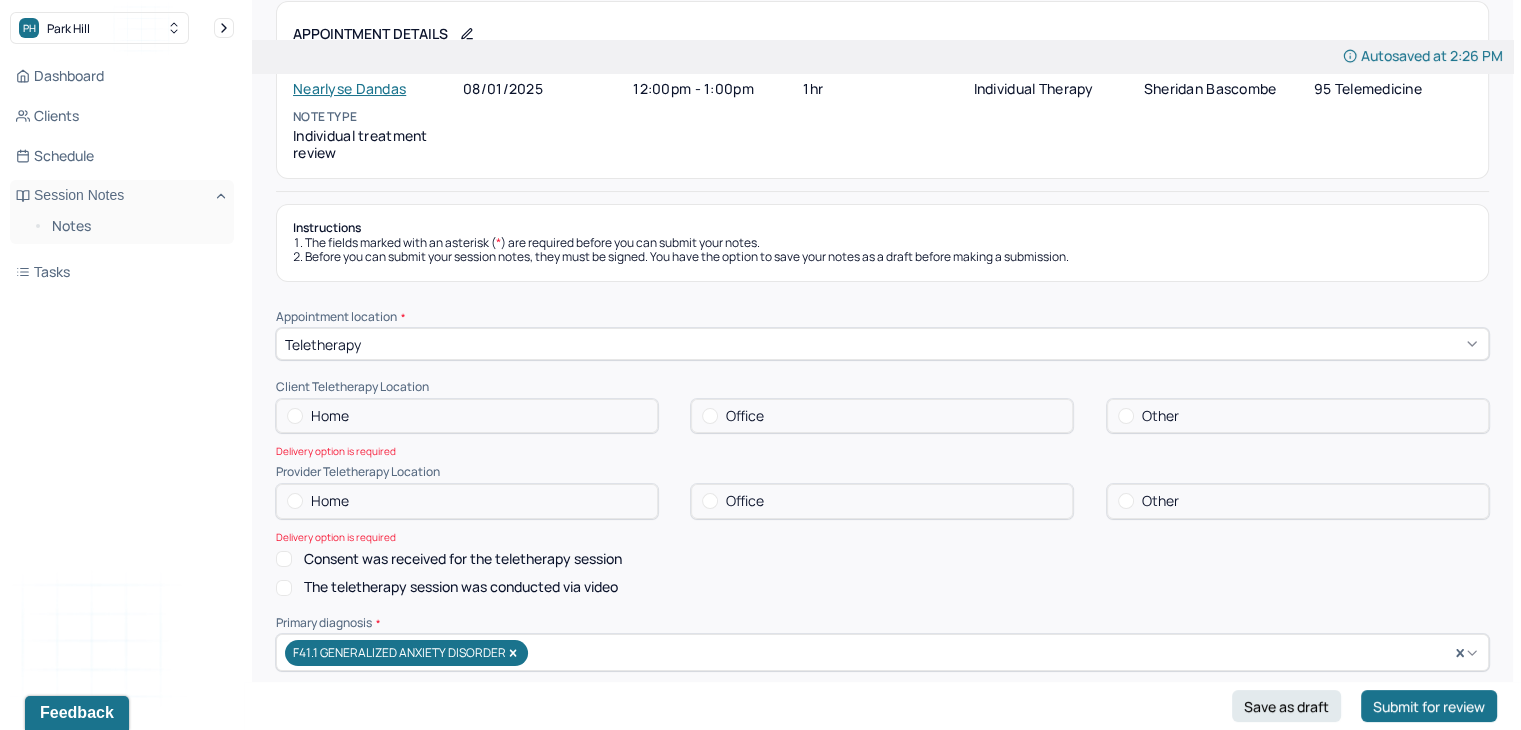 click on "Other" at bounding box center (1160, 416) 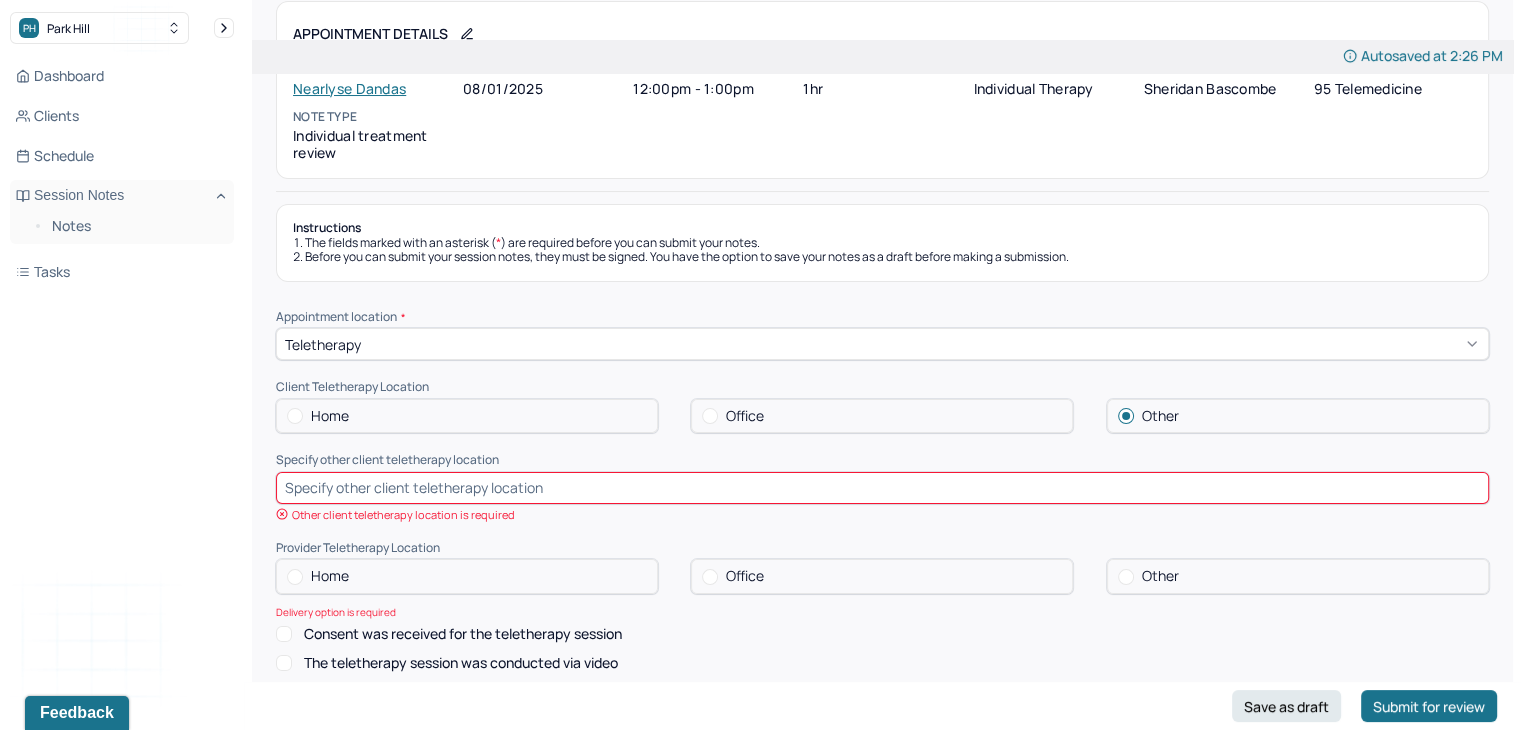 click at bounding box center [882, 488] 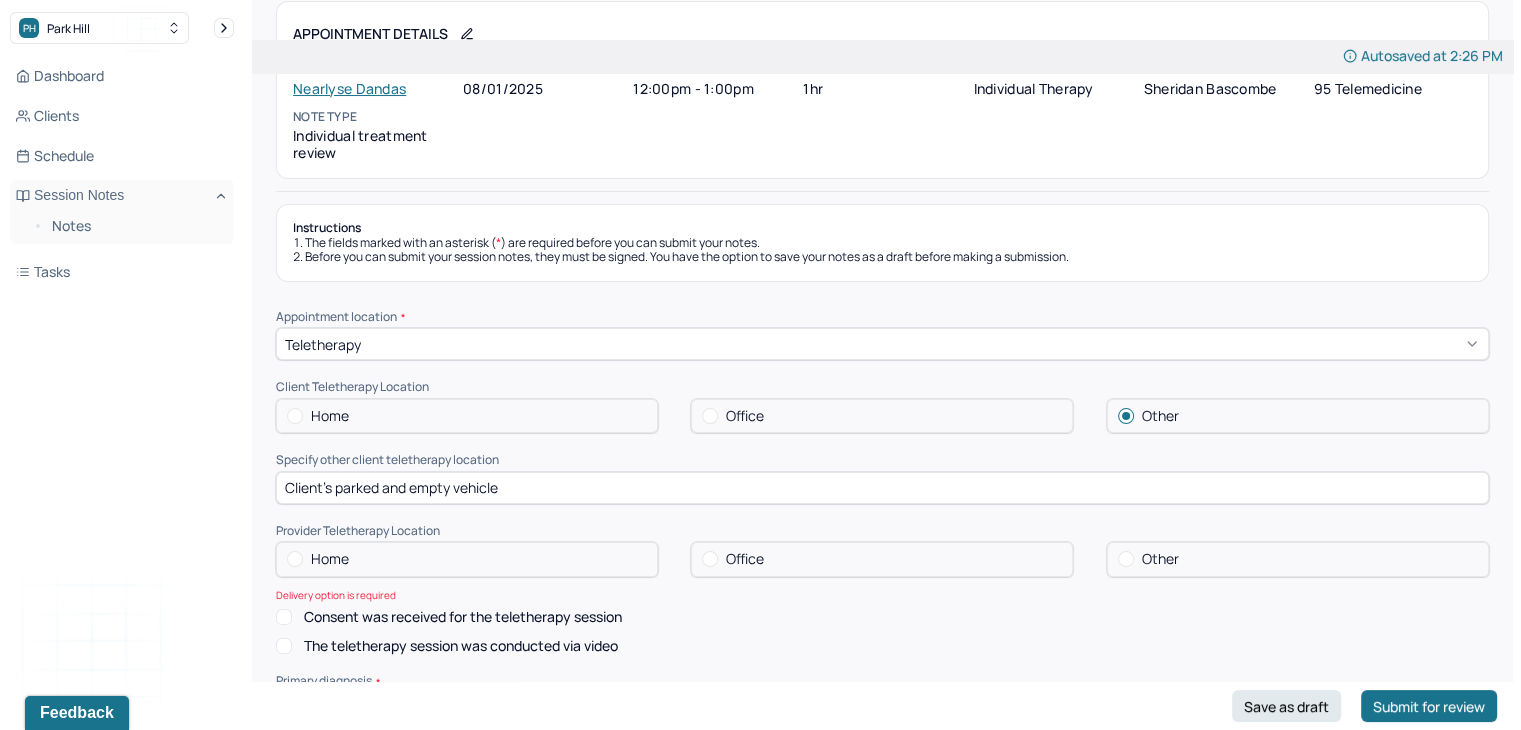 click on "Home" at bounding box center [467, 559] 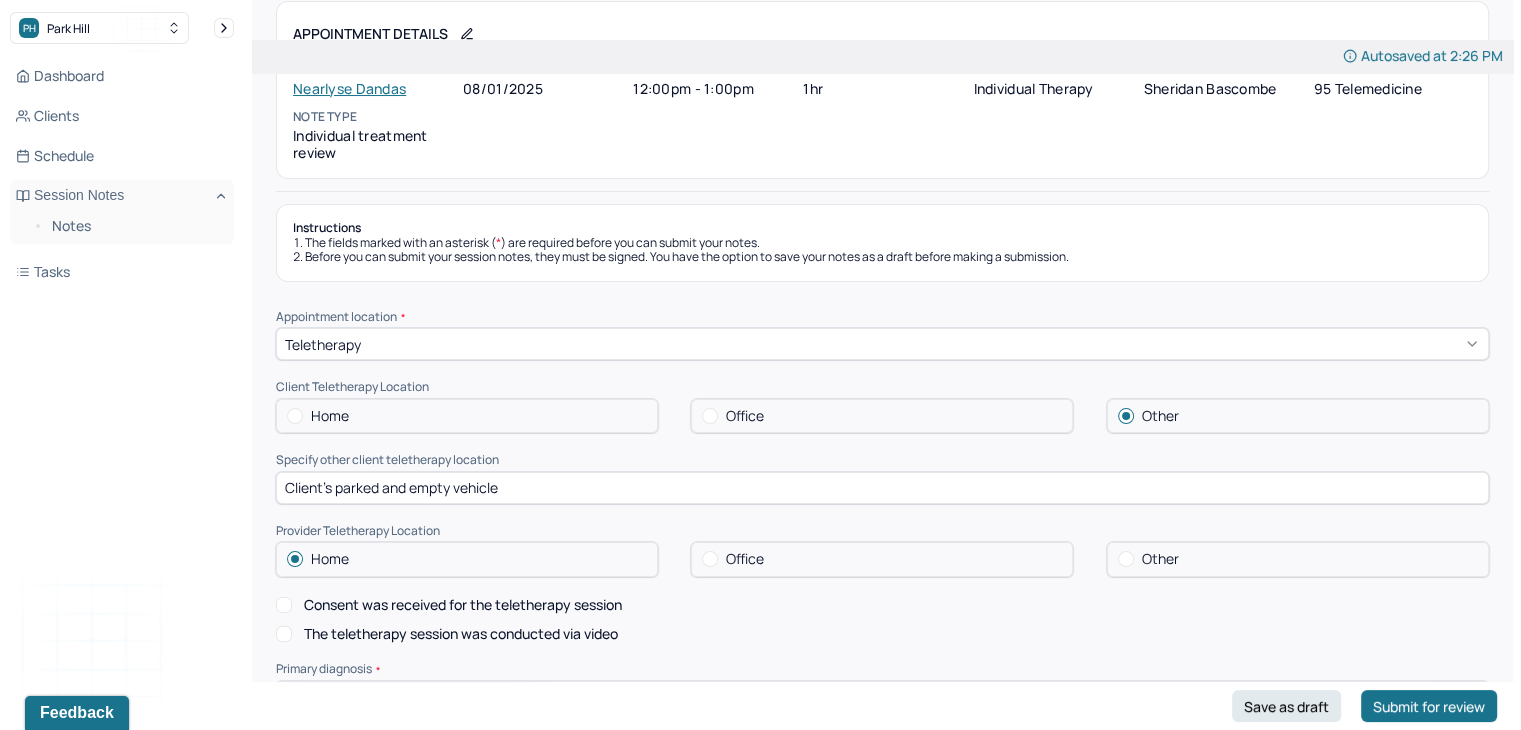 click on "Consent was received for the teletherapy session" at bounding box center [463, 605] 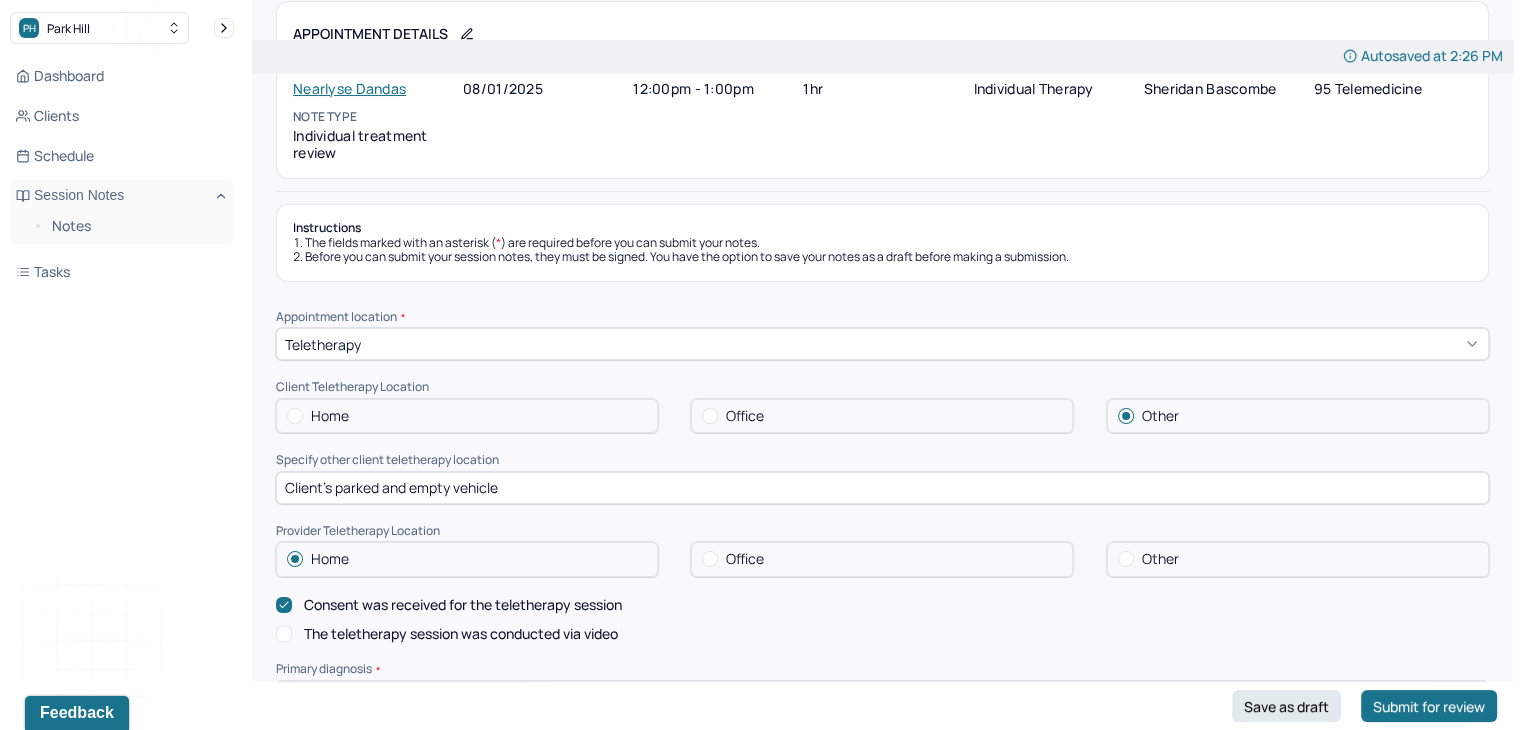click on "The teletherapy session was conducted via video" at bounding box center (461, 634) 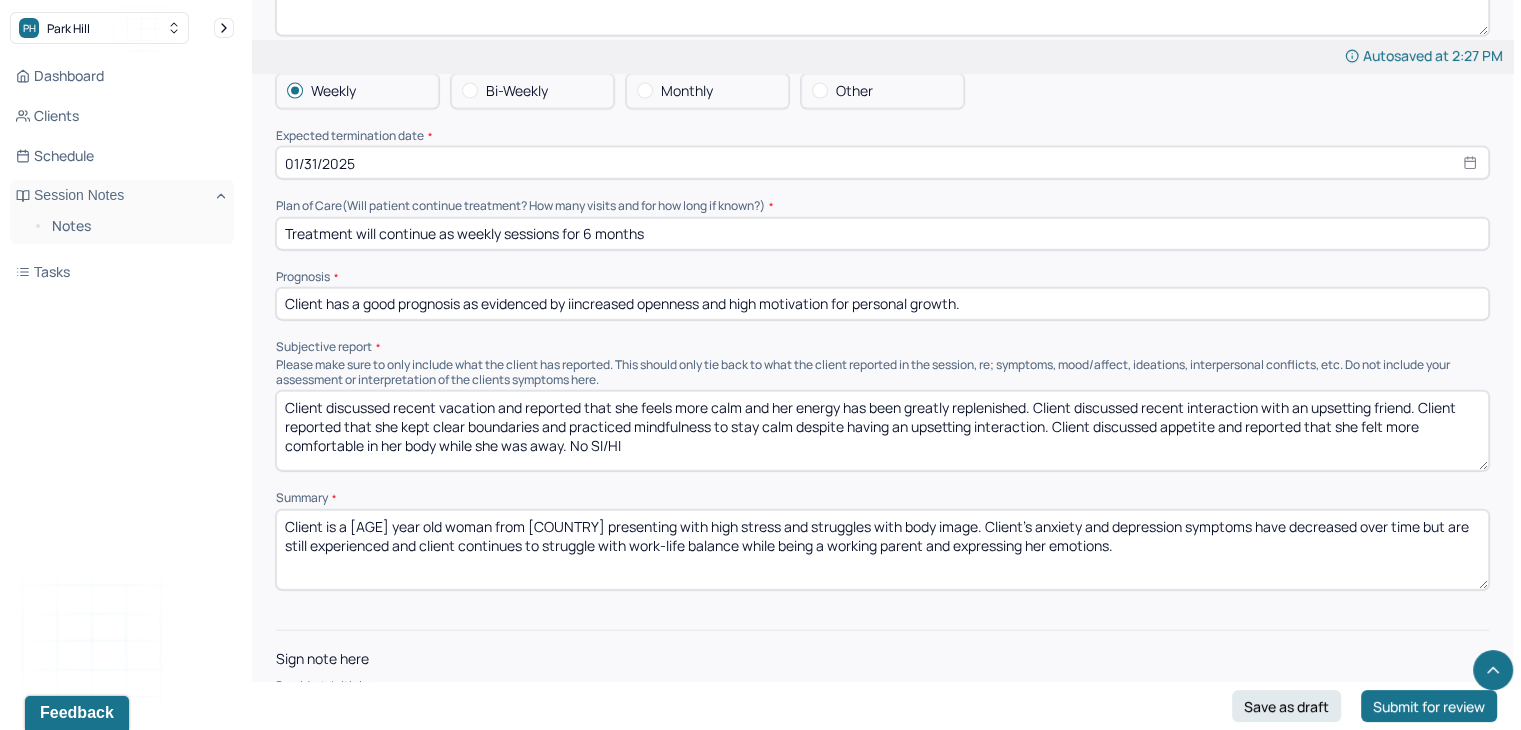 scroll, scrollTop: 4655, scrollLeft: 0, axis: vertical 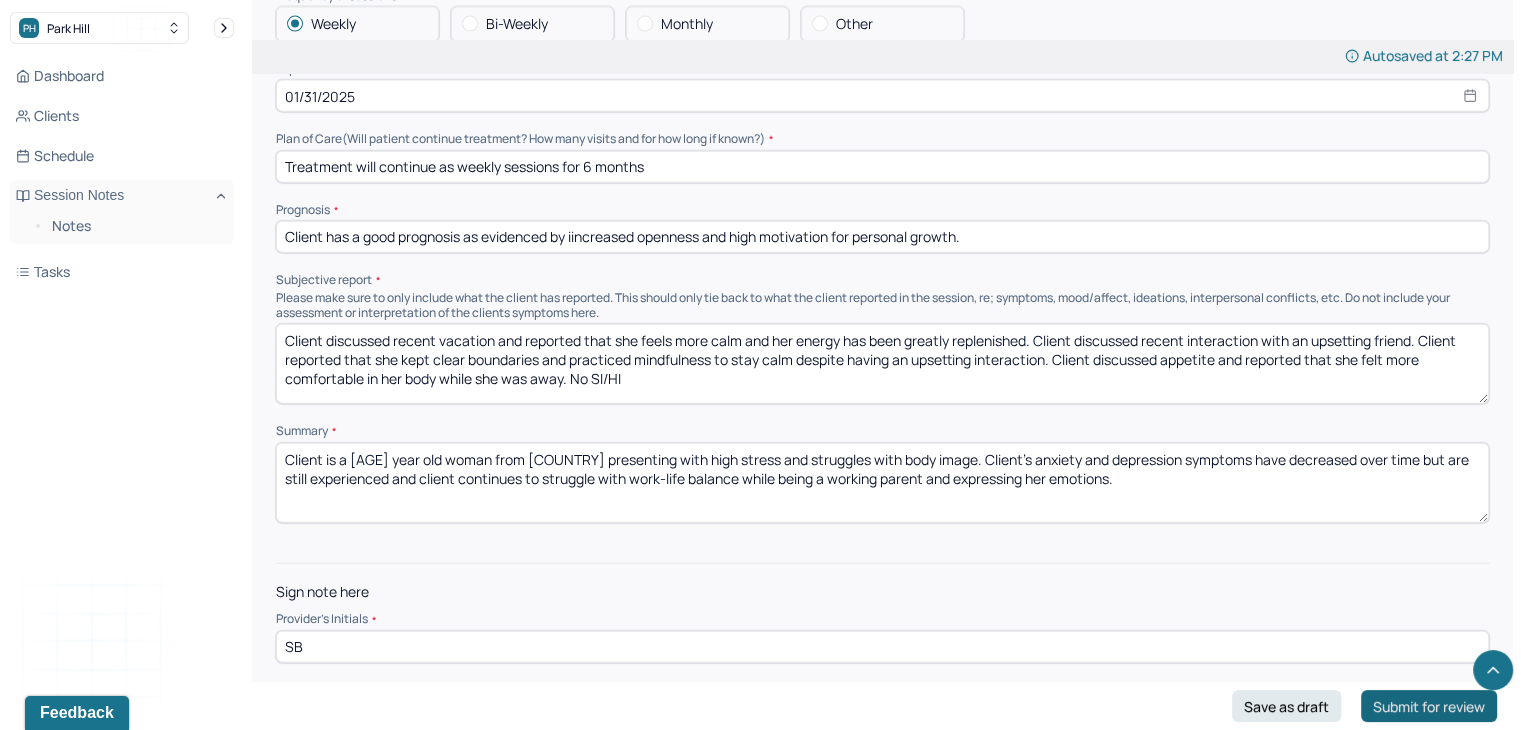 click on "Submit for review" at bounding box center [1429, 706] 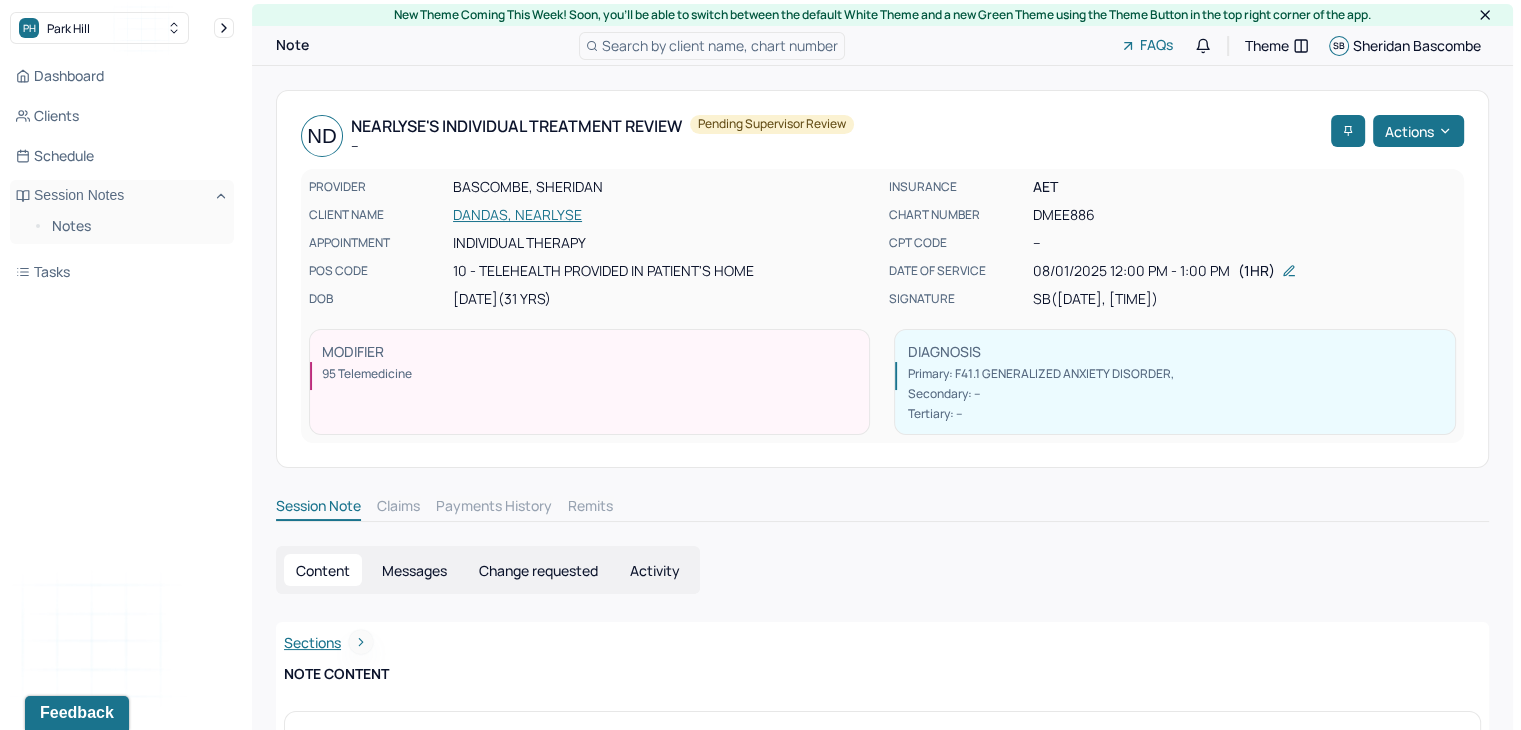 scroll, scrollTop: 0, scrollLeft: 0, axis: both 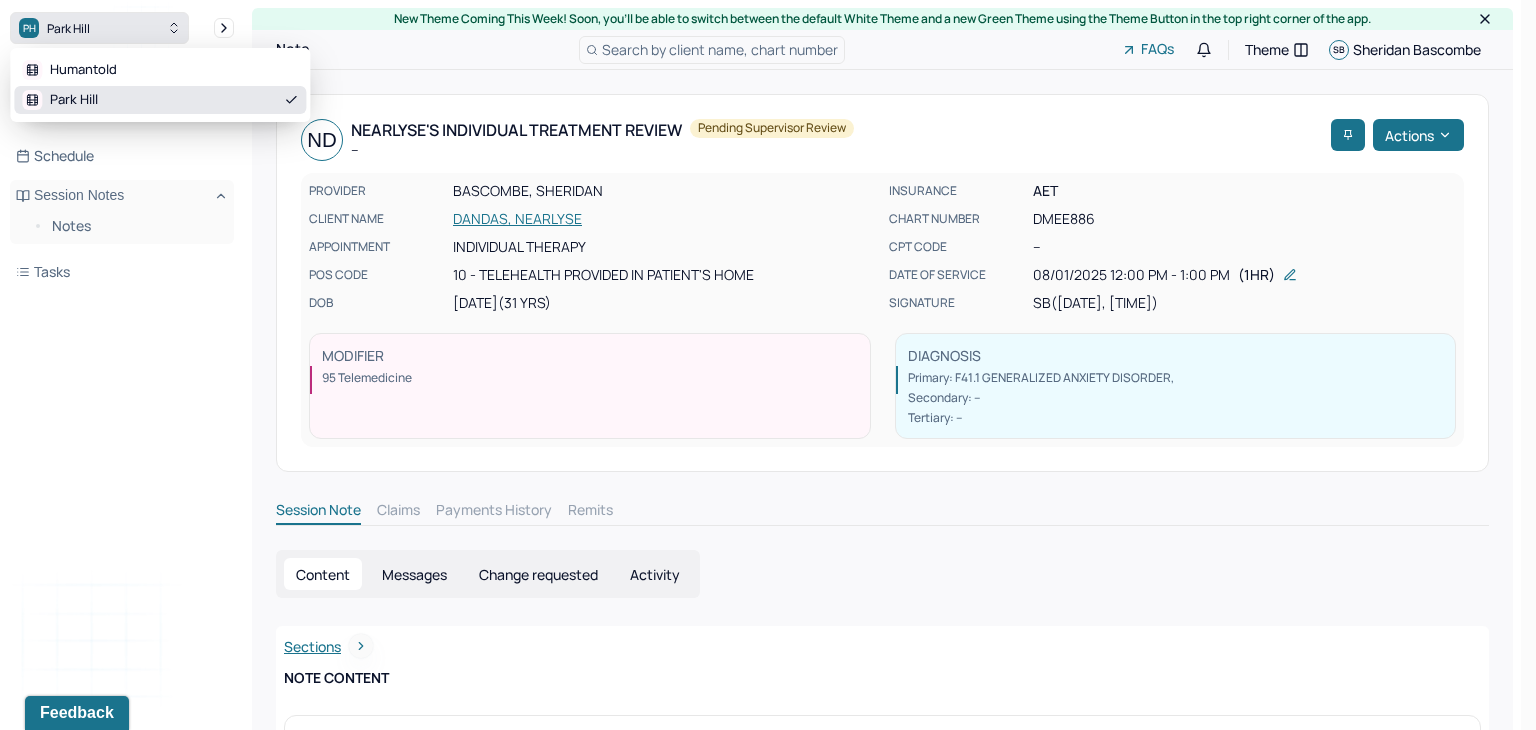 click on "PH Park Hill" at bounding box center (99, 28) 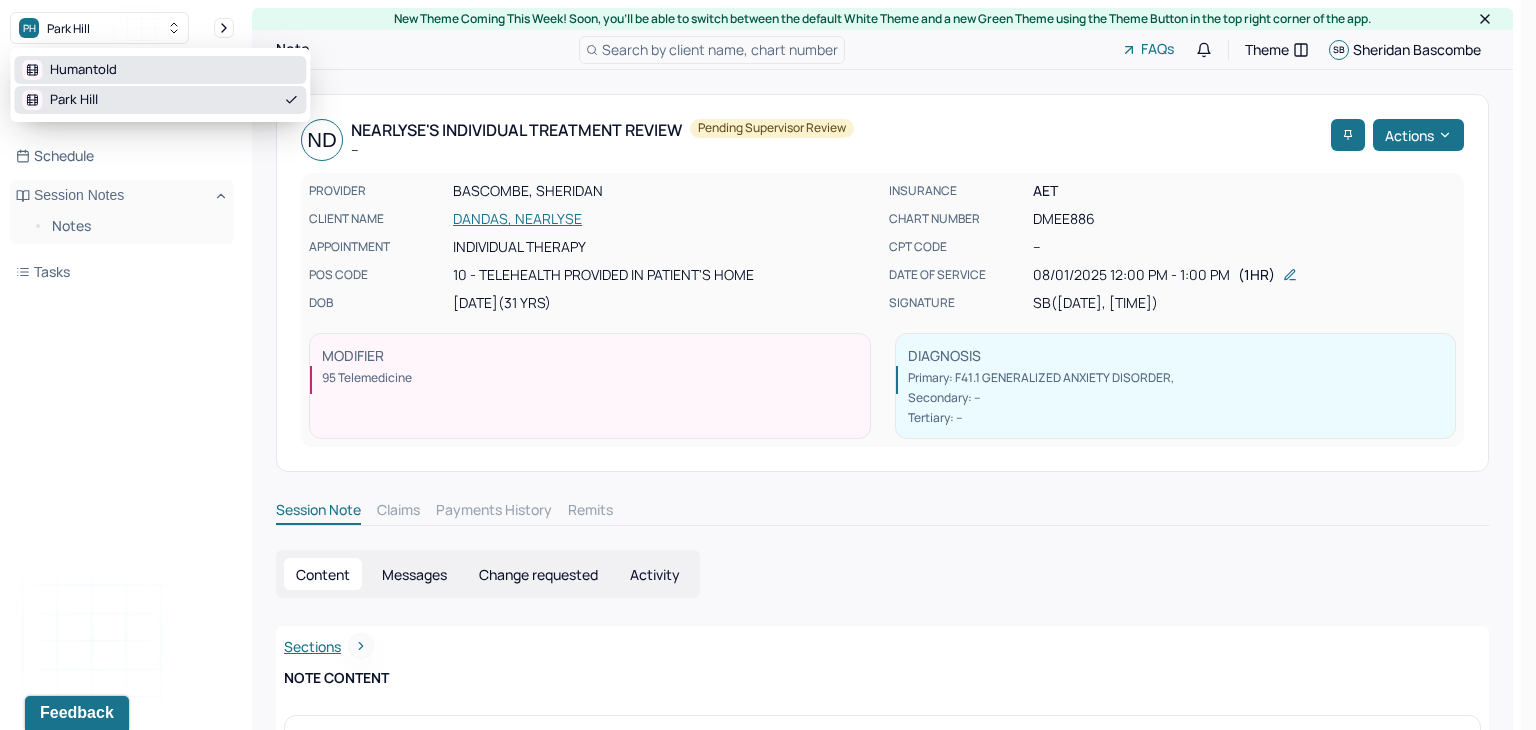 click on "Humantold" at bounding box center (83, 70) 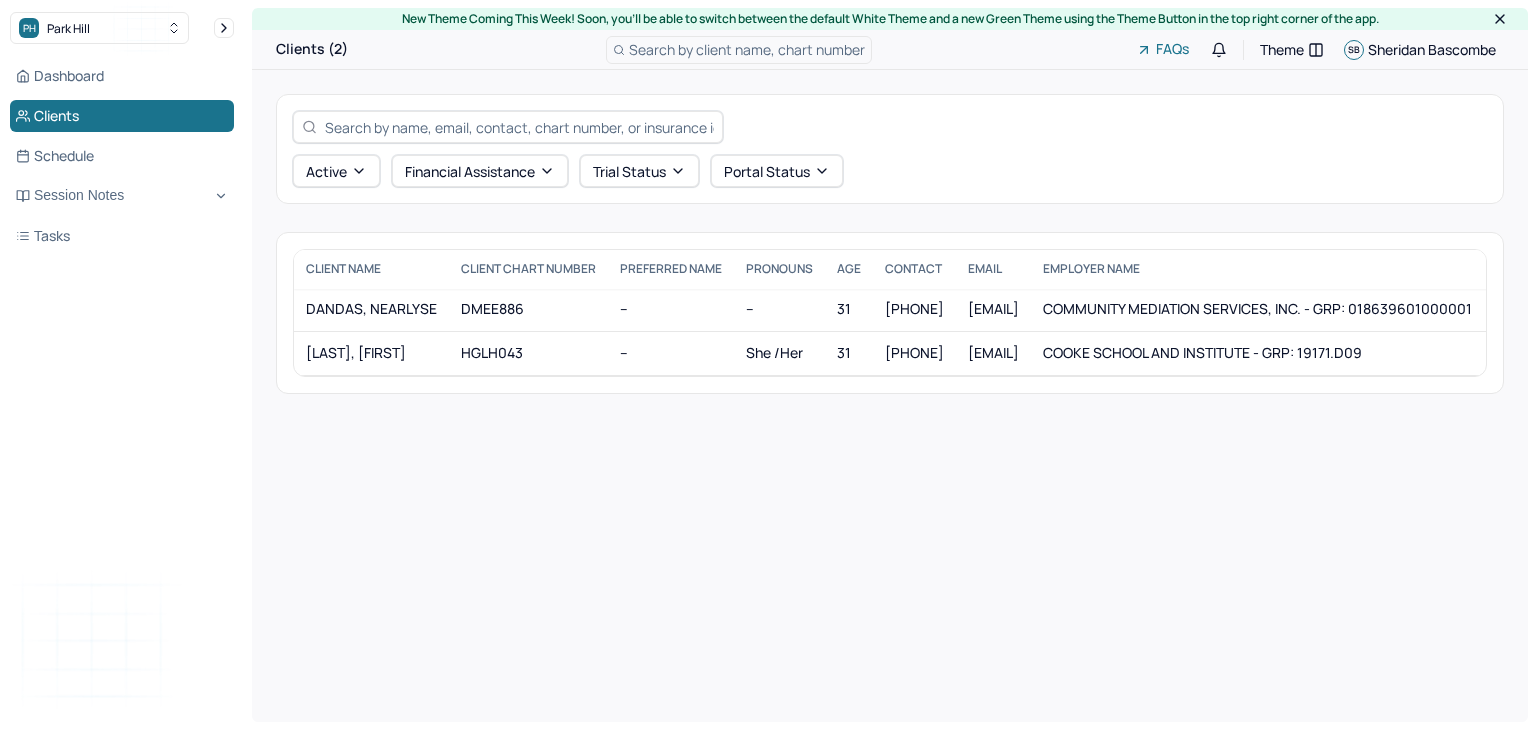 scroll, scrollTop: 0, scrollLeft: 0, axis: both 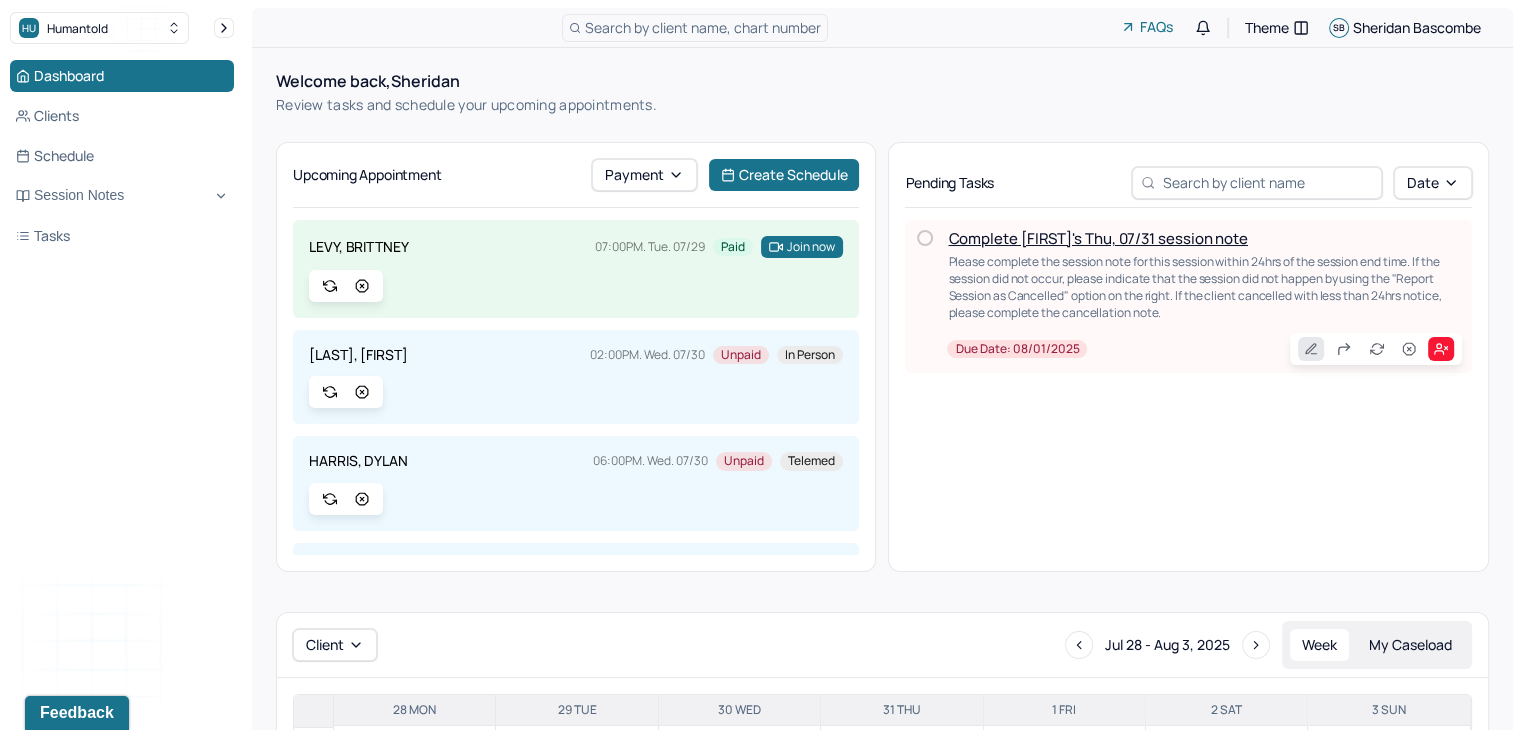 click at bounding box center [1311, 349] 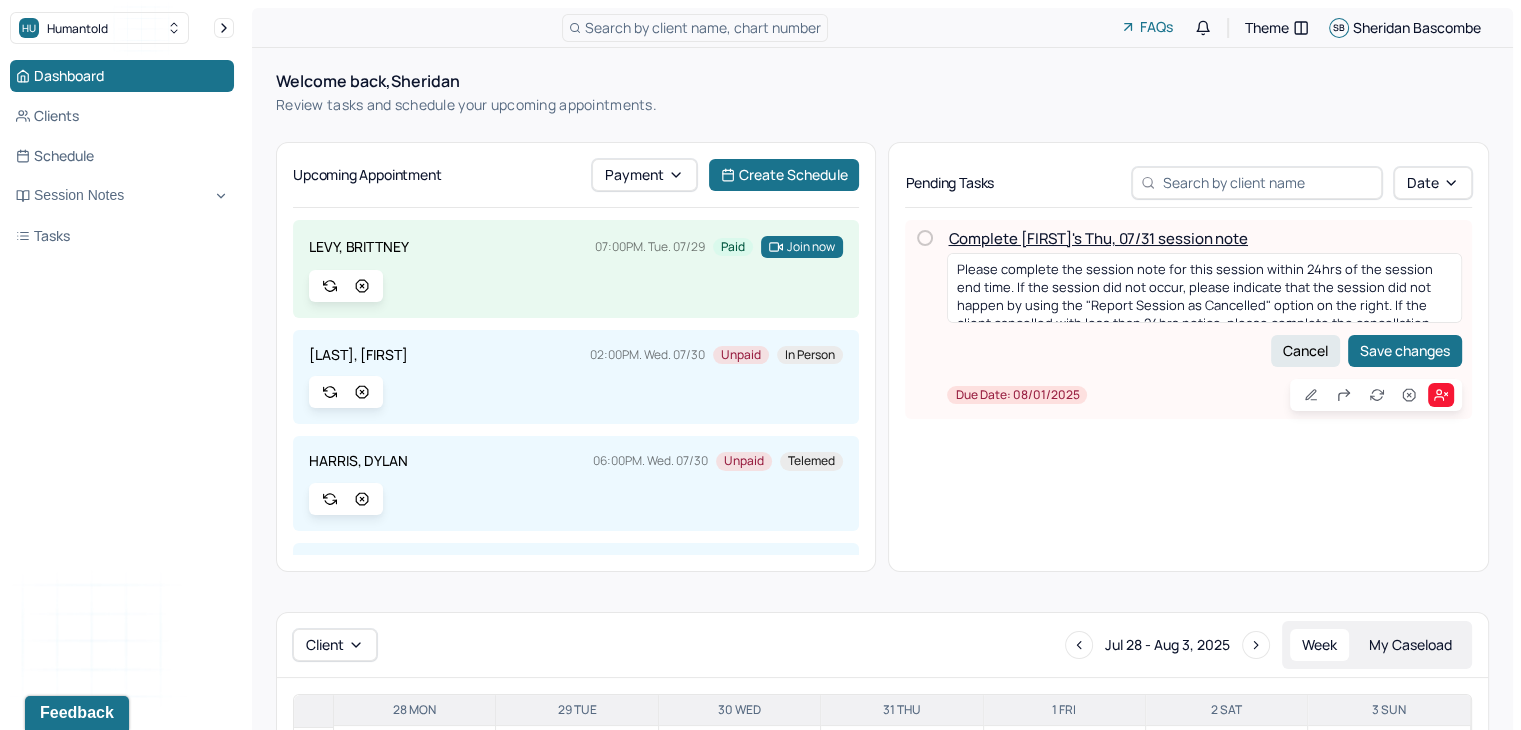 click on "Complete [FIRST]'s Thu, 07/31 session note" at bounding box center (1097, 238) 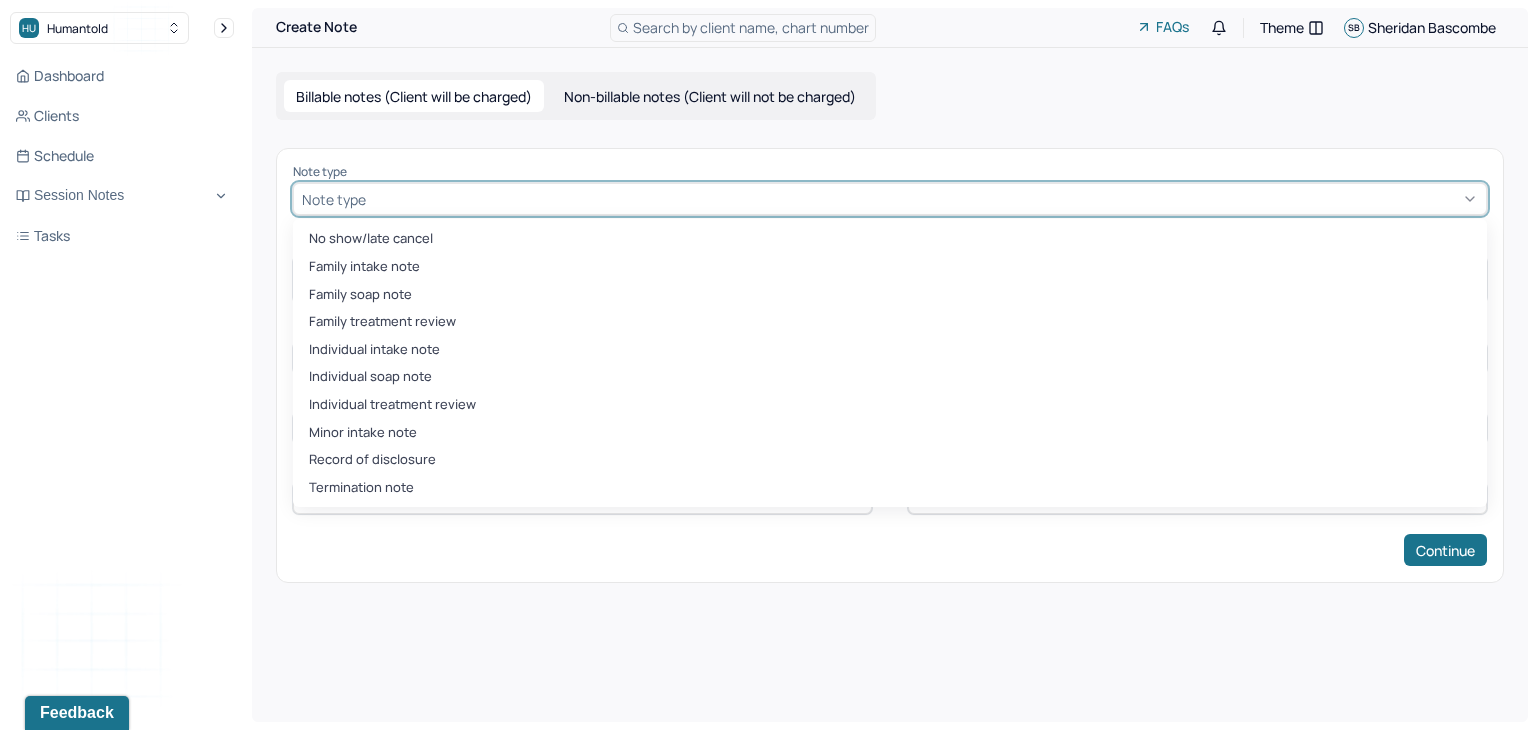 click at bounding box center (924, 199) 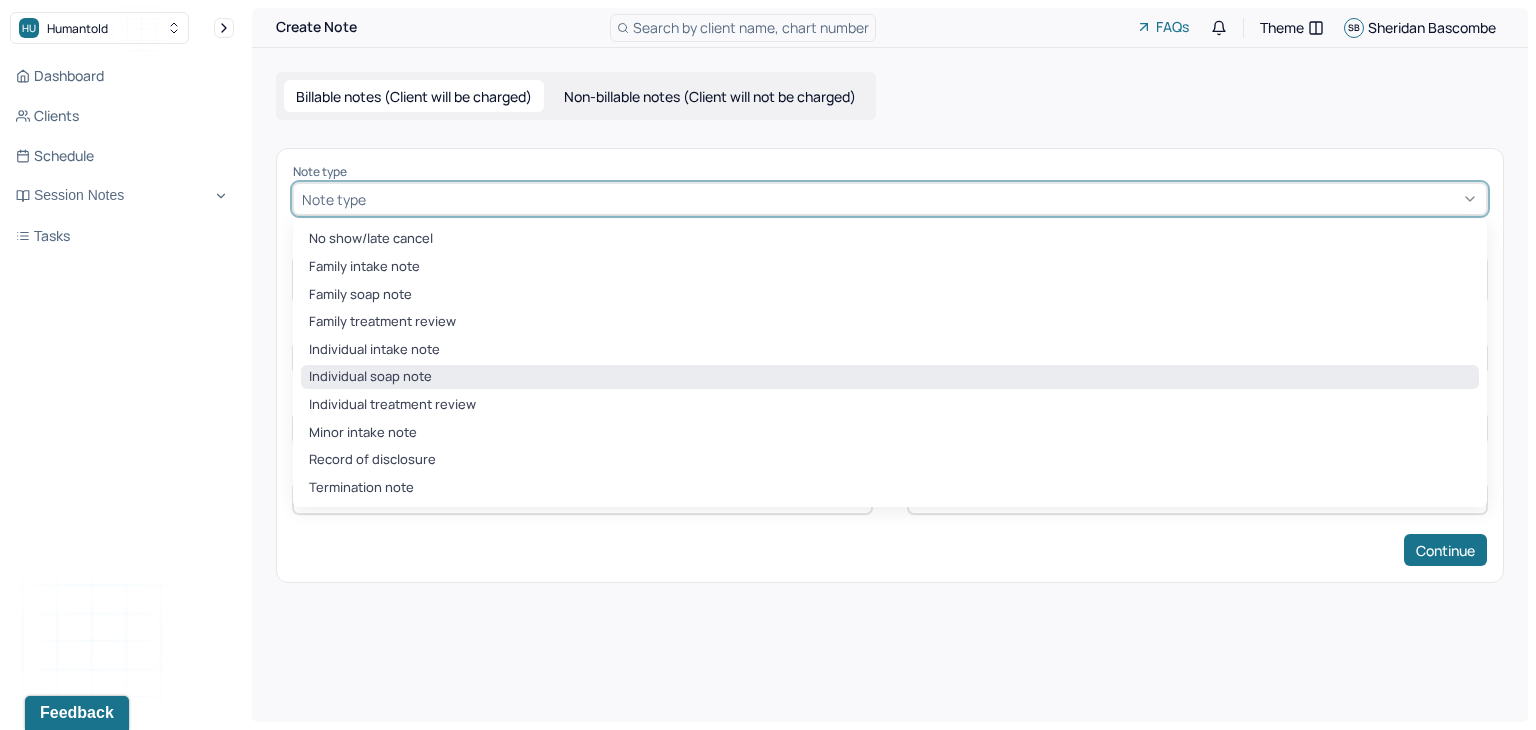 click on "Individual soap note" at bounding box center [890, 377] 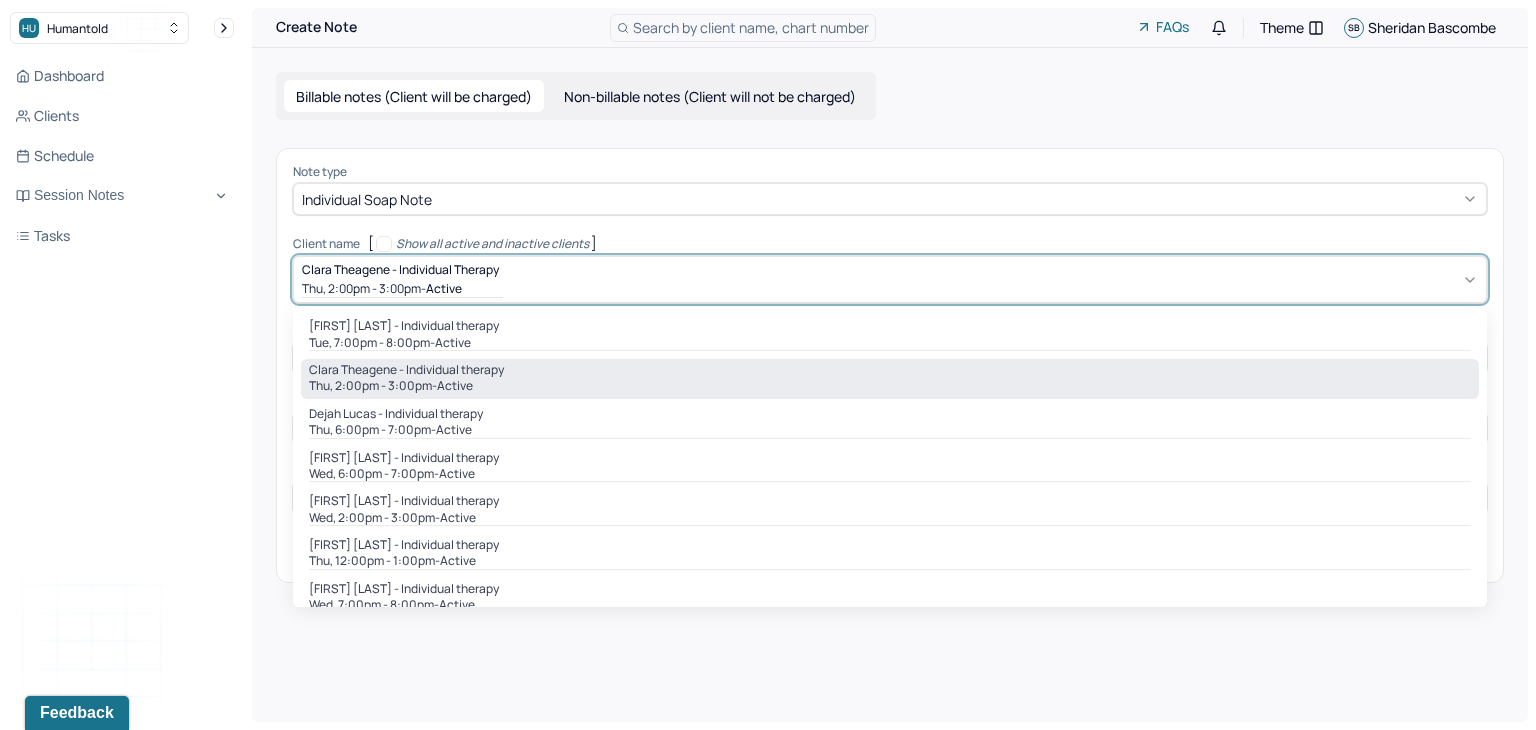 click on "[FIRST] [LAST] - Individual therapy Thu, 2:00pm - 3:00pm - active" at bounding box center [890, 279] 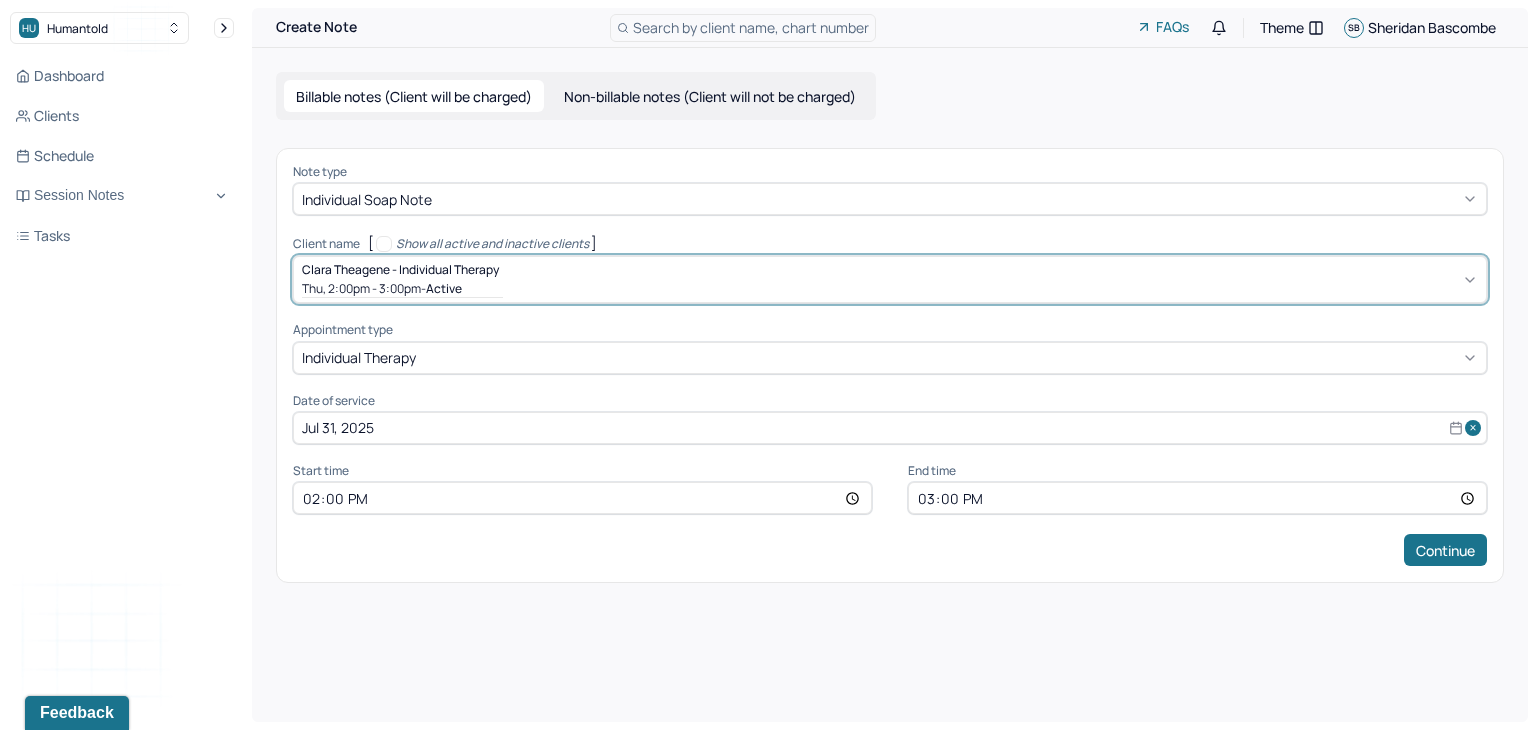 click on "[FIRST] [LAST] - Individual therapy Thu, 2:00pm - 3:00pm - active" at bounding box center (890, 279) 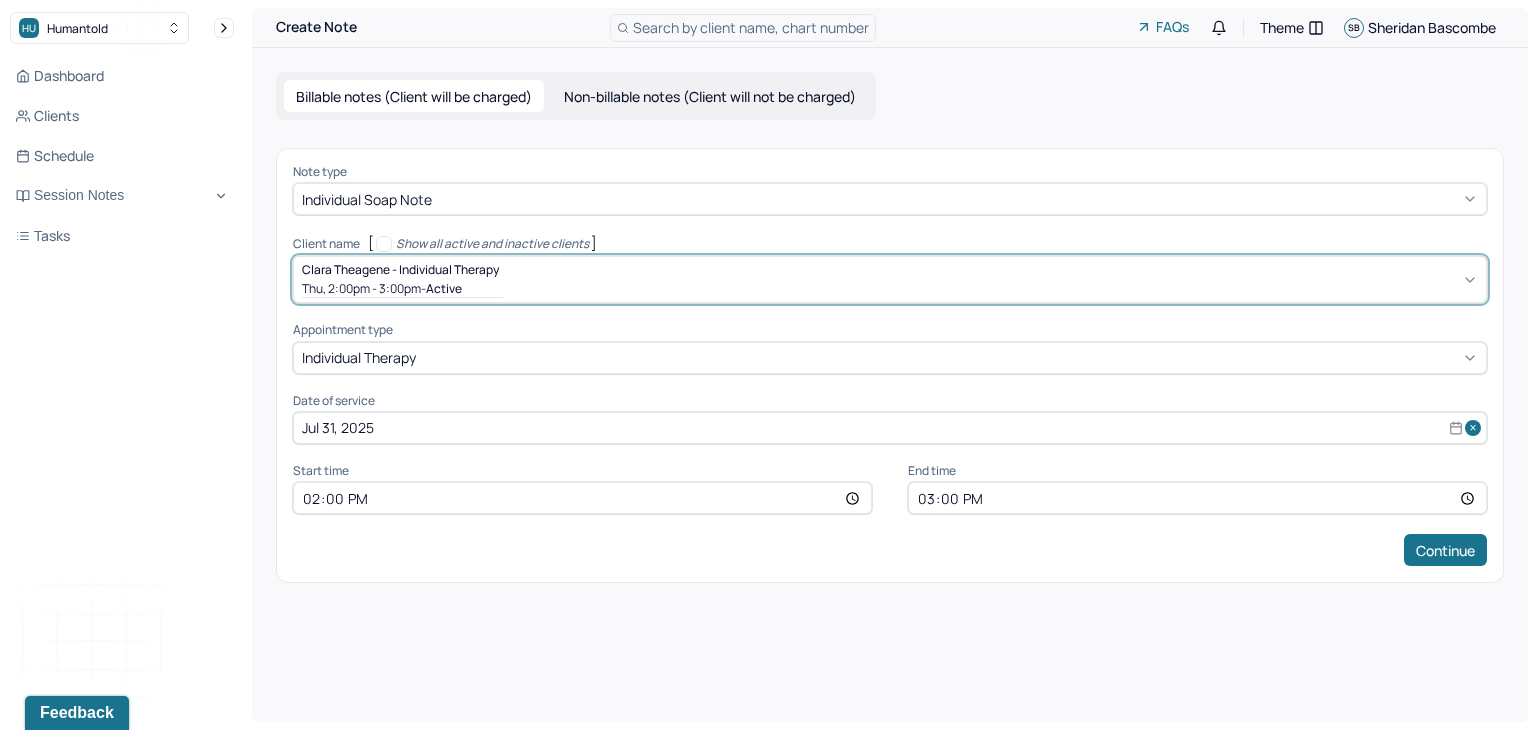 select on "6" 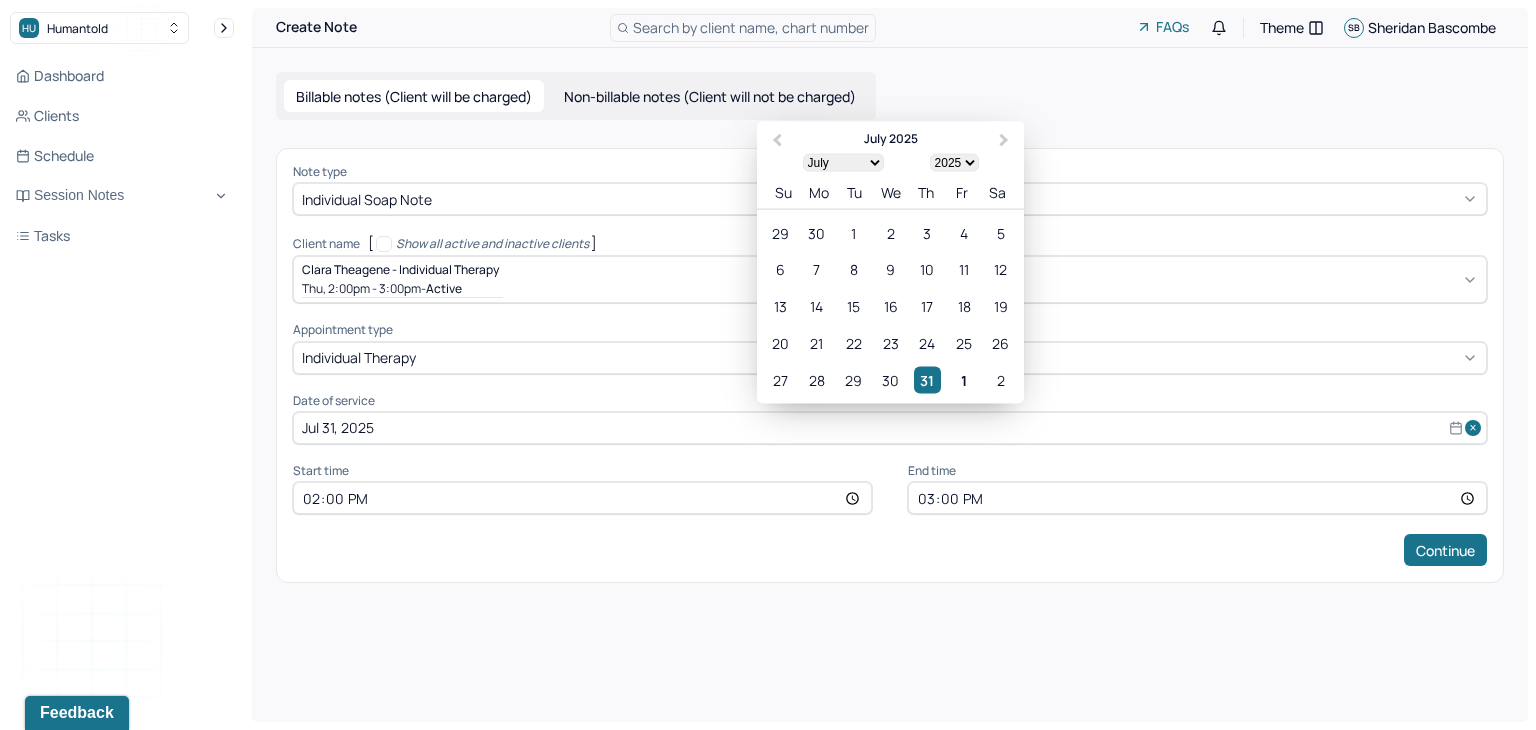 click on "Jul 31, 2025" at bounding box center [890, 428] 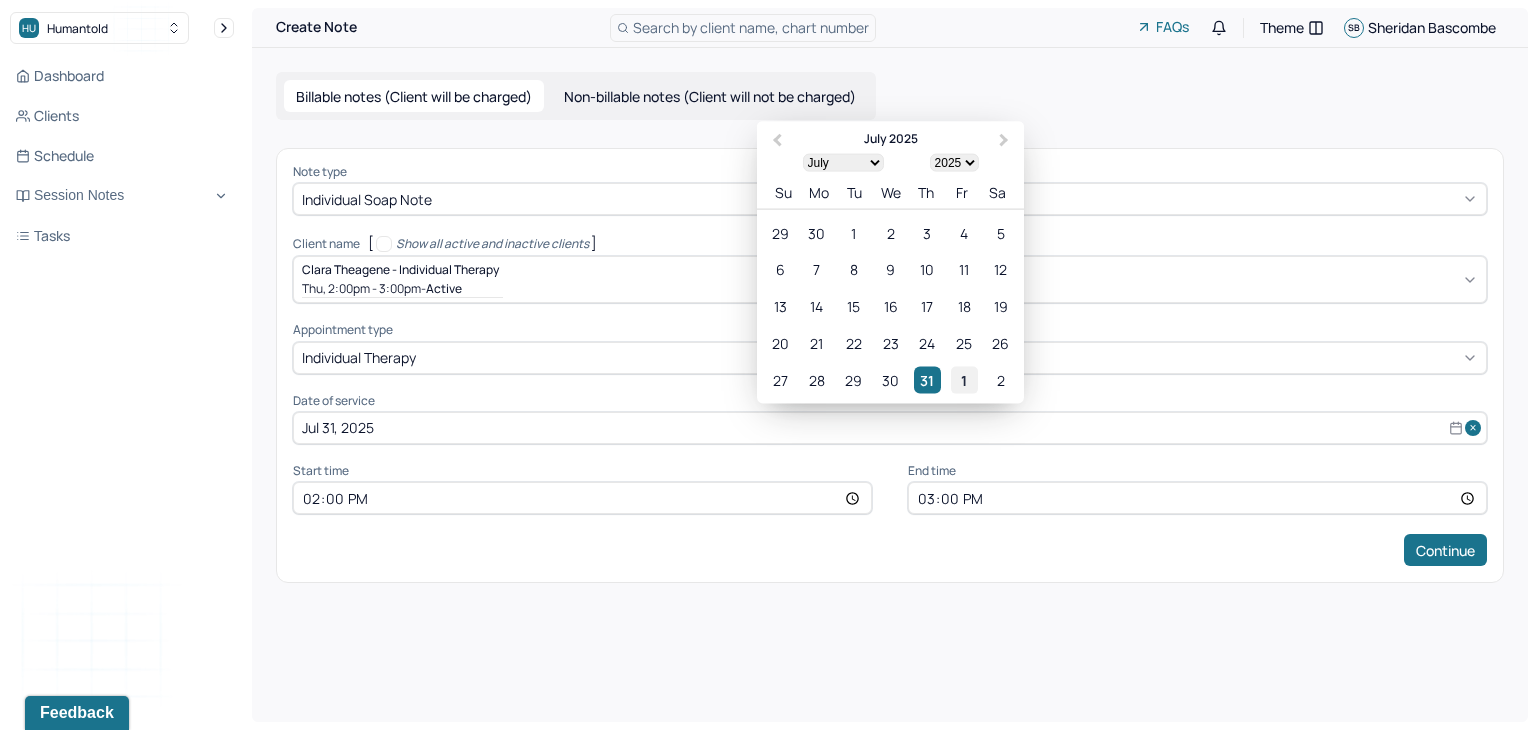 click on "1" at bounding box center [964, 379] 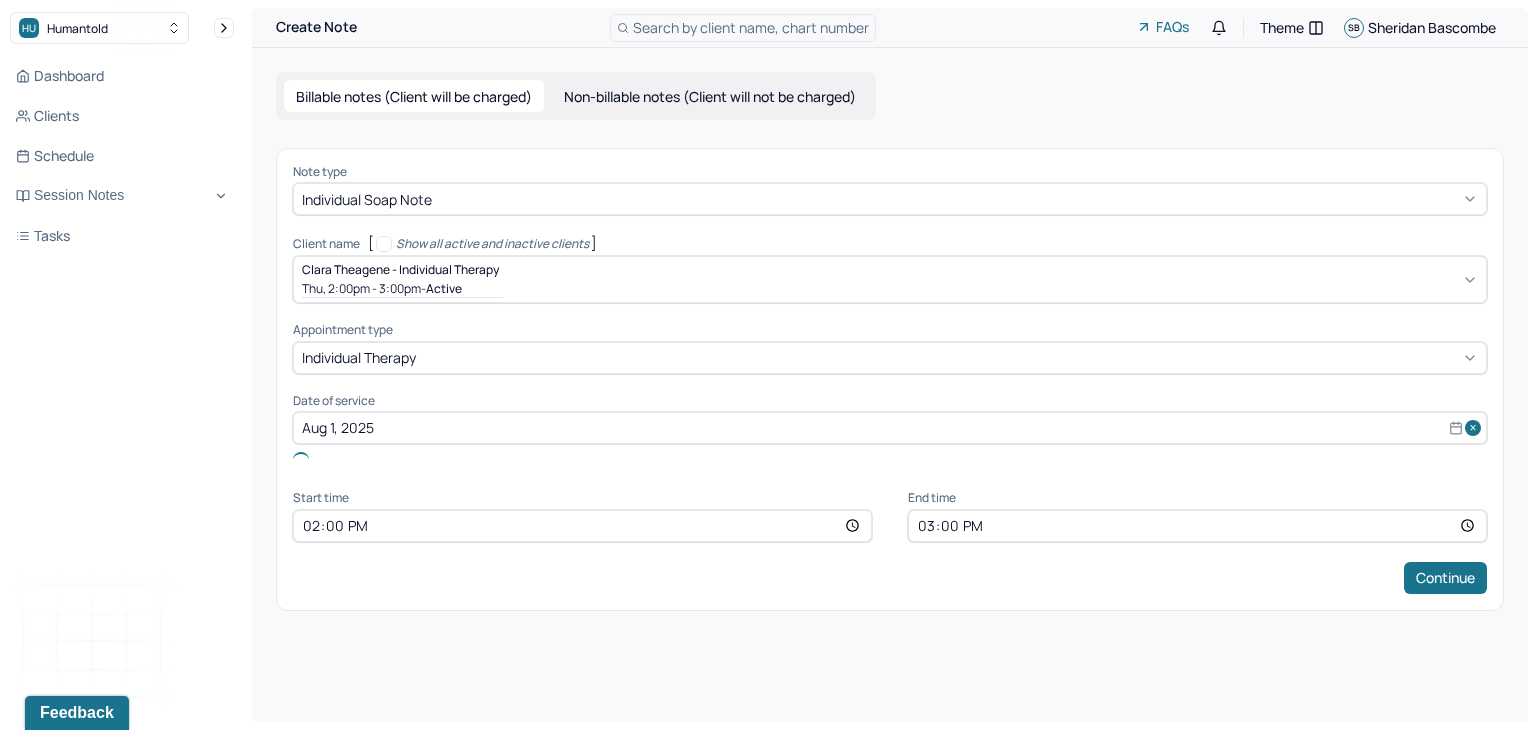 type on "Aug 1, 2025" 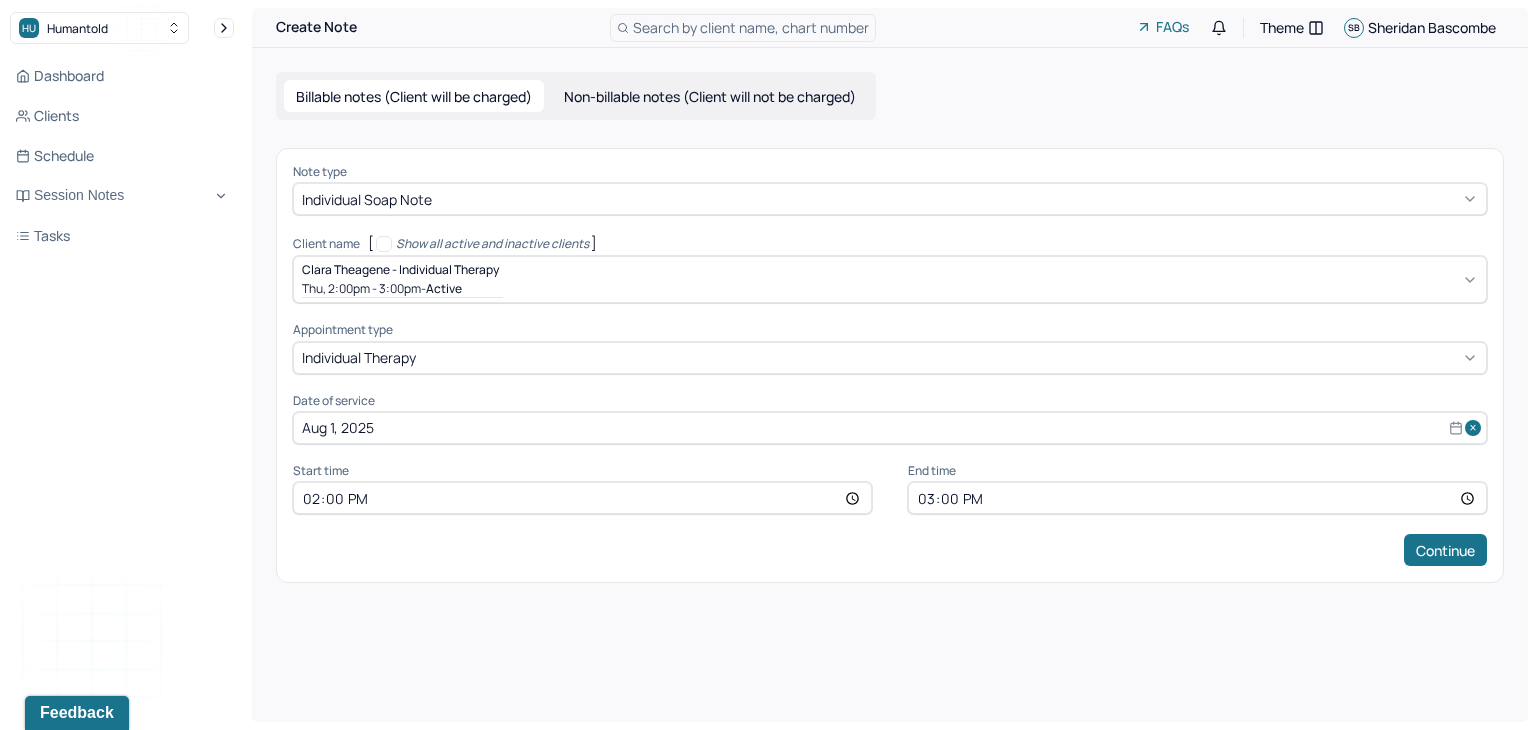 click on "14:00" at bounding box center [582, 498] 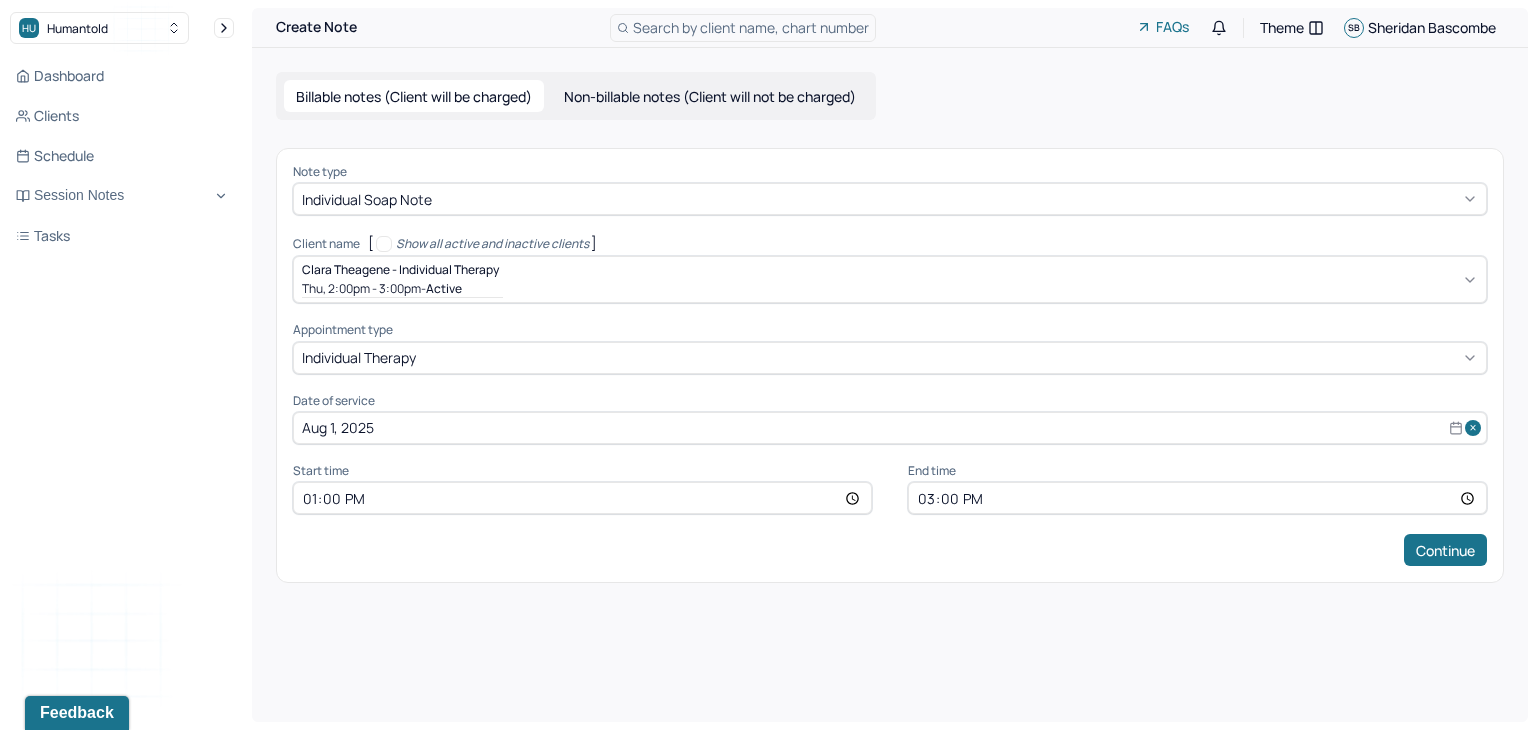 click on "15:00" at bounding box center (1197, 498) 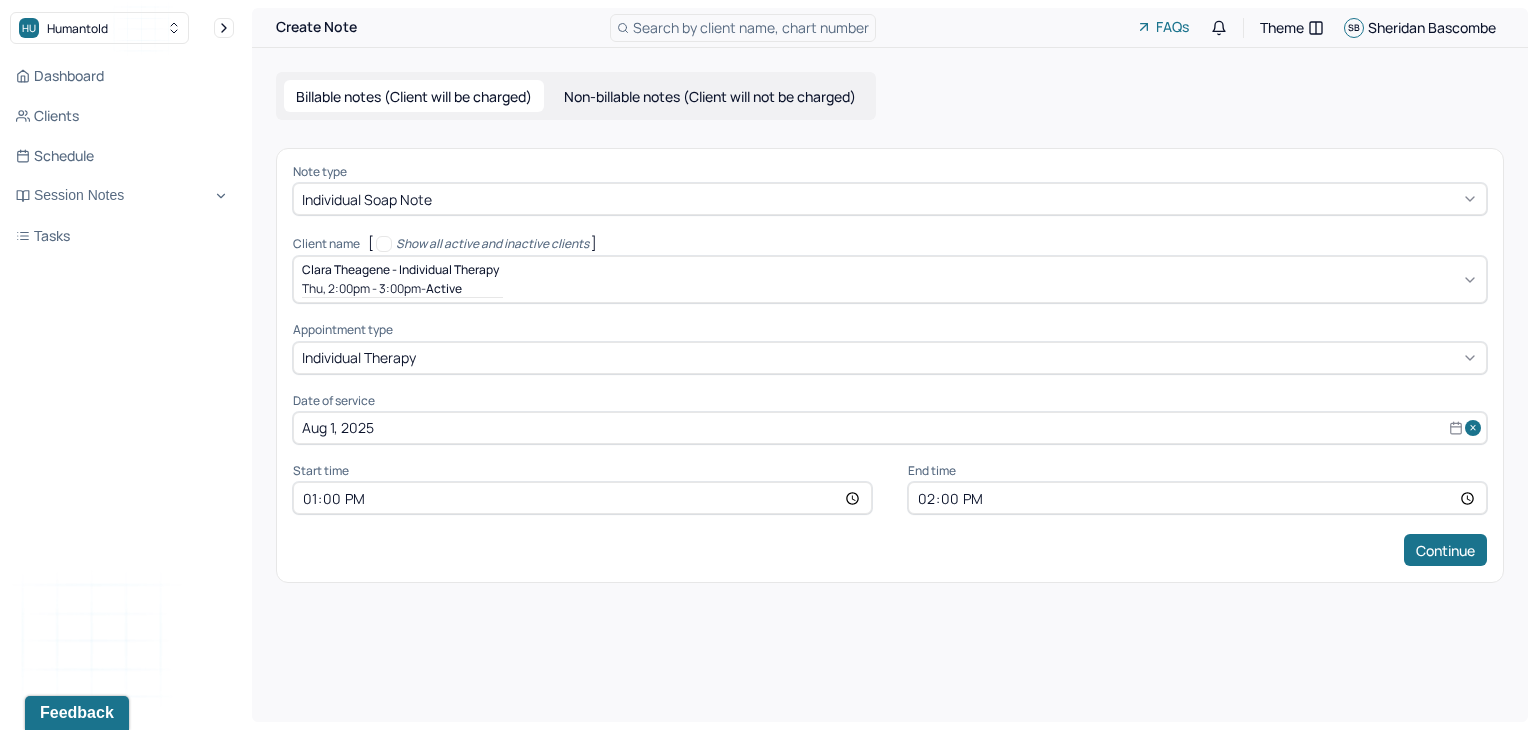 click on "Create Note Search by client name, chart number  FAQs Theme SB Sheridan   Bascombe Billable notes (Client will be charged) Non-billable notes (Client will not be charged) Note type Individual soap note Client name [ Show all active and inactive clients ] Clara Theagene - Individual therapy Thu, 2:00pm - 3:00pm  -  active Supervisee name Sheridan Bascombe Appointment type individual therapy Date of service Aug 1, 2025 Start time 13:00 End time 14:00 Continue" at bounding box center [890, 365] 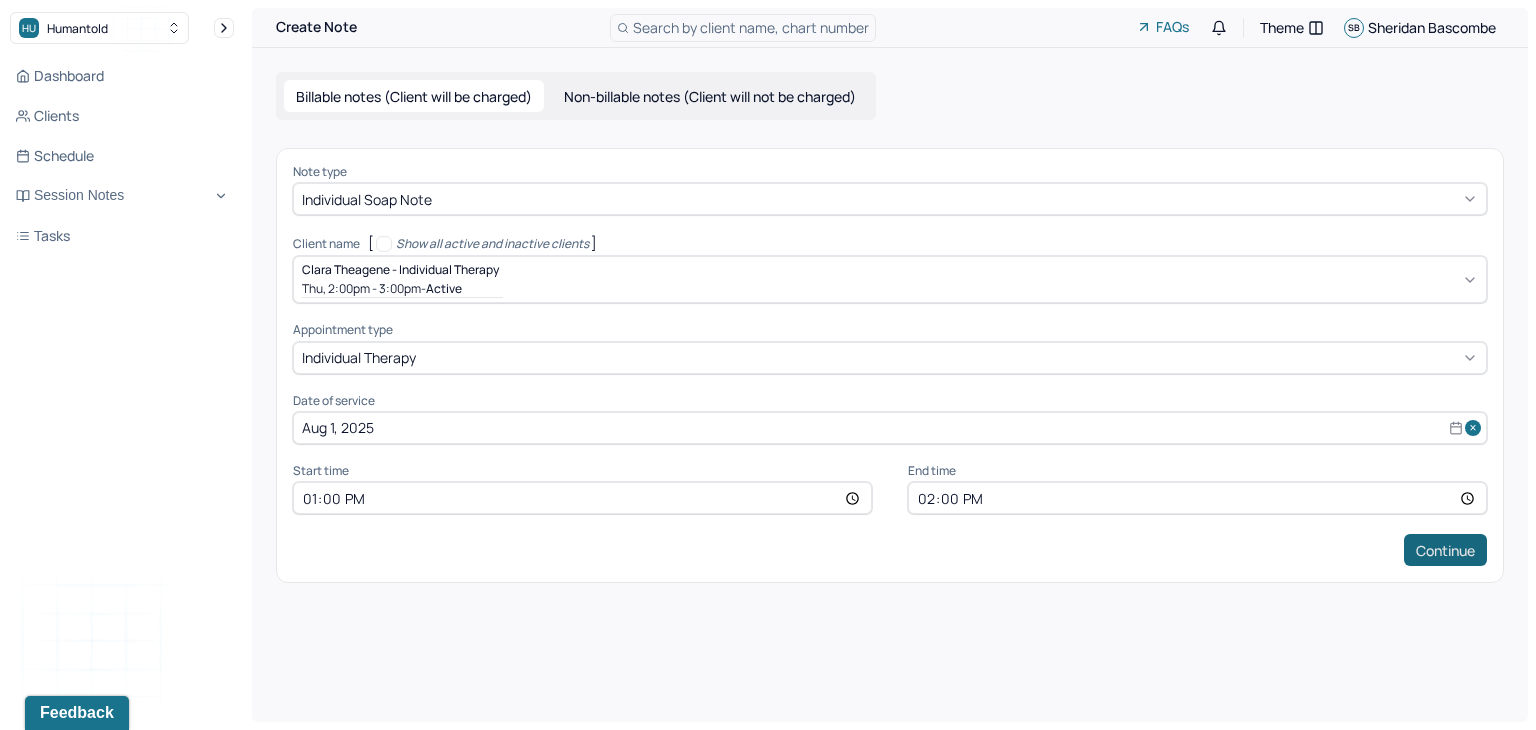 click on "Continue" at bounding box center (1445, 550) 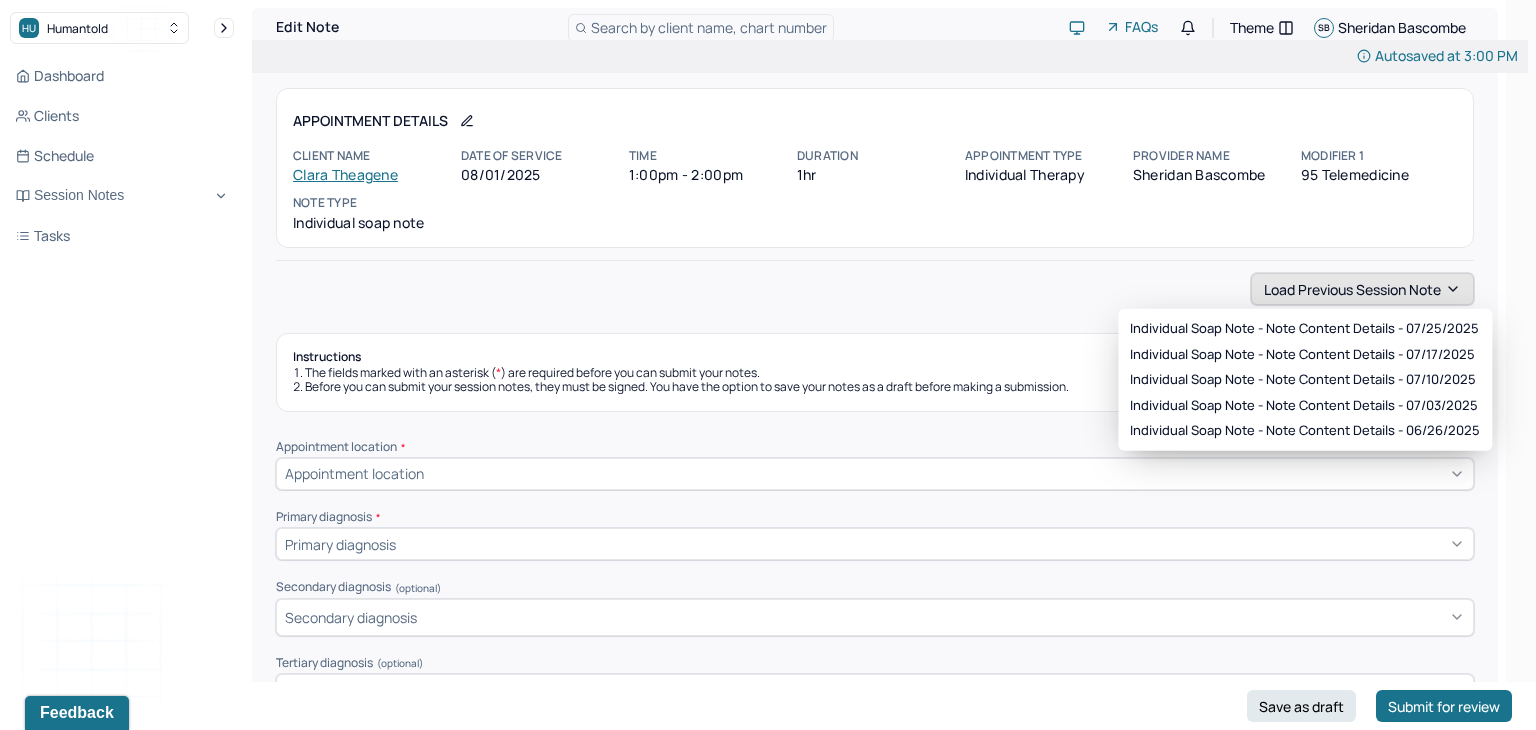 click on "Load previous session note" at bounding box center (1362, 289) 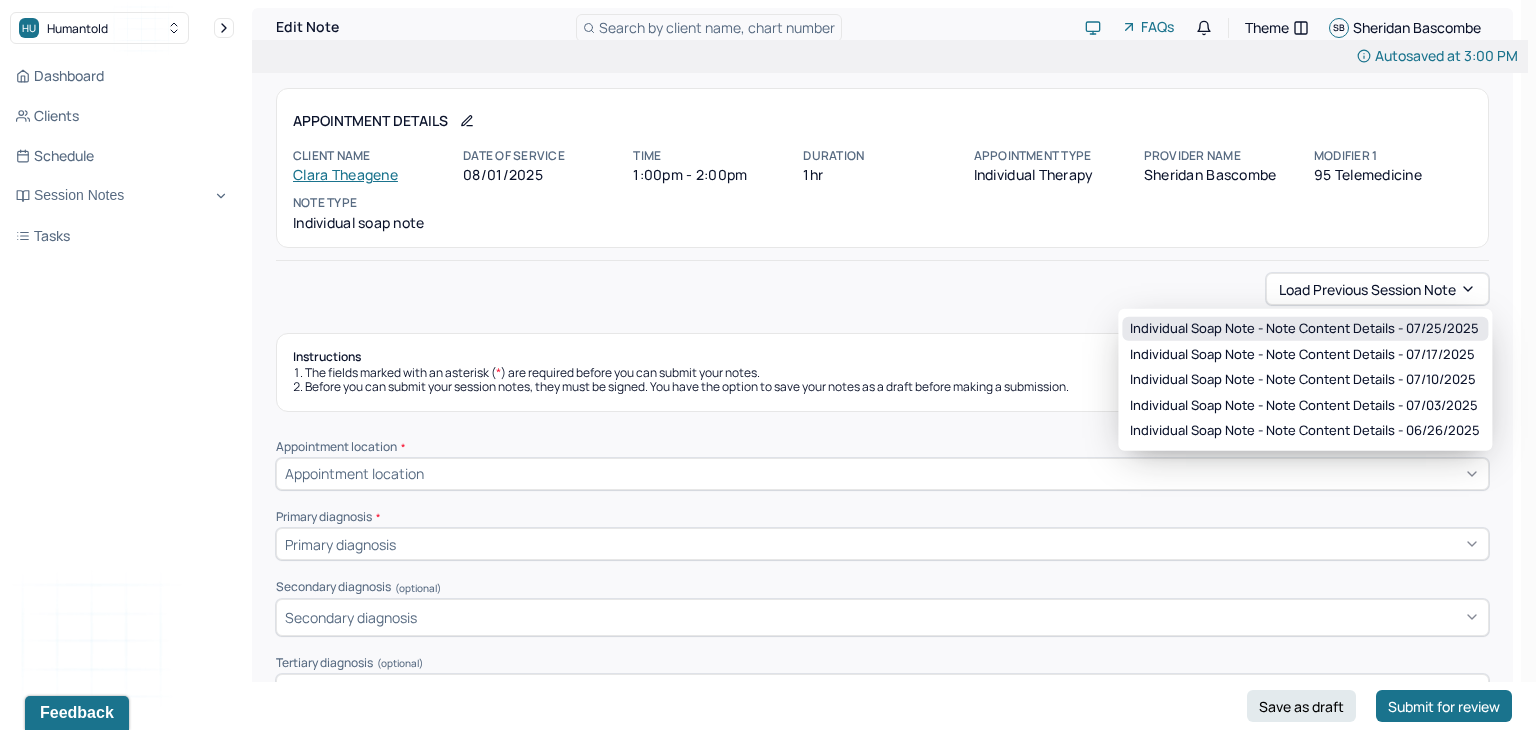 click on "Individual soap note   - Note content Details -   07/25/2025" at bounding box center [1304, 329] 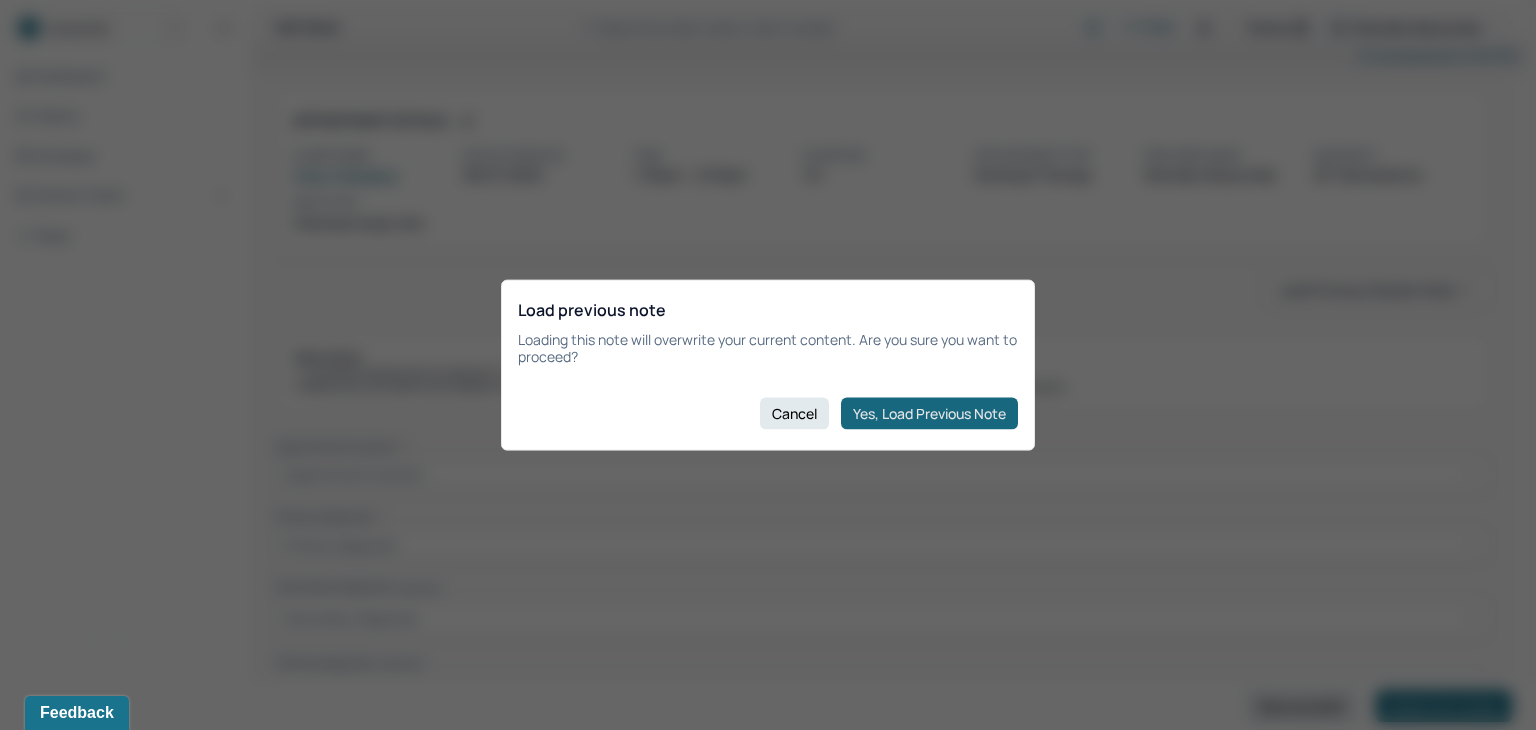 click on "Yes, Load Previous Note" at bounding box center [929, 413] 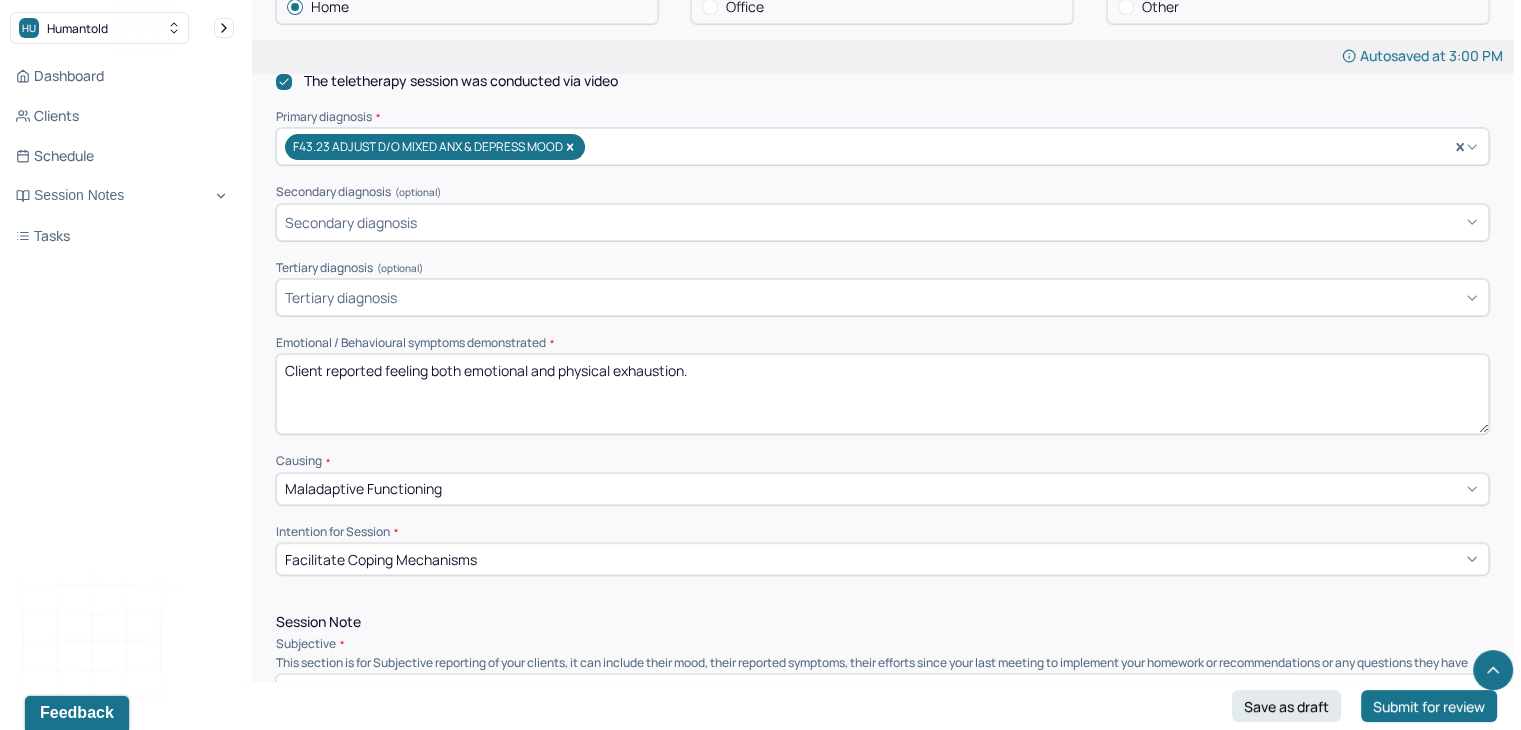 scroll, scrollTop: 665, scrollLeft: 0, axis: vertical 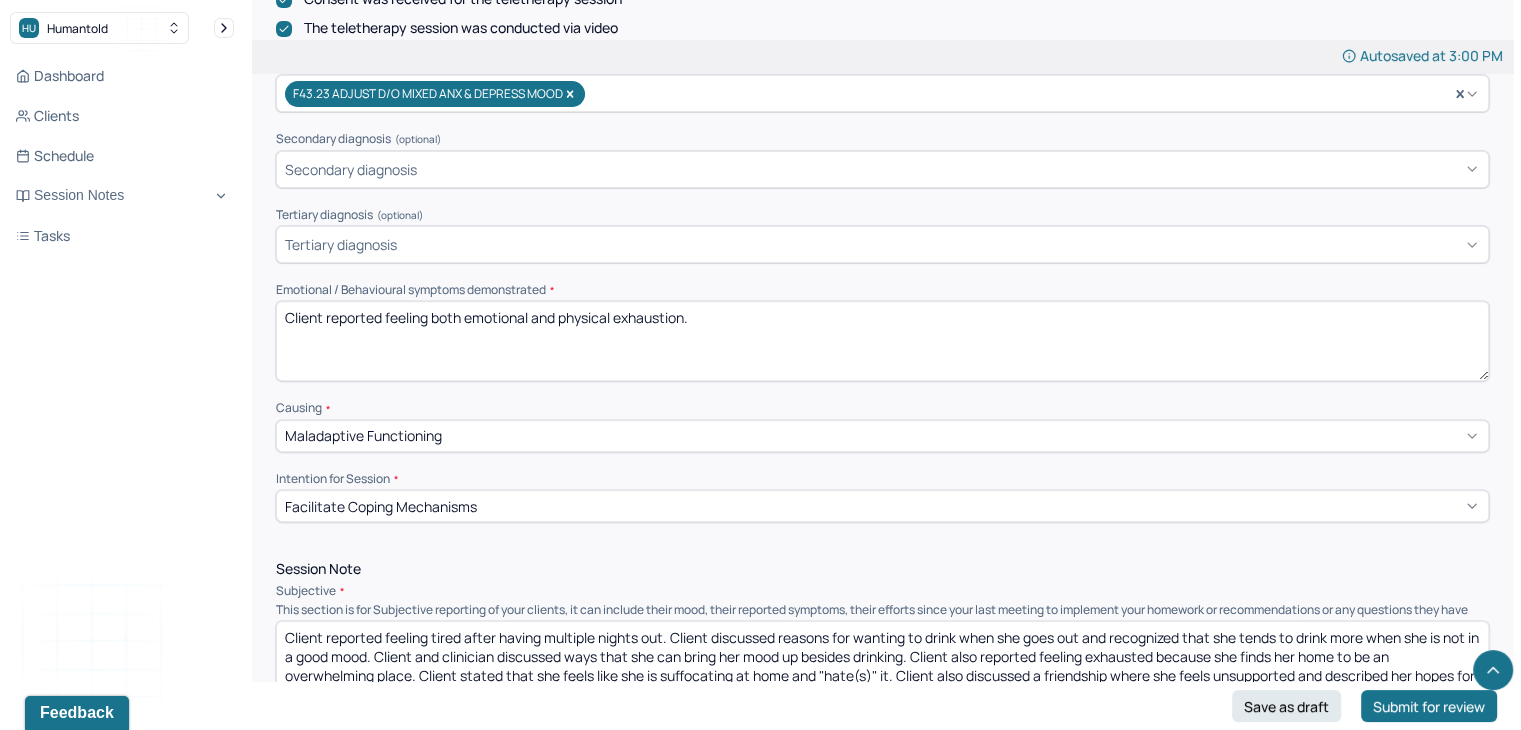 drag, startPoint x: 734, startPoint y: 313, endPoint x: 387, endPoint y: 332, distance: 347.51978 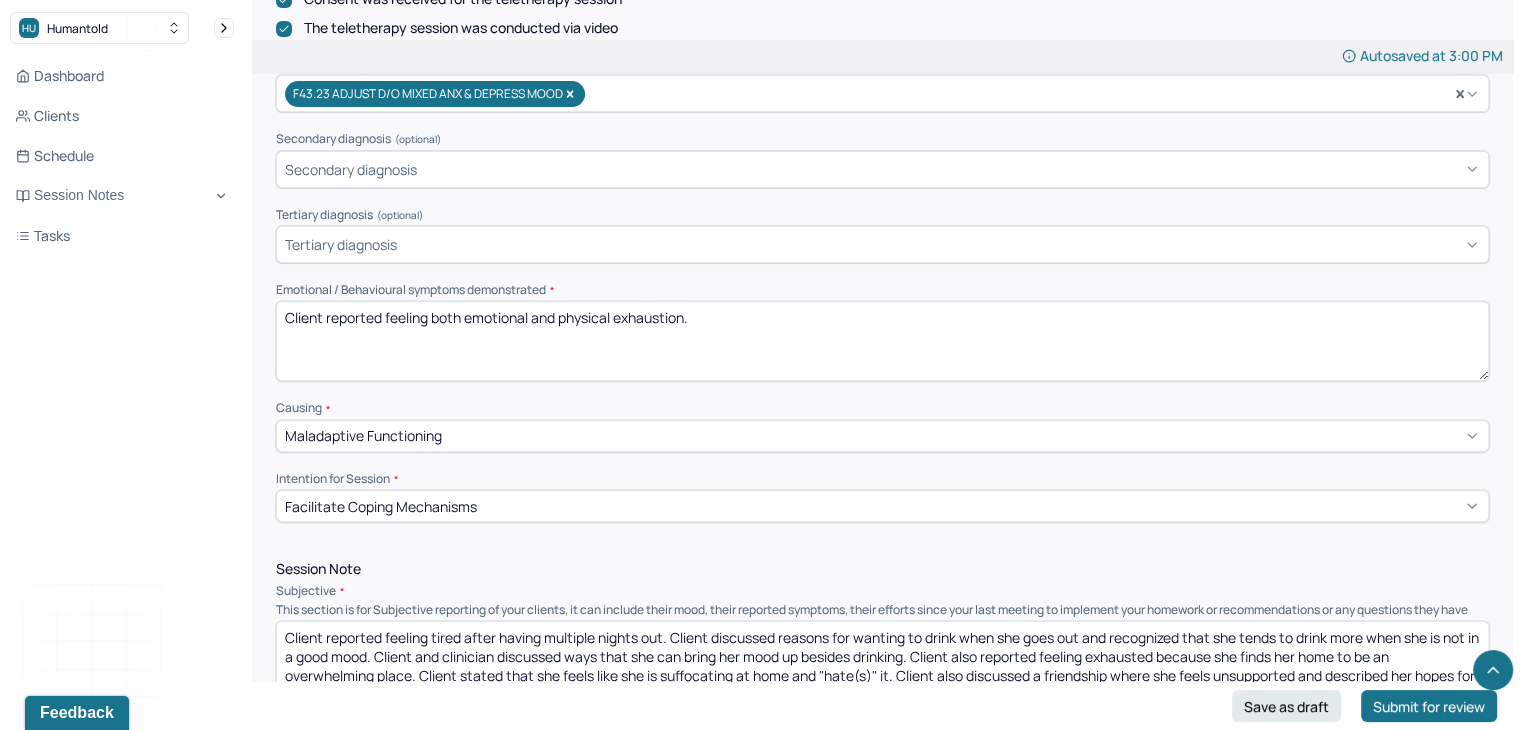 click on "Client reported feeling both emotional and physical exhaustion." at bounding box center [882, 341] 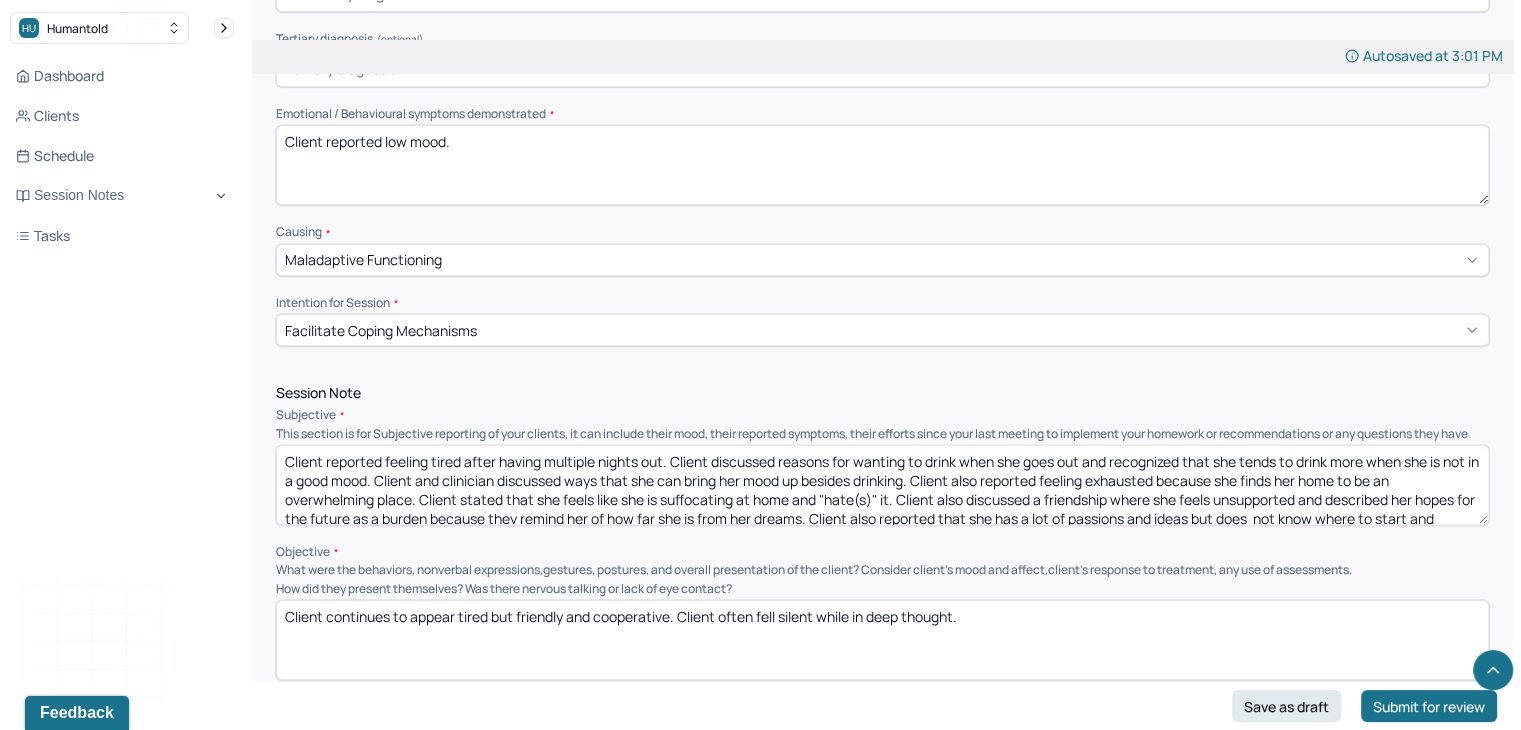 scroll, scrollTop: 861, scrollLeft: 0, axis: vertical 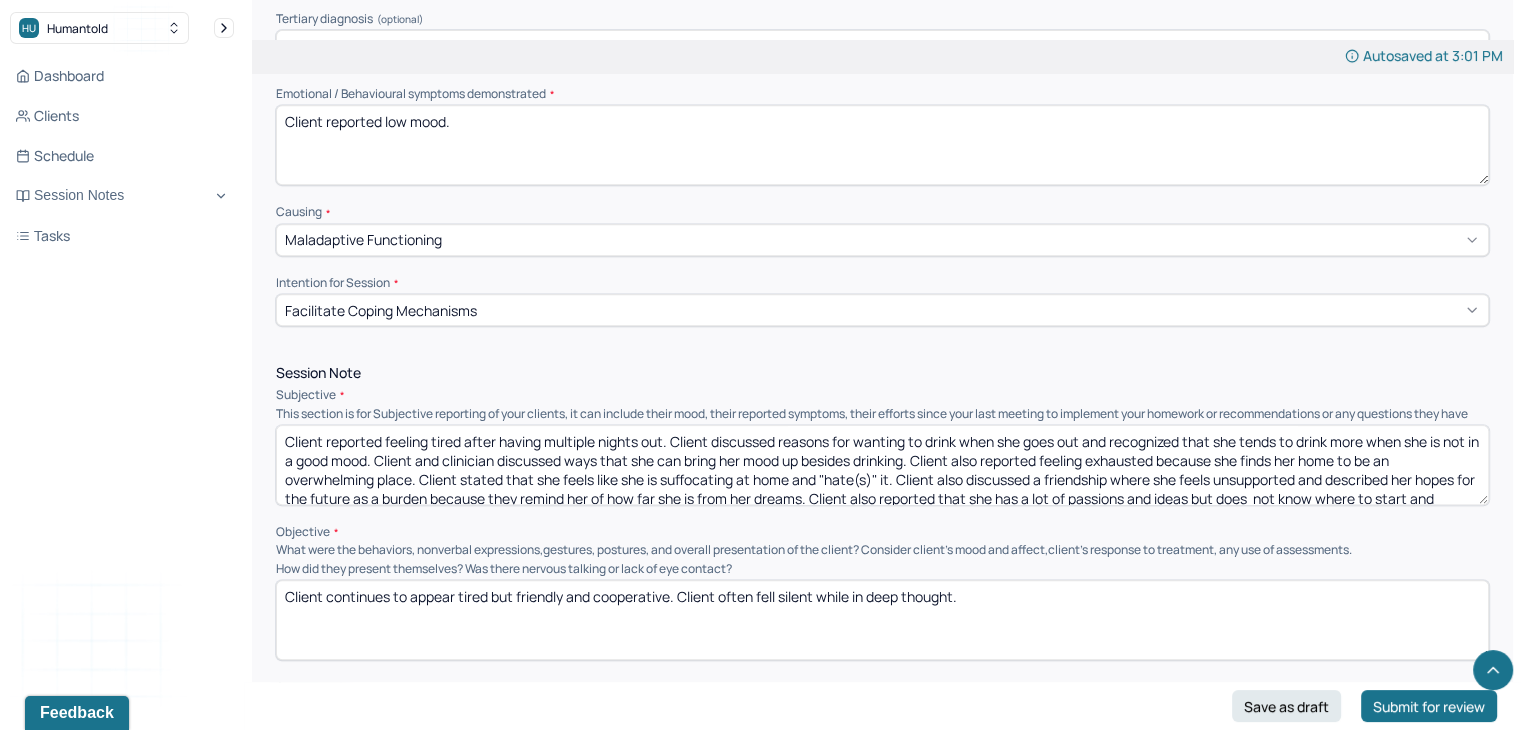 type on "Client reported low mood." 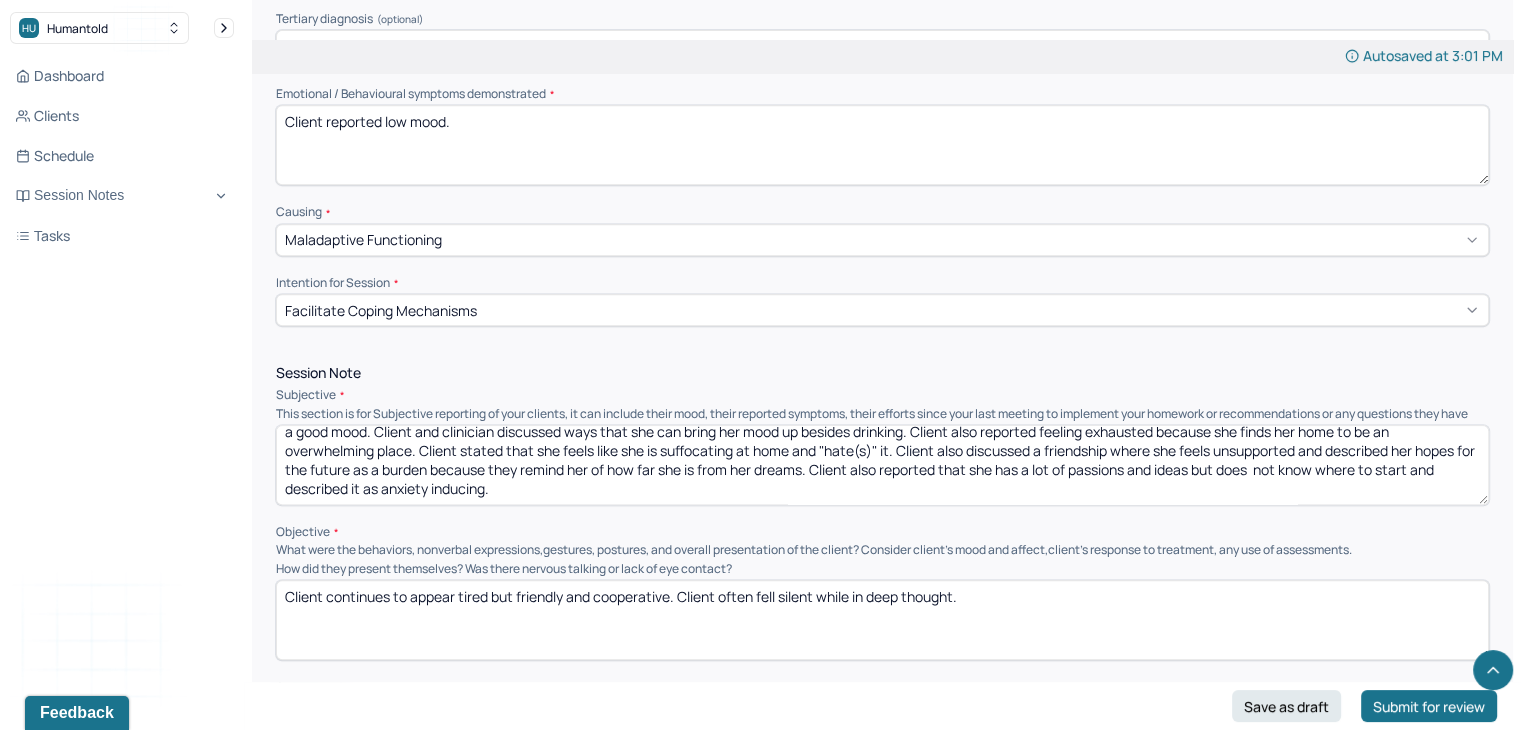 drag, startPoint x: 432, startPoint y: 453, endPoint x: 831, endPoint y: 558, distance: 412.58453 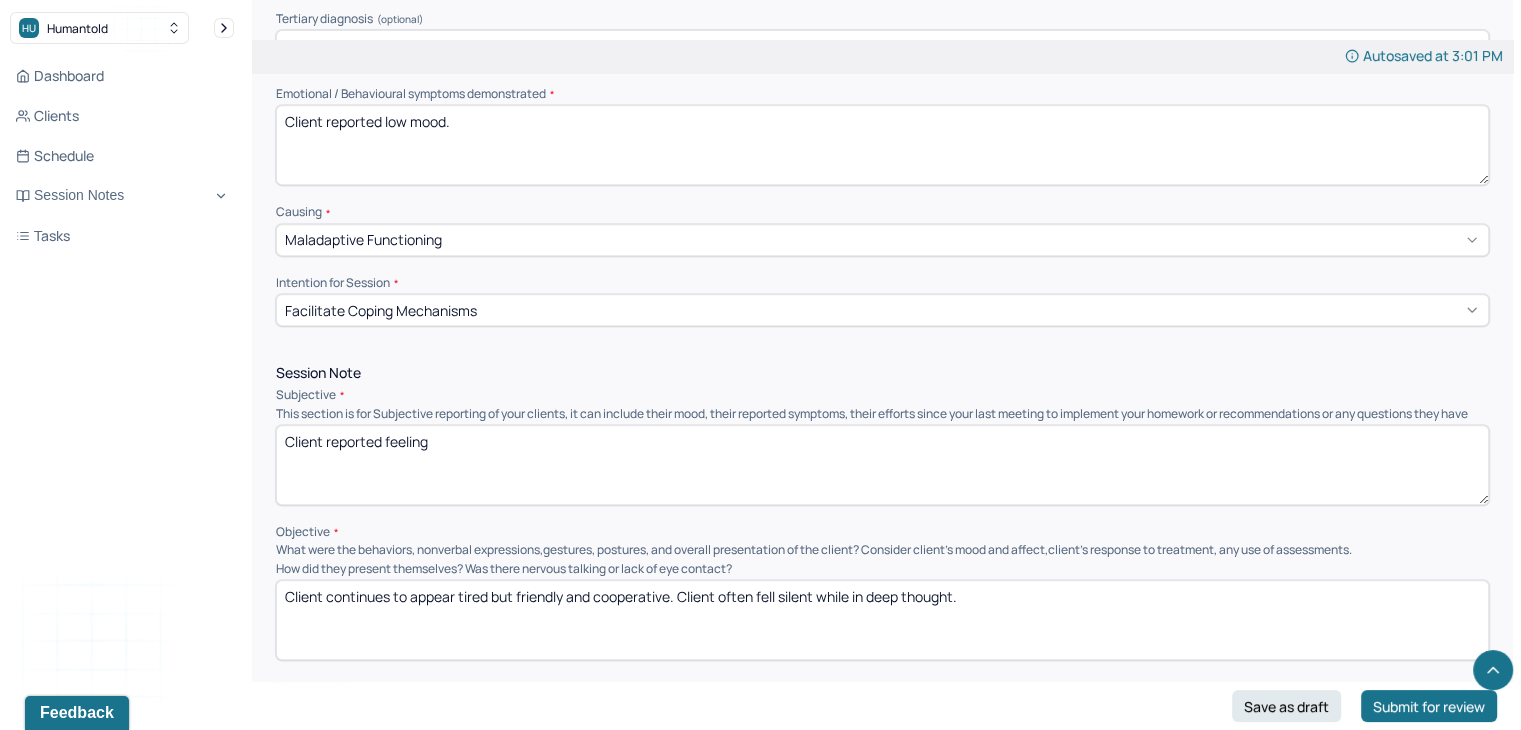 scroll, scrollTop: 0, scrollLeft: 0, axis: both 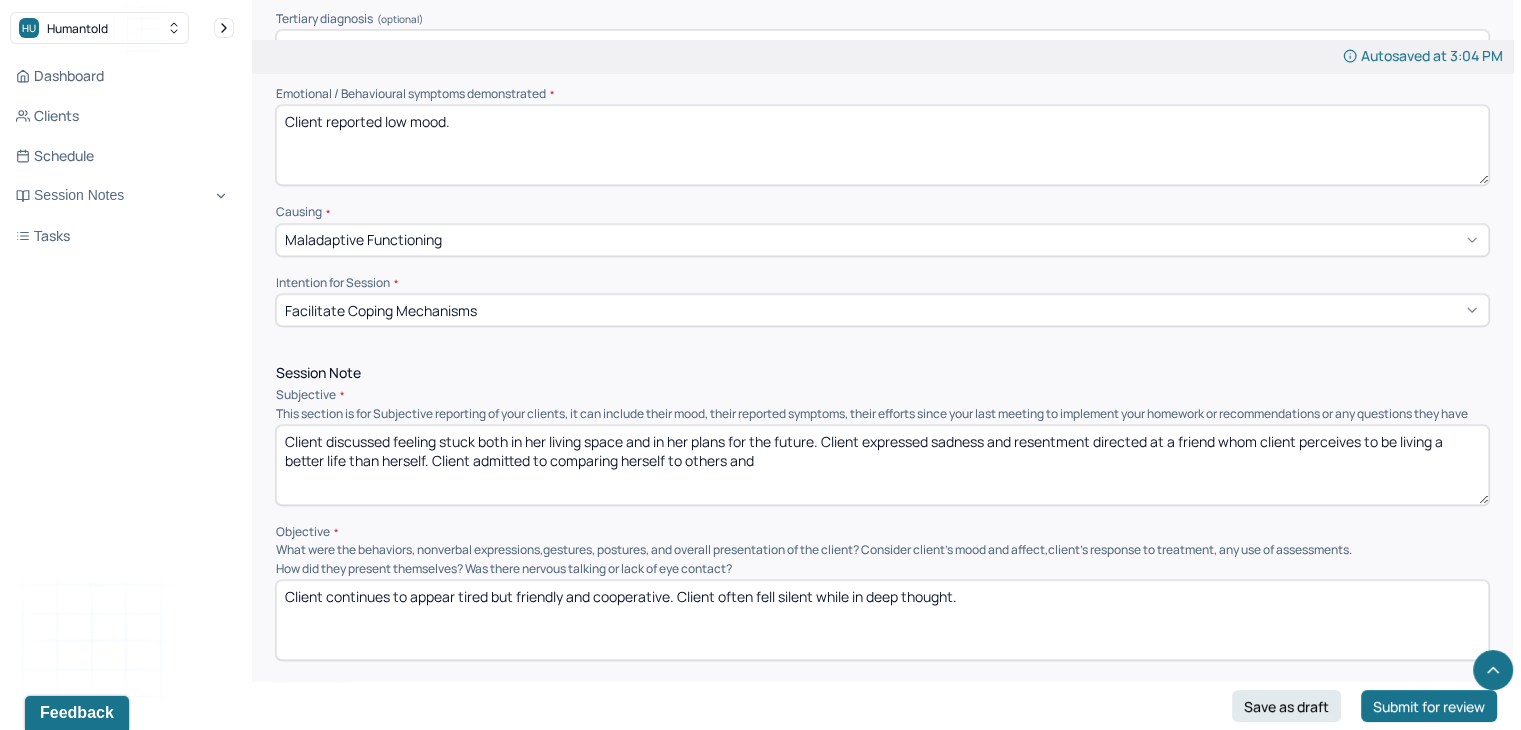click on "Client discussed feeling stuck both in her living space and in her plans for the future. Client expressed sadness and resentment directed at a friend whom client perceives to be living a better life than herself. Client admitted to comparing herself to others and" at bounding box center (882, 465) 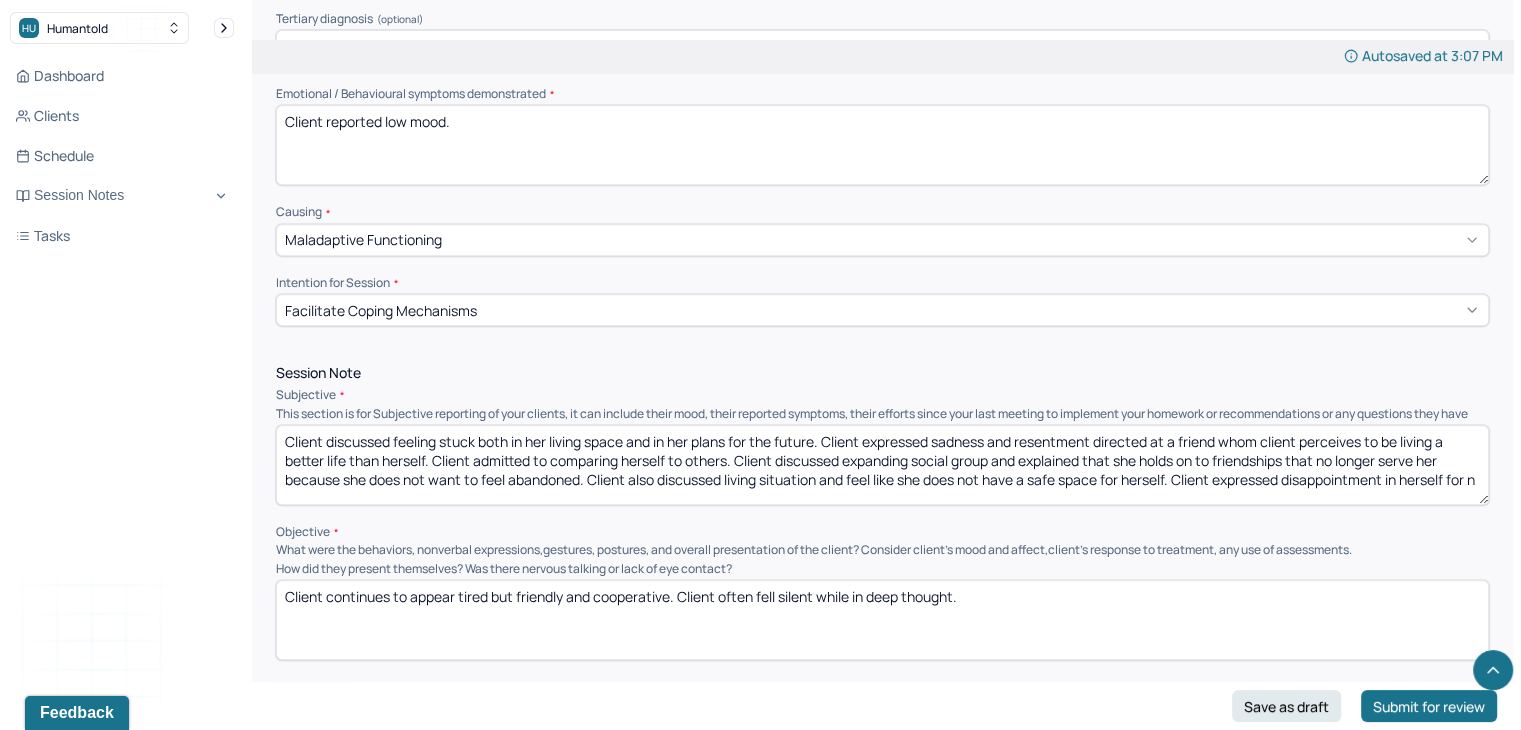 scroll, scrollTop: 4, scrollLeft: 0, axis: vertical 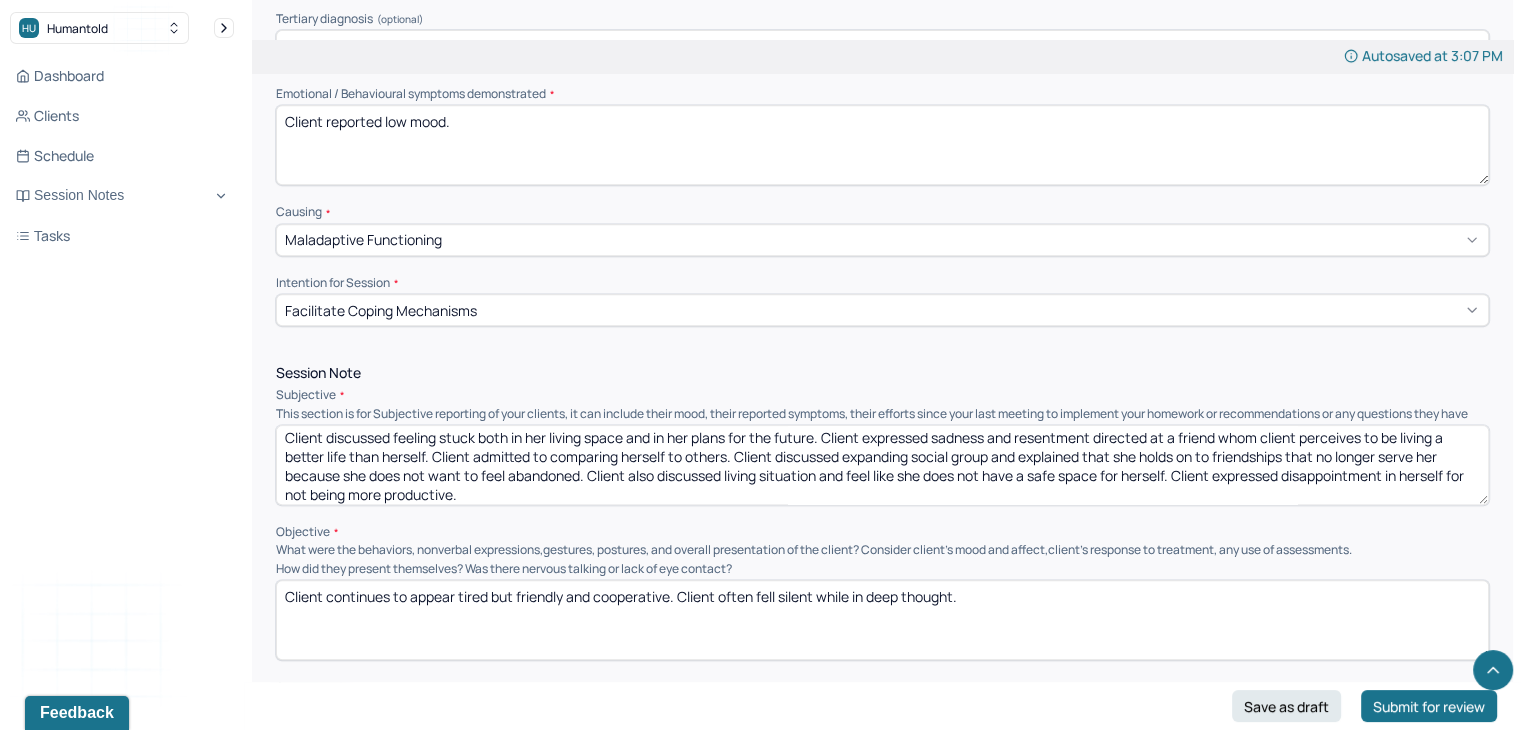 click on "Client discussed feeling stuck both in her living space and in her plans for the future. Client expressed sadness and resentment directed at a friend whom client perceives to be living a better life than herself. Client admitted to comparing herself to others. Client discussed expanding social group and explained that she holds on to friendships that no longer serve her because she does not want to feel abandoned. Client also discussed living situation and feel like she does not have a safe space for herself. Client expressed disappointment in herself for not being more productive." at bounding box center [882, 465] 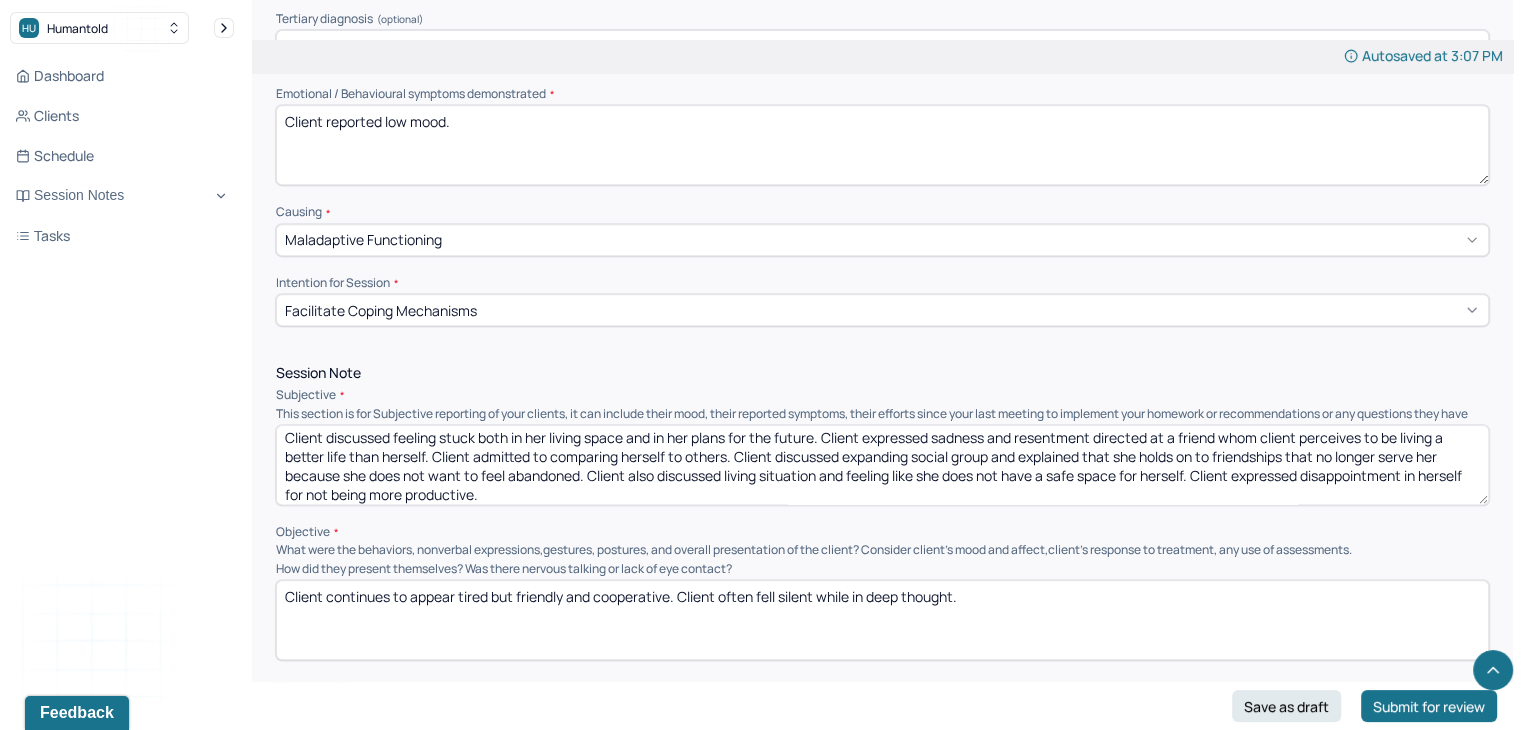 type on "Client discussed feeling stuck both in her living space and in her plans for the future. Client expressed sadness and resentment directed at a friend whom client perceives to be living a better life than herself. Client admitted to comparing herself to others. Client discussed expanding social group and explained that she holds on to friendships that no longer serve her because she does not want to feel abandoned. Client also discussed living situation and feeling like she does not have a safe space for herself. Client expressed disappointment in herself for not being more productive." 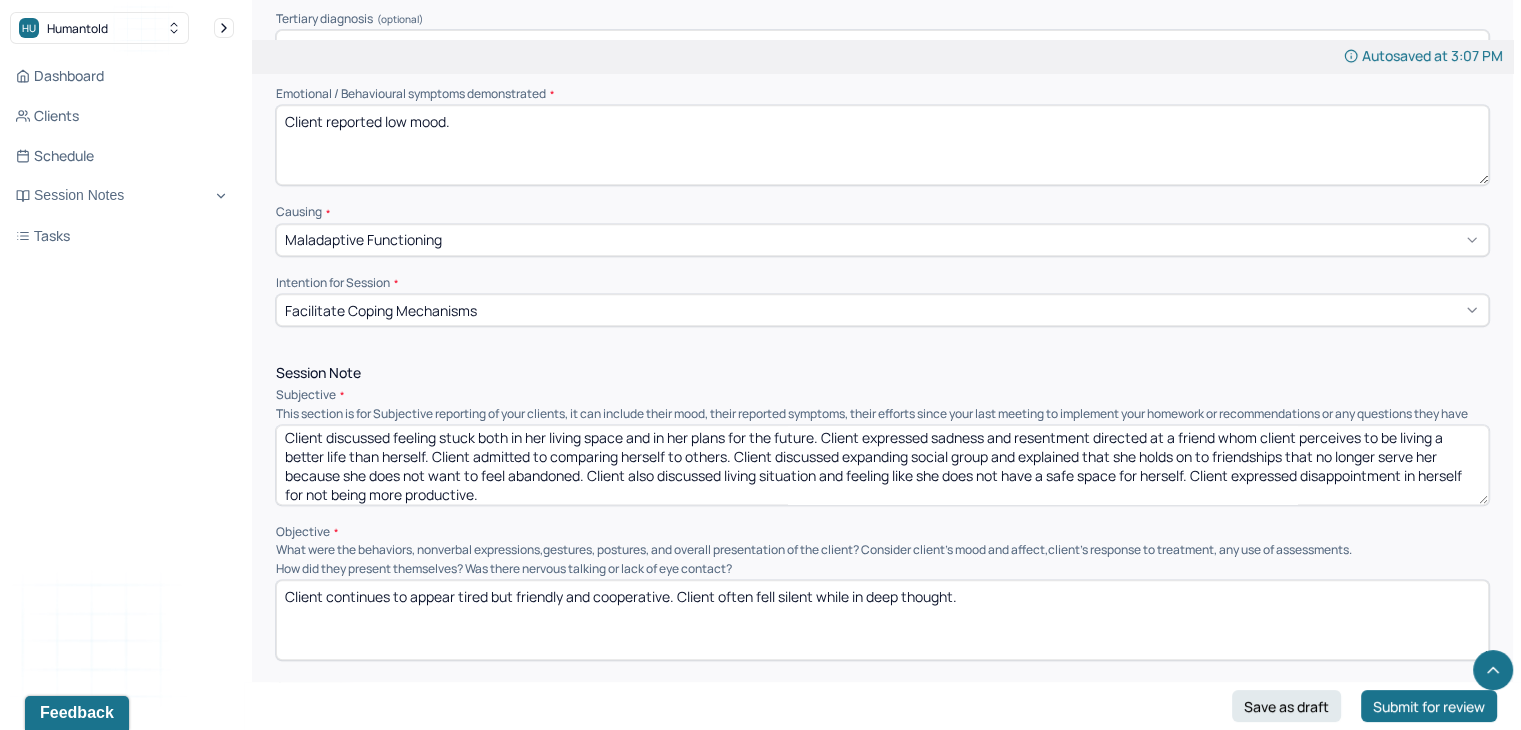 click on "Client continues to appear tired but friendly and cooperative. Client often fell silent while in deep thought." at bounding box center (882, 620) 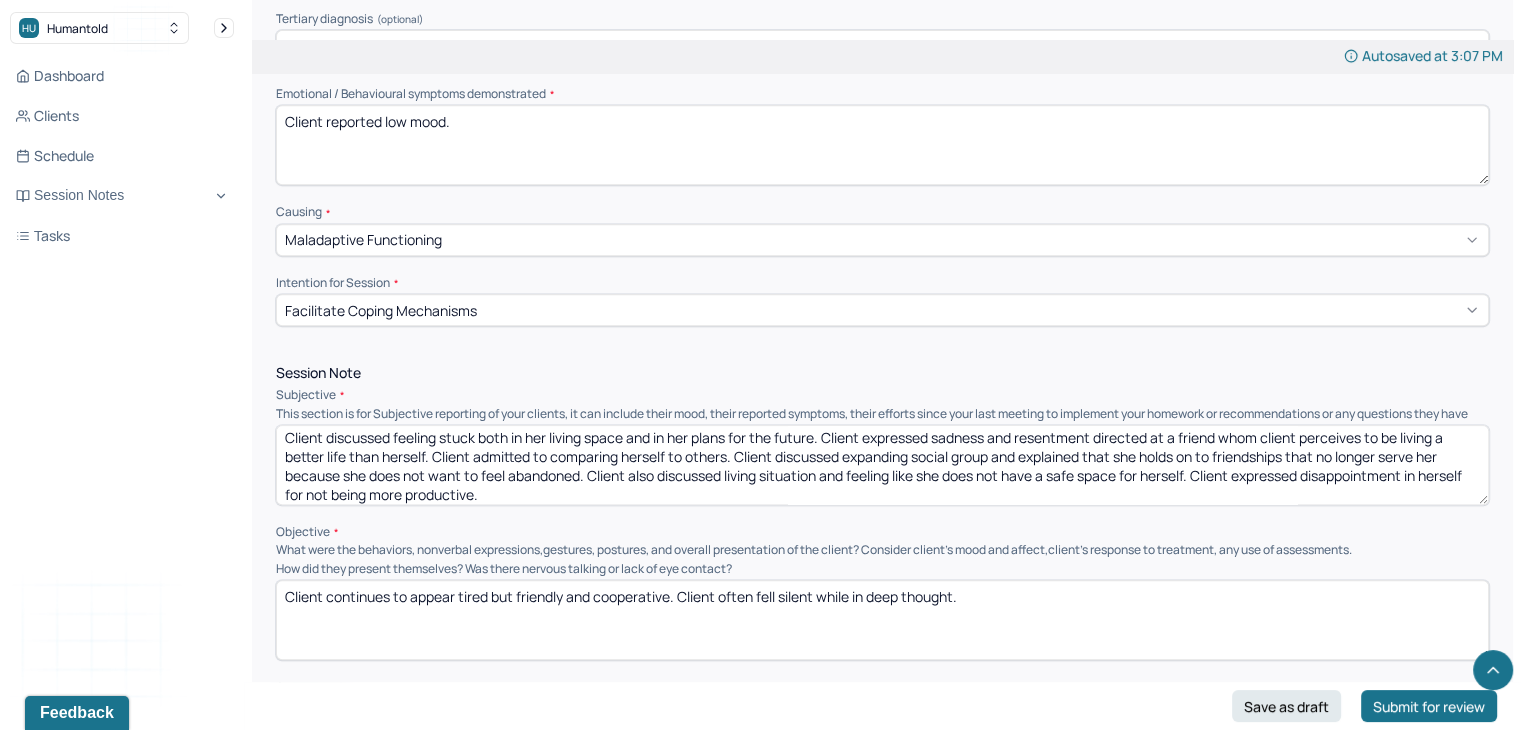drag, startPoint x: 1084, startPoint y: 633, endPoint x: 412, endPoint y: 649, distance: 672.1904 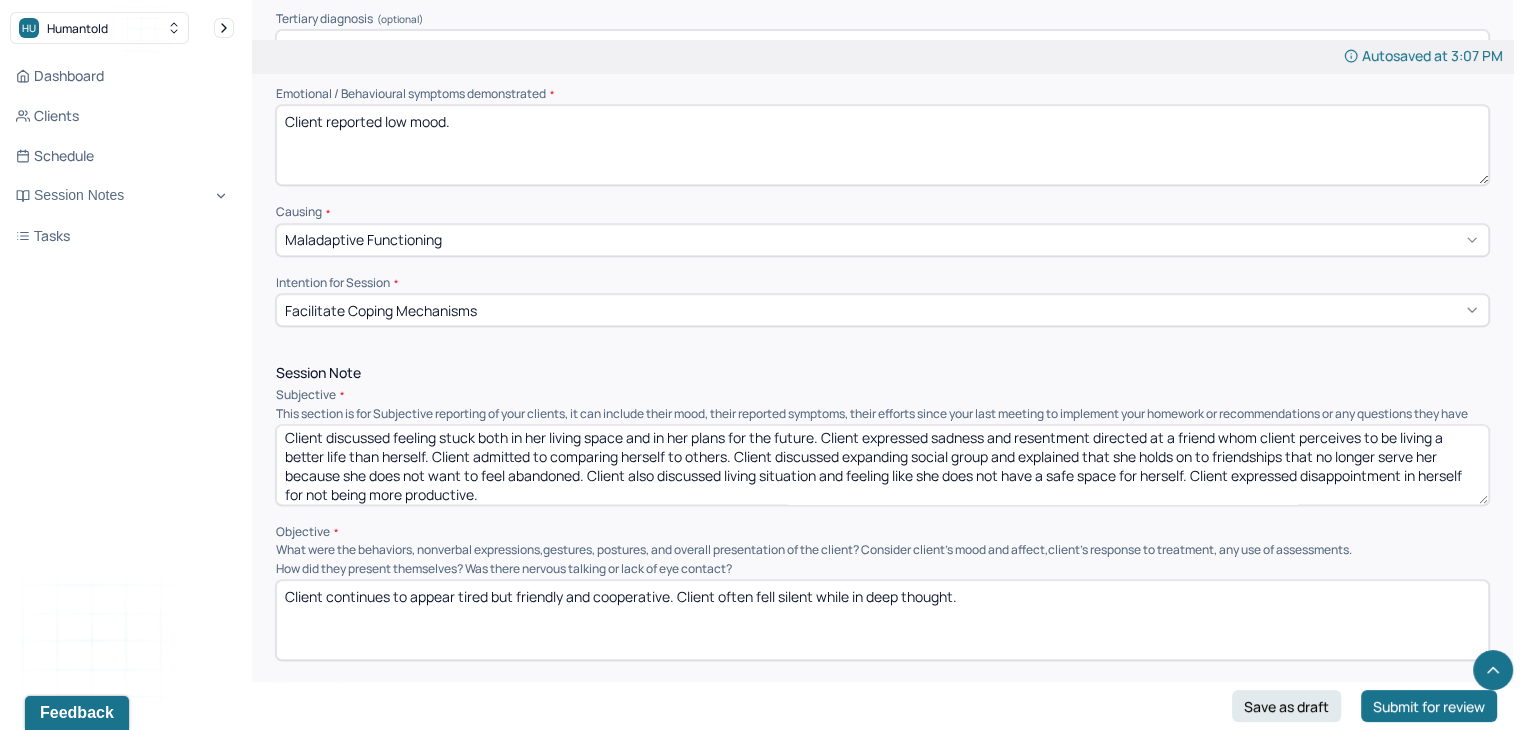click on "Client continues to appear tired but friendly and cooperative. Client often fell silent while in deep thought." at bounding box center [882, 620] 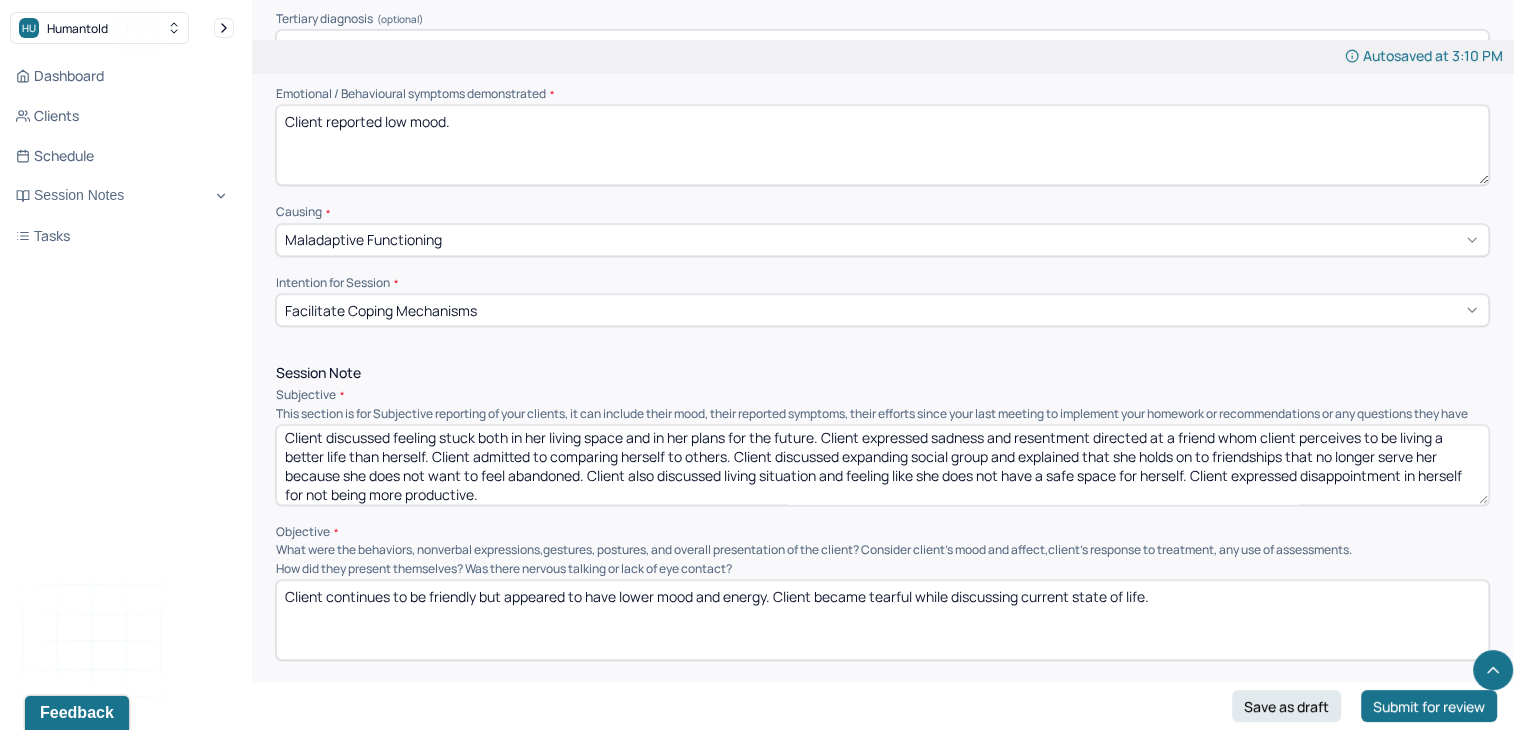 click on "Client discussed feeling stuck both in her living space and in her plans for the future. Client expressed sadness and resentment directed at a friend whom client perceives to be living a better life than herself. Client admitted to comparing herself to others. Client discussed expanding social group and explained that she holds on to friendships that no longer serve her because she does not want to feel abandoned. Client also discussed living situation and feeling like she does not have a safe space for herself. Client expressed disappointment in herself for not being more productive." at bounding box center (882, 465) 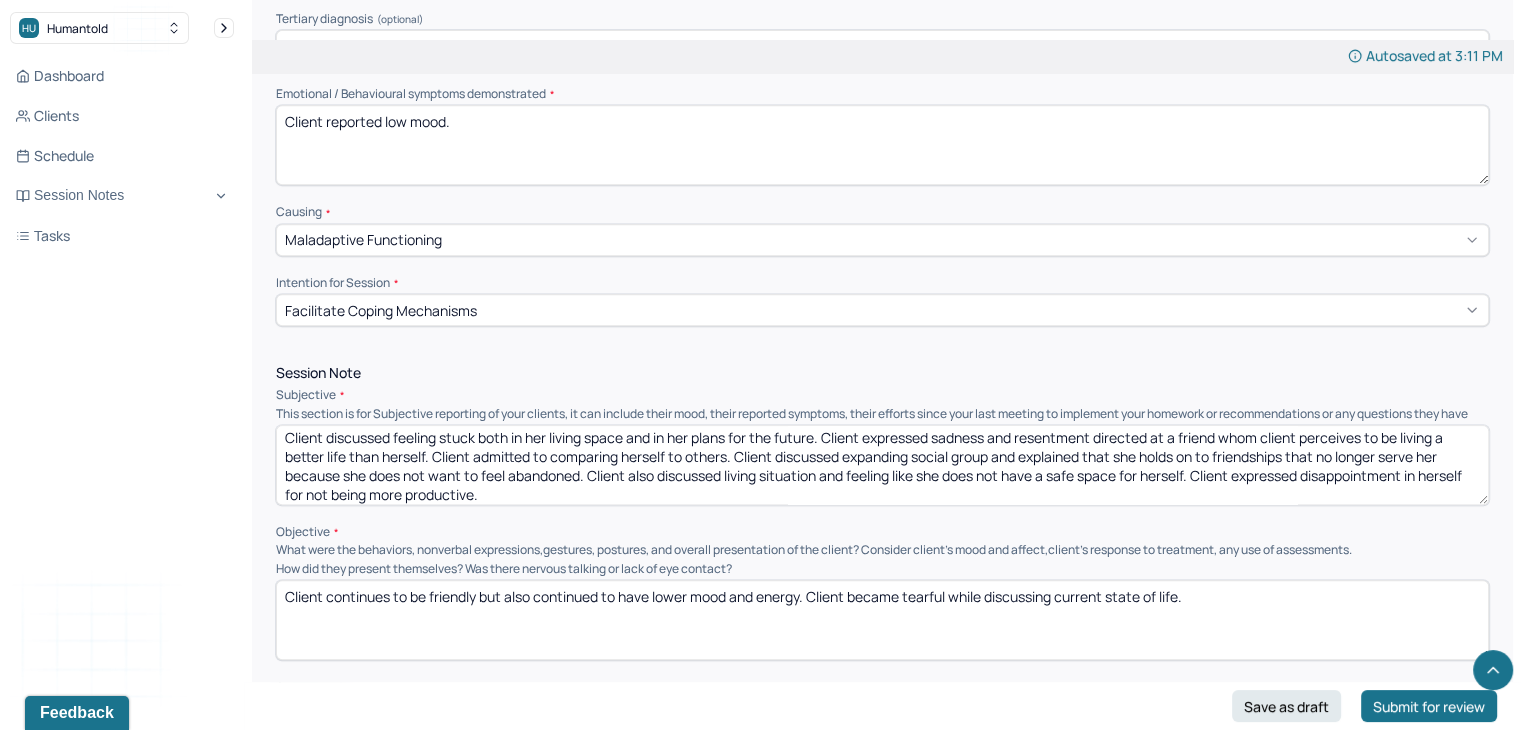 click on "Client continues to be friendly but also continued to have lower mood and energy. Client became tearful while discussing current state of life." at bounding box center [882, 620] 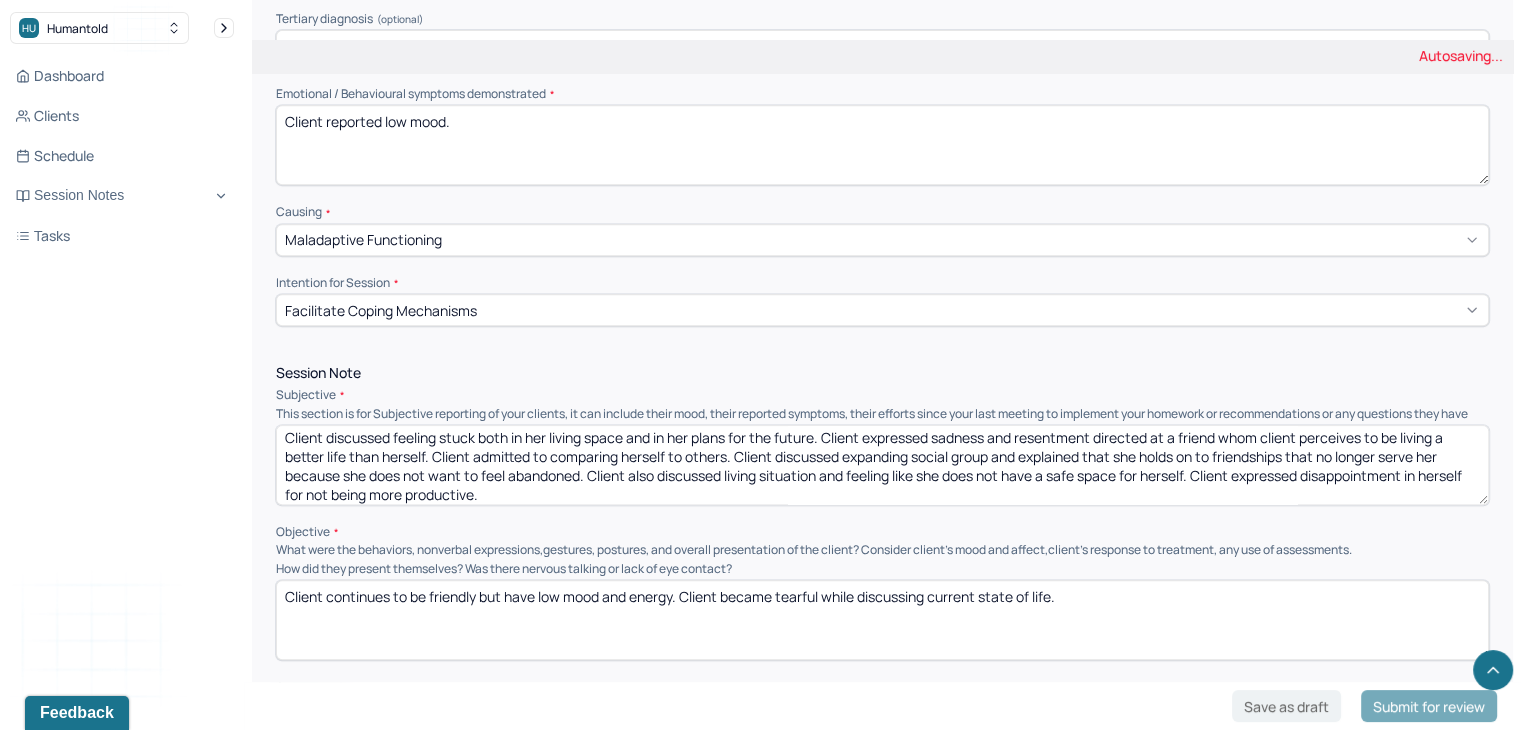 click on "Client continues to be friendly but mood and energy. Client became tearful while discussing current state of life." at bounding box center [882, 620] 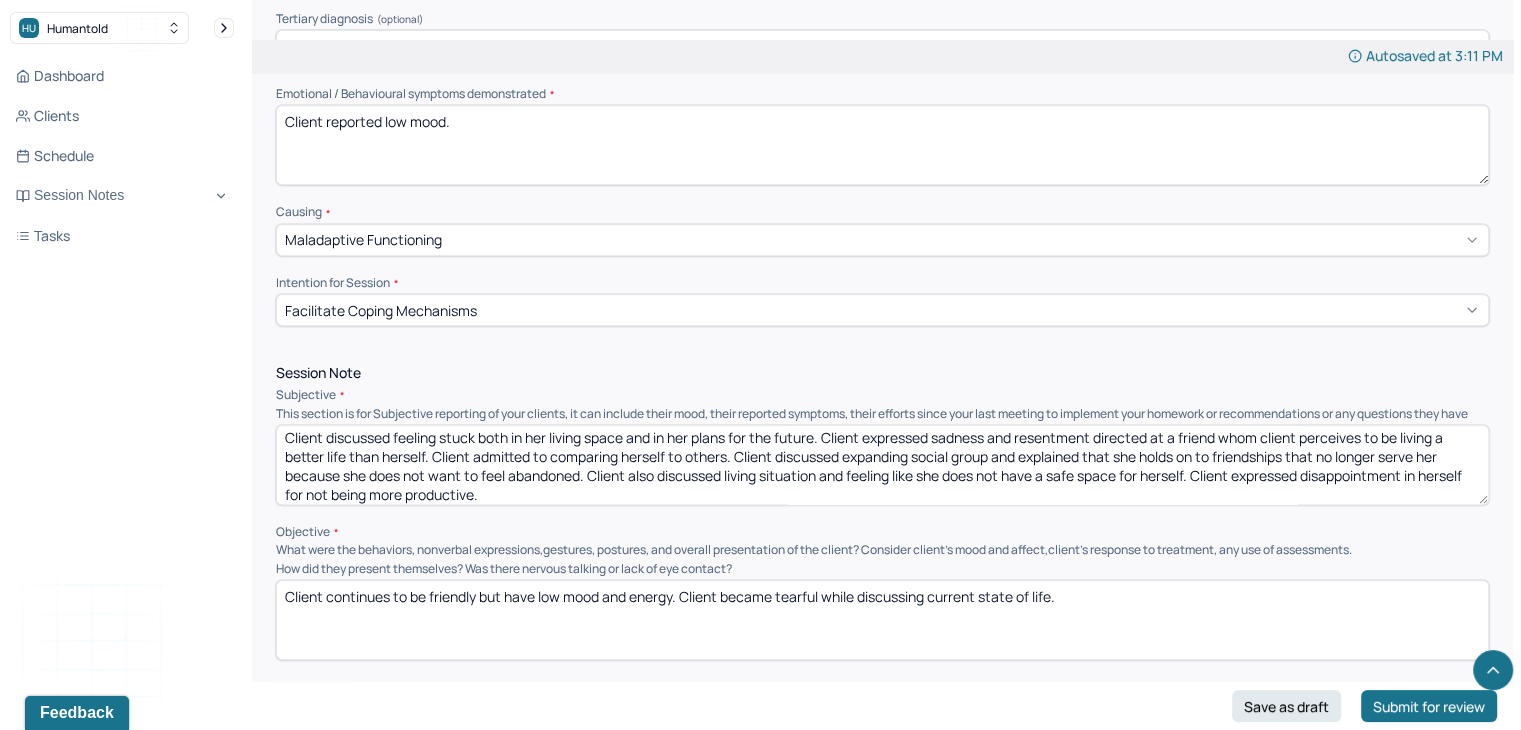 type on "Client continues to be friendly but have low mood and energy. Client became tearful while discussing current state of life." 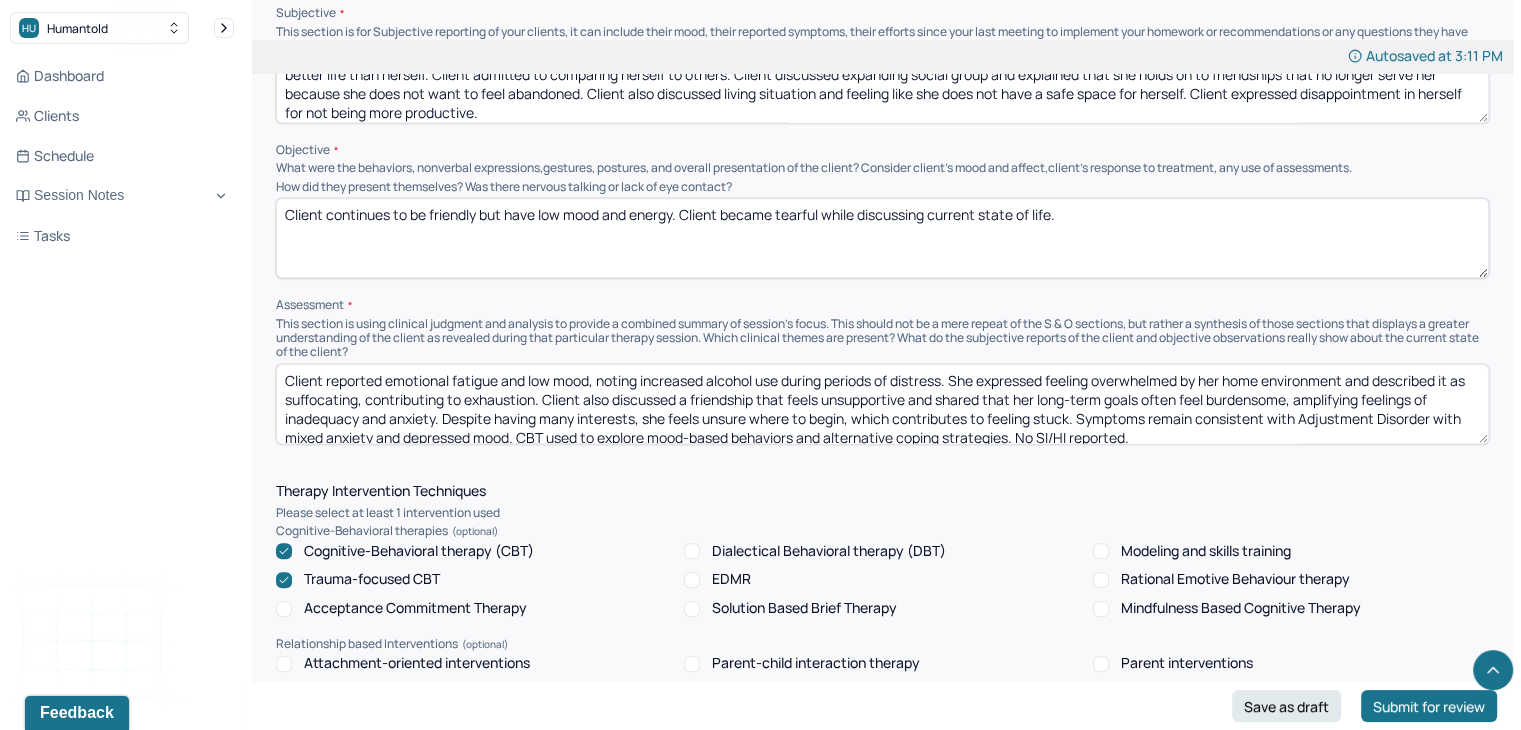 scroll, scrollTop: 1256, scrollLeft: 0, axis: vertical 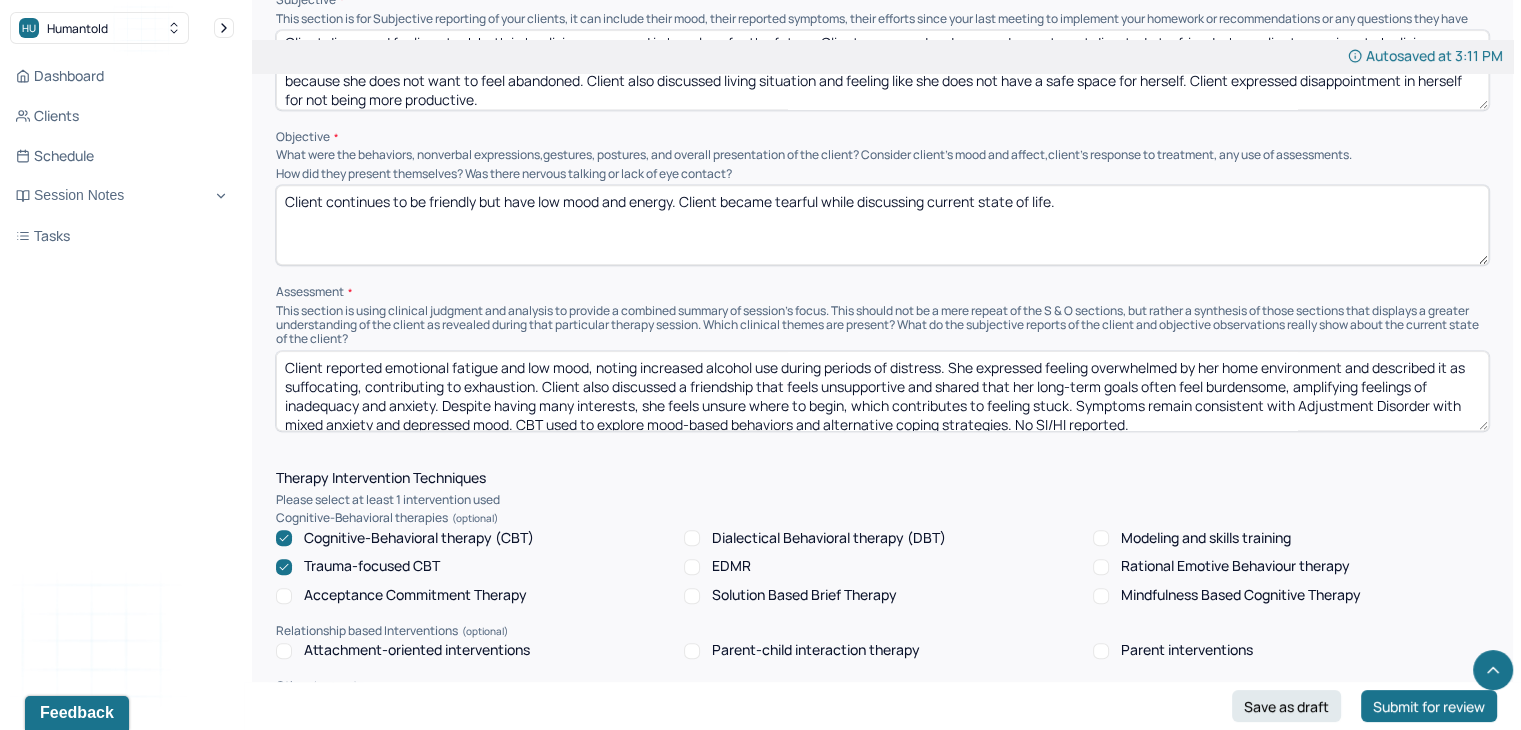 click on "Client reported emotional fatigue and low mood, noting increased alcohol use during periods of distress. She expressed feeling overwhelmed by her home environment and described it as suffocating, contributing to exhaustion. Client also discussed a friendship that feels unsupportive and shared that her long-term goals often feel burdensome, amplifying feelings of inadequacy and anxiety. Despite having many interests, she feels unsure where to begin, which contributes to feeling stuck. Symptoms remain consistent with Adjustment Disorder with mixed anxiety and depressed mood. CBT used to explore mood-based behaviors and alternative coping strategies. No SI/HI reported." at bounding box center (882, 391) 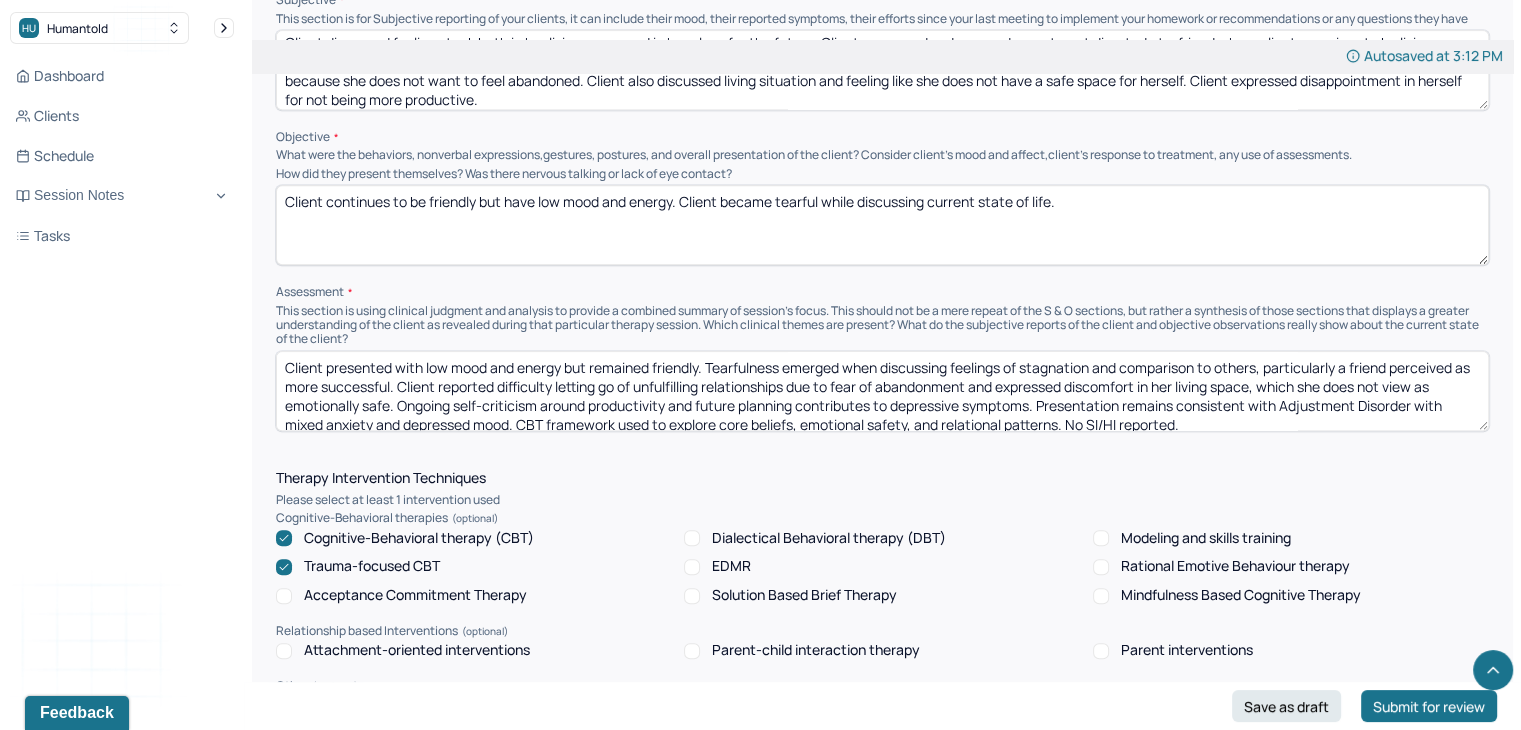 scroll, scrollTop: 4, scrollLeft: 0, axis: vertical 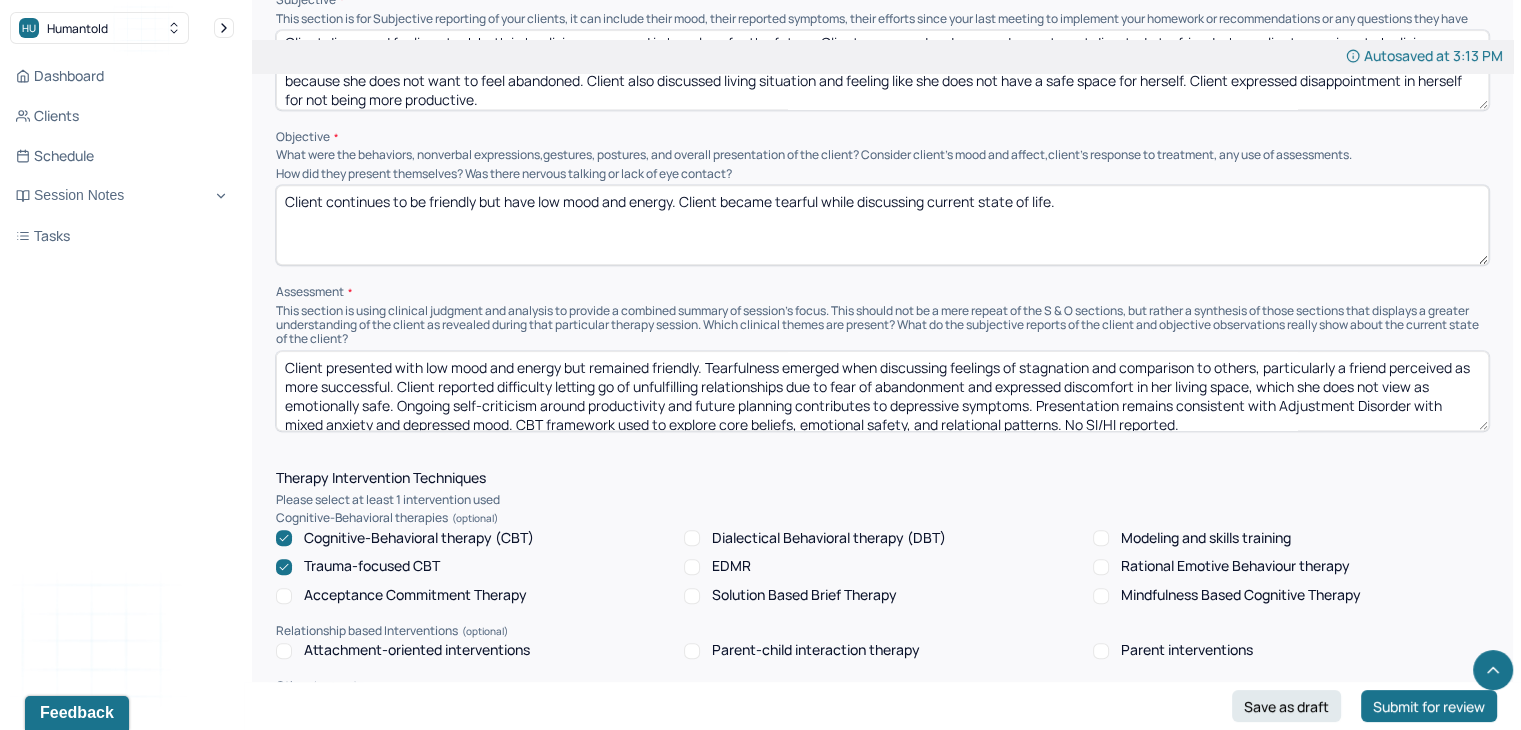 drag, startPoint x: 709, startPoint y: 374, endPoint x: 185, endPoint y: 364, distance: 524.0954 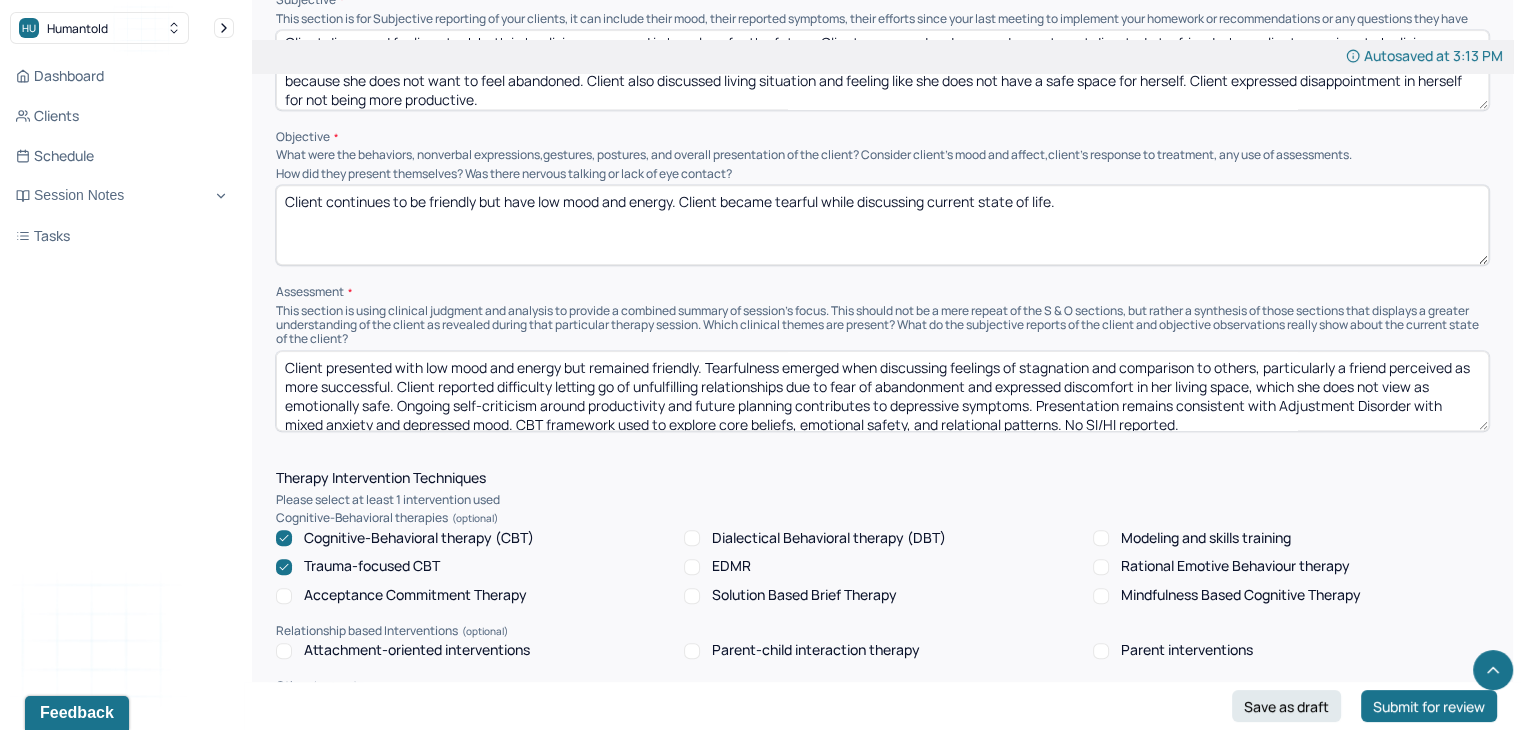type on "Client presented with low mood and energy but remained friendly. Tearfulness emerged when discussing feelings of stagnation and comparison to others, particularly a friend perceived as more successful. Client reported difficulty letting go of unfulfilling relationships due to fear of abandonment and expressed discomfort in her living space, which she does not view as emotionally safe. Ongoing self-criticism around productivity and future planning contributes to depressive symptoms. Presentation remains consistent with Adjustment Disorder with mixed anxiety and depressed mood. CBT framework used to explore core beliefs, emotional safety, and relational patterns. No SI/HI reported." 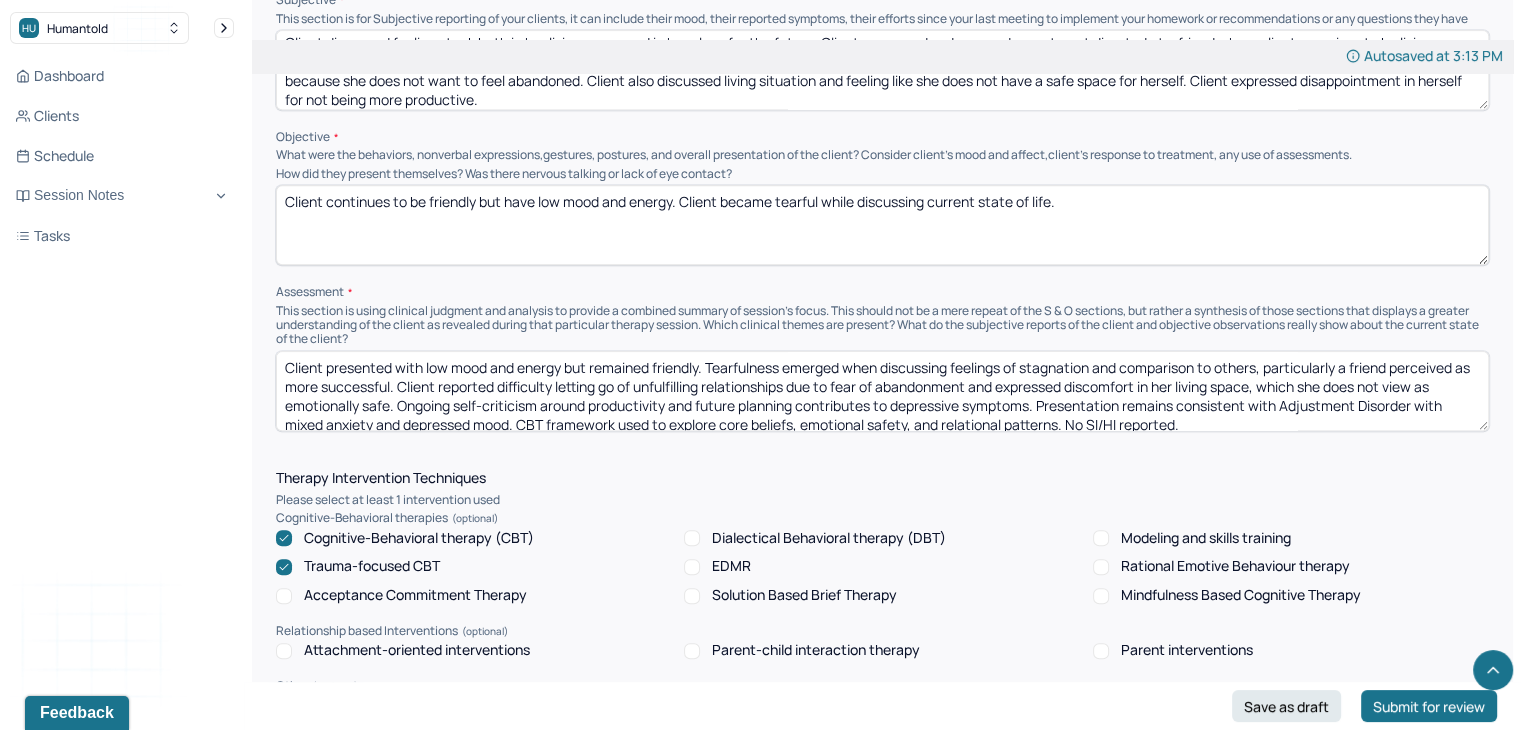 click on "Client presented with low mood and energy but remained friendly. Tearfulness emerged when discussing feelings of stagnation and comparison to others, particularly a friend perceived as more successful. Client reported difficulty letting go of unfulfilling relationships due to fear of abandonment and expressed discomfort in her living space, which she does not view as emotionally safe. Ongoing self-criticism around productivity and future planning contributes to depressive symptoms. Presentation remains consistent with Adjustment Disorder with mixed anxiety and depressed mood. CBT framework used to explore core beliefs, emotional safety, and relational patterns. No SI/HI reported." at bounding box center (882, 391) 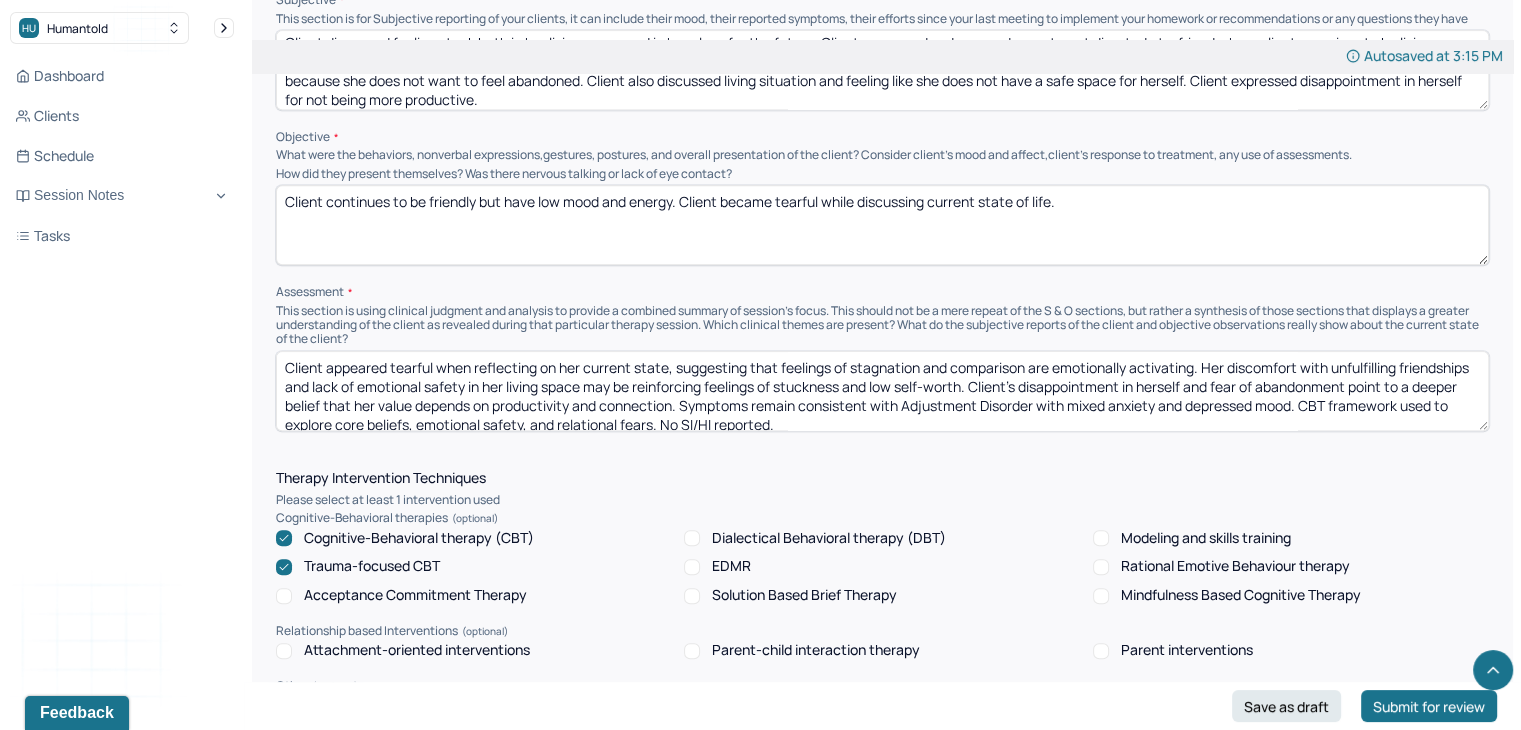 scroll, scrollTop: 4, scrollLeft: 0, axis: vertical 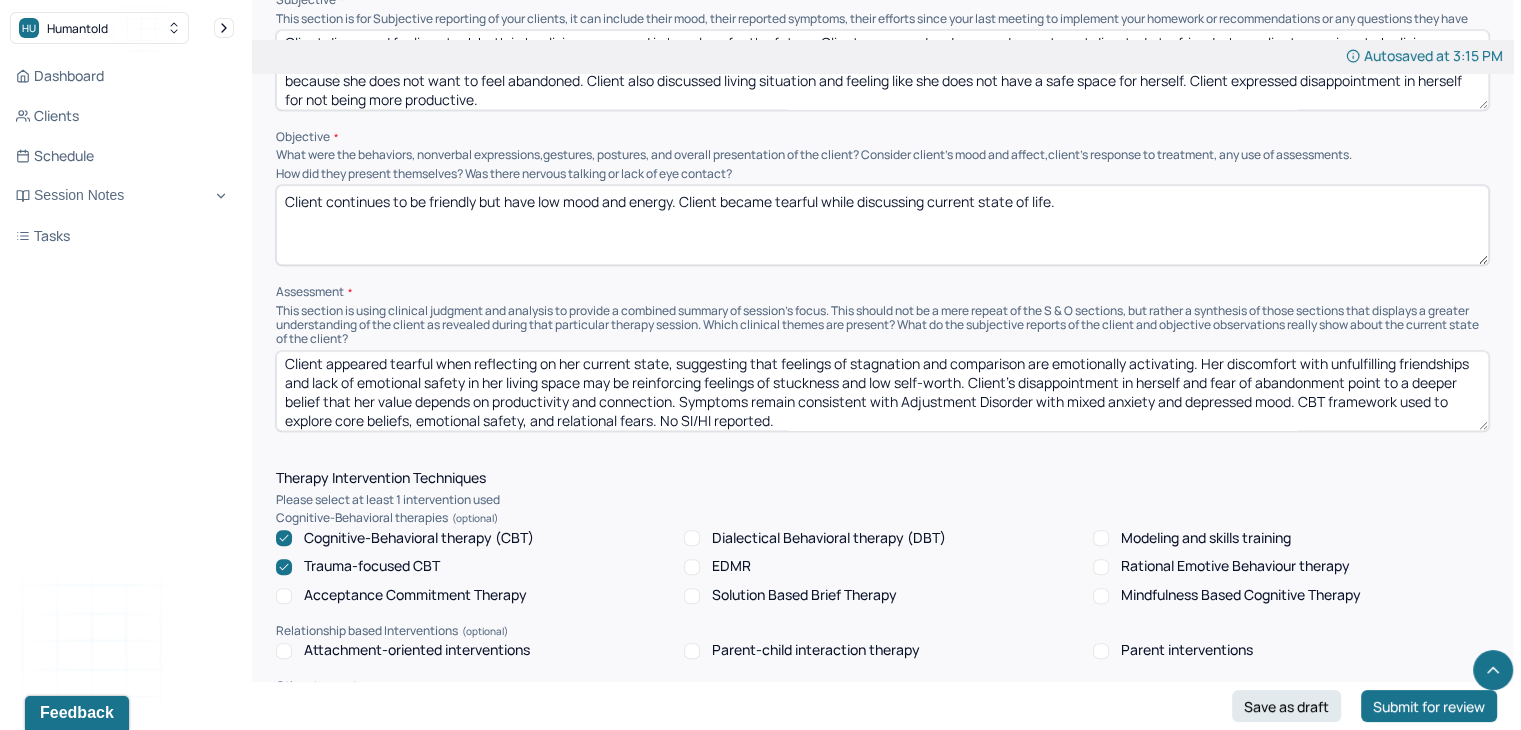 click on "Client appeared tearful when reflecting on her current state, suggesting that feelings of stagnation and comparison are emotionally activating. Her discomfort with unfulfilling friendships and lack of emotional safety in her living space may be reinforcing feelings of stuckness and low self-worth. Client's disappointment in herself and fear of abandonment point to a deeper belief that her value depends on productivity and connection. Symptoms remain consistent with Adjustment Disorder with mixed anxiety and depressed mood. CBT framework used to explore core beliefs, emotional safety, and relational fears. No SI/HI reported." at bounding box center (882, 391) 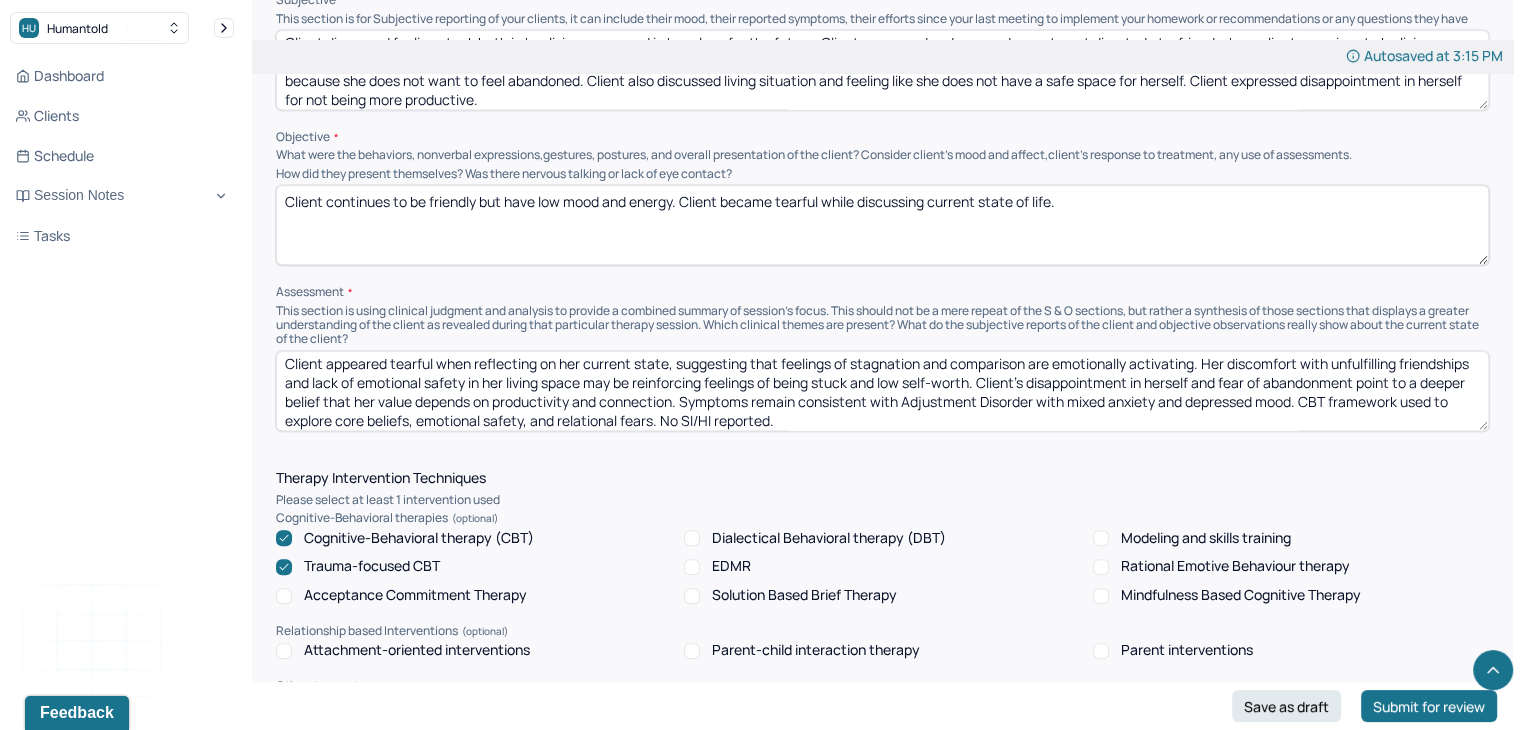 click on "Client appeared tearful when reflecting on her current state, suggesting that feelings of stagnation and comparison are emotionally activating. Her discomfort with unfulfilling friendships and lack of emotional safety in her living space may be reinforcing feelings of being stuck and low self-worth. Client's disappointment in herself and fear of abandonment point to a deeper belief that her value depends on productivity and connection. Symptoms remain consistent with Adjustment Disorder with mixed anxiety and depressed mood. CBT framework used to explore core beliefs, emotional safety, and relational fears. No SI/HI reported." at bounding box center [882, 391] 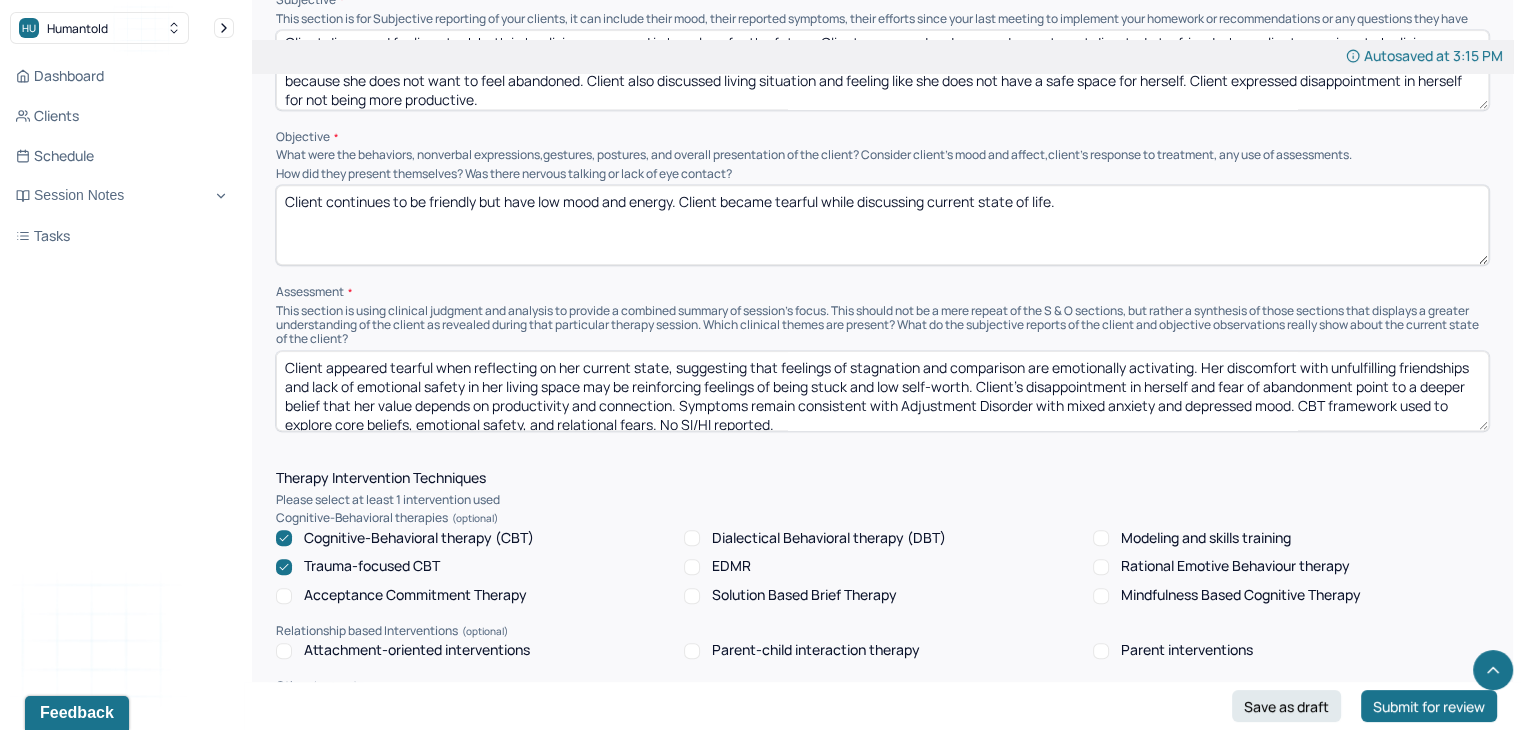 drag, startPoint x: 956, startPoint y: 421, endPoint x: 932, endPoint y: 362, distance: 63.694584 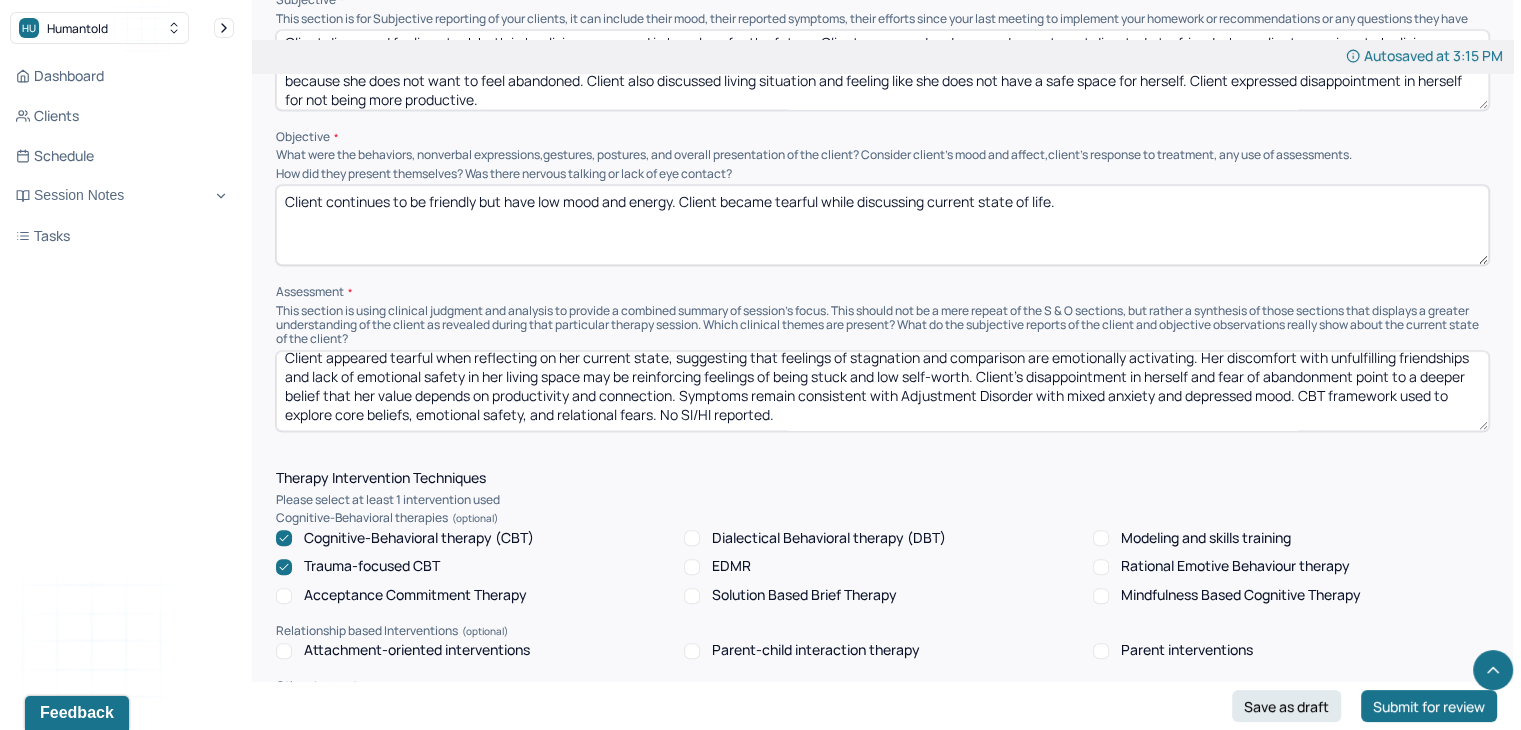 drag, startPoint x: 1004, startPoint y: 421, endPoint x: 1017, endPoint y: 456, distance: 37.336308 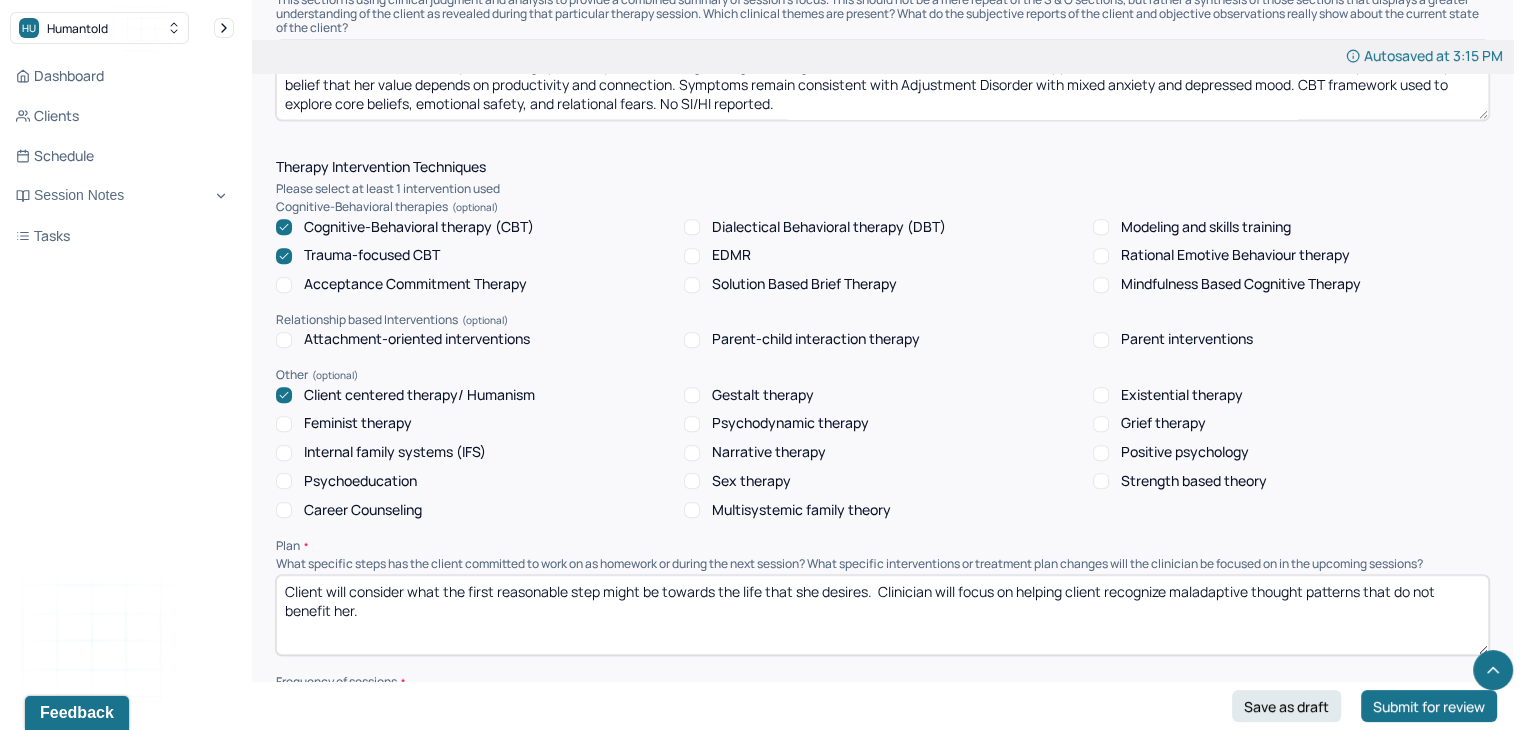 scroll, scrollTop: 1620, scrollLeft: 0, axis: vertical 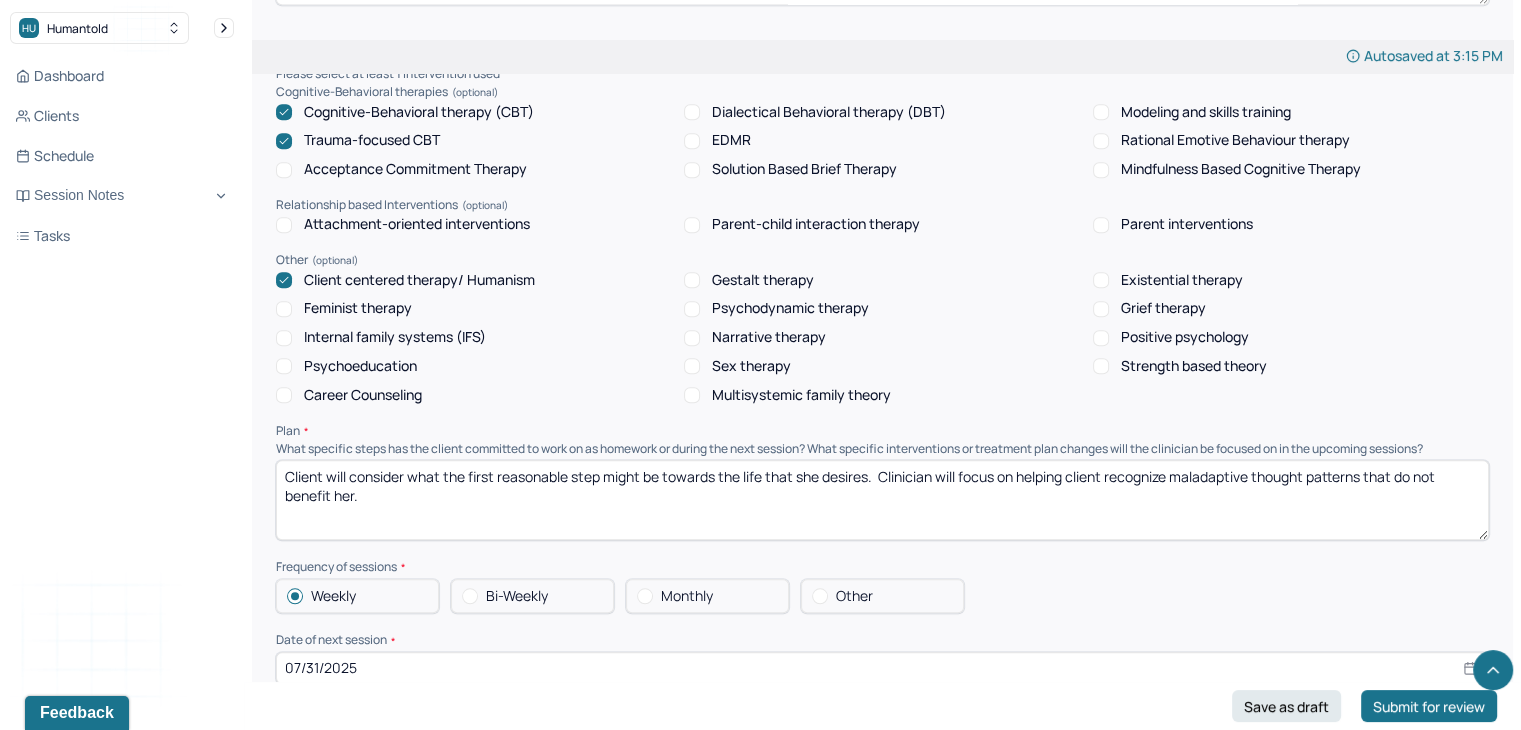 type on "Client appeared tearful when reflecting on her current state, suggesting that feelings of stagnation and comparison are emotionally activating. Her discomfort with unfulfilling friendships and lack of emotional safety in her living space may be reinforcing feelings of being stuck and low self-worth. Client's disappointment in herself and fear of abandonment point to a deeper belief that her value depends on productivity and connection. Symptoms remain consistent with Adjustment Disorder with mixed anxiety and depressed mood. CBT framework used to explore core beliefs, emotional safety, and relational fears. No SI/HI reported." 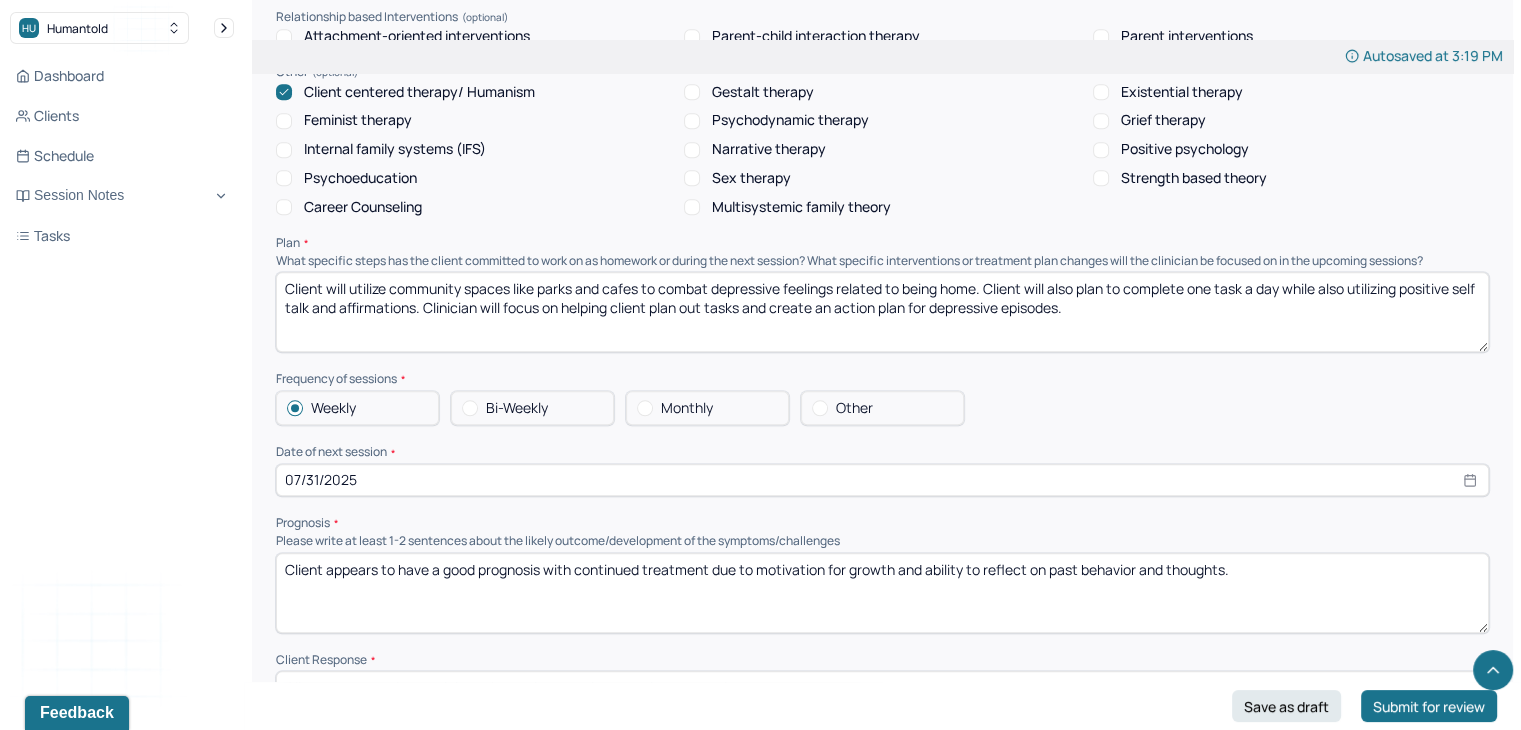 scroll, scrollTop: 1887, scrollLeft: 0, axis: vertical 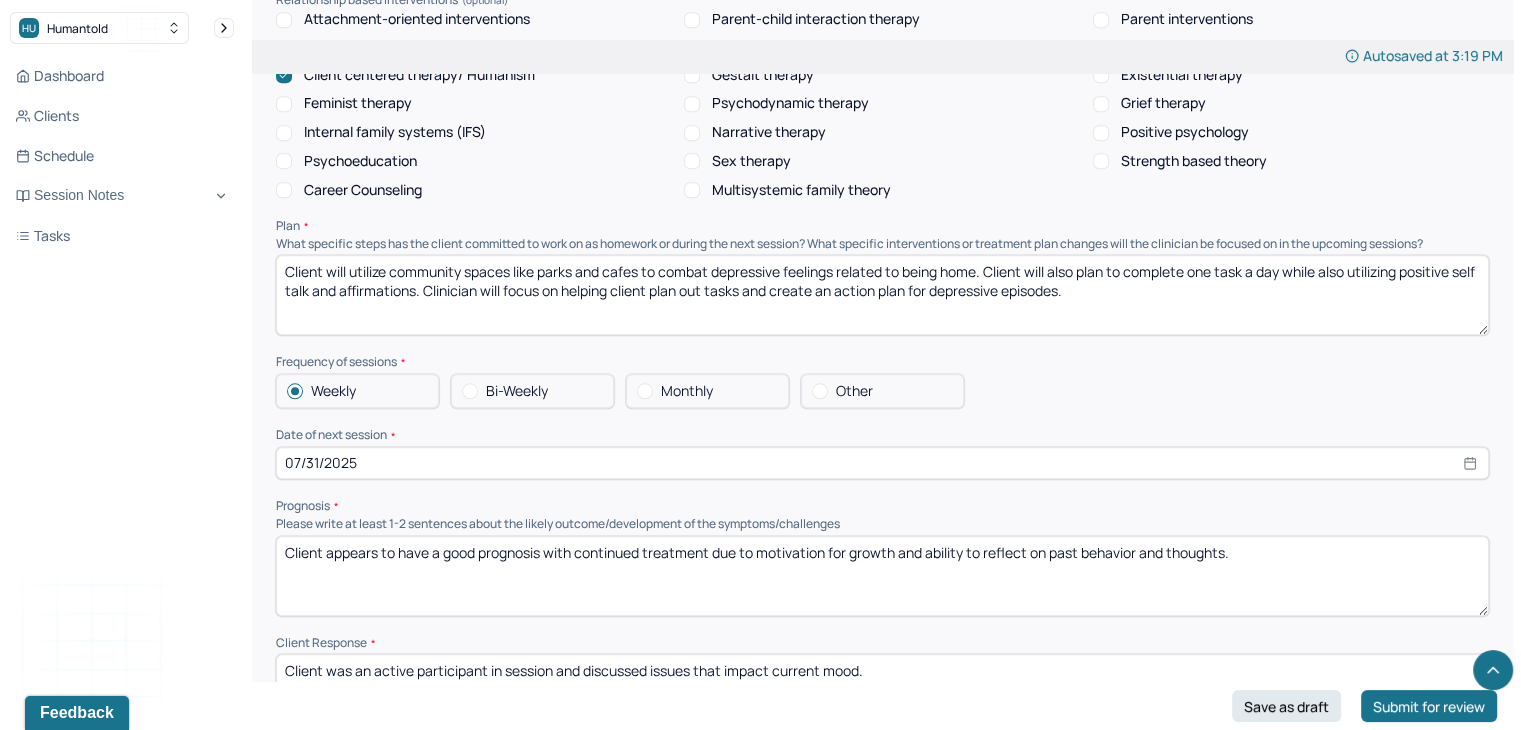 type on "Client will utilize community spaces like parks and cafes to combat depressive feelings related to being home. Client will also plan to complete one task a day while also utilizing positive self talk and affirmations. Clinician will focus on helping client plan out tasks and create an action plan for depressive episodes." 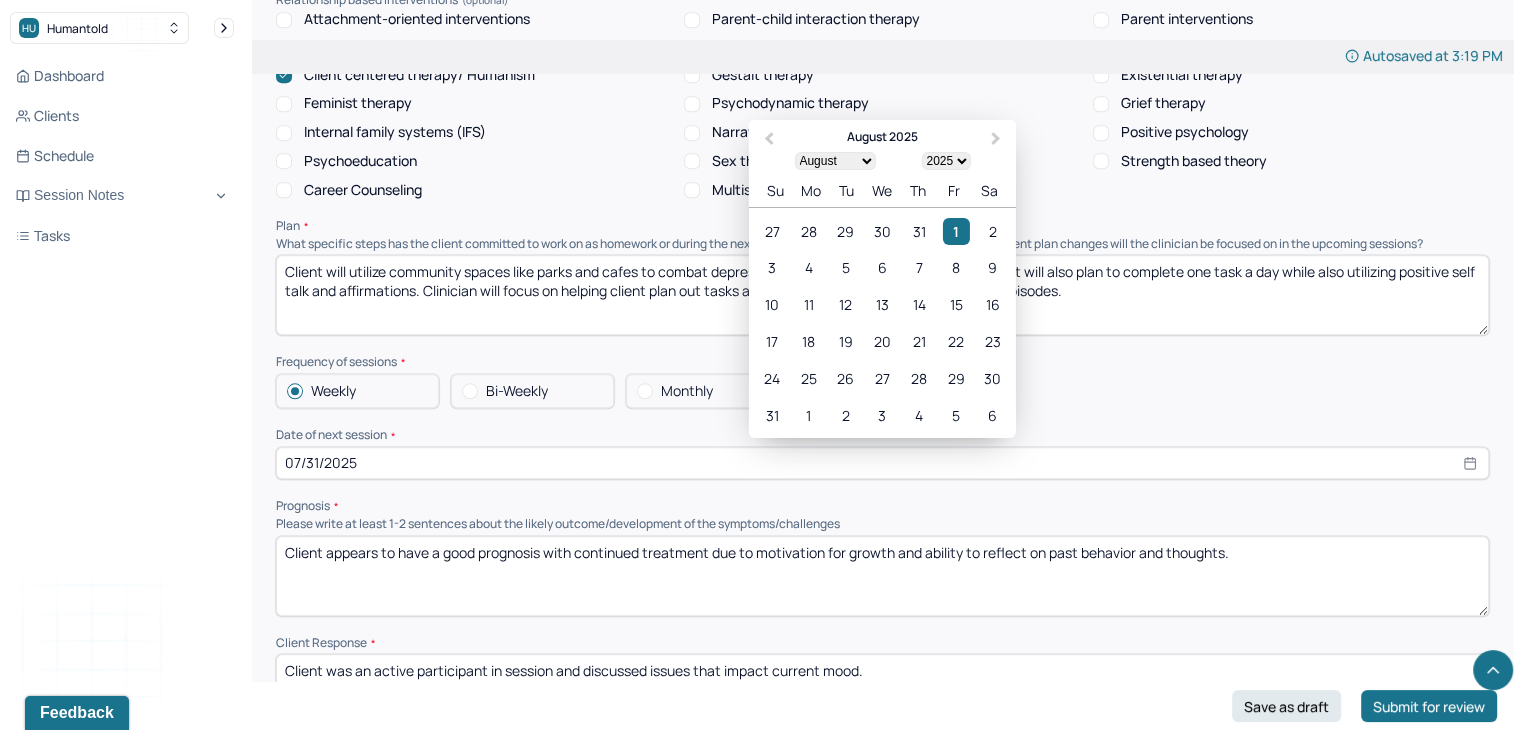 click on "07/31/2025" at bounding box center (882, 463) 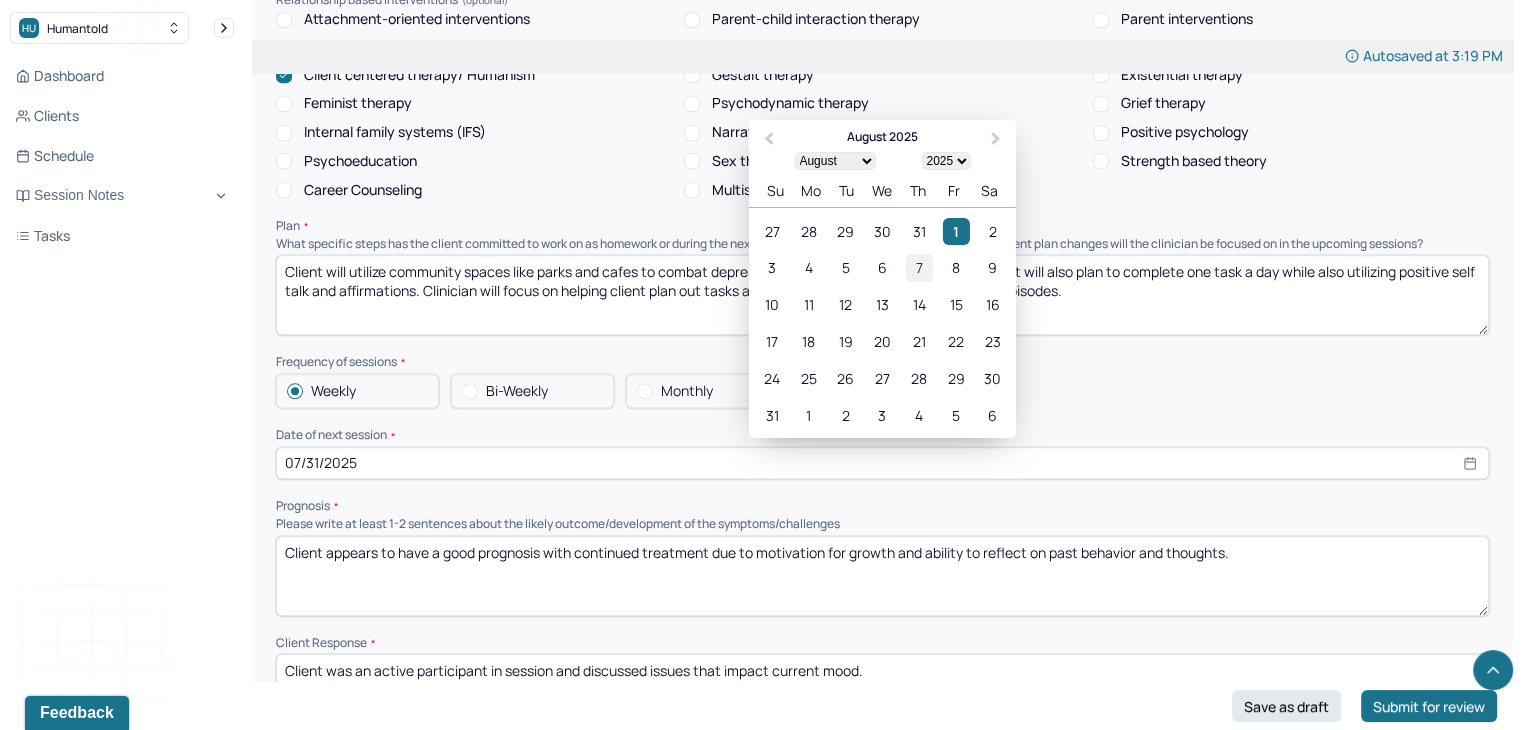 click on "7" at bounding box center [919, 267] 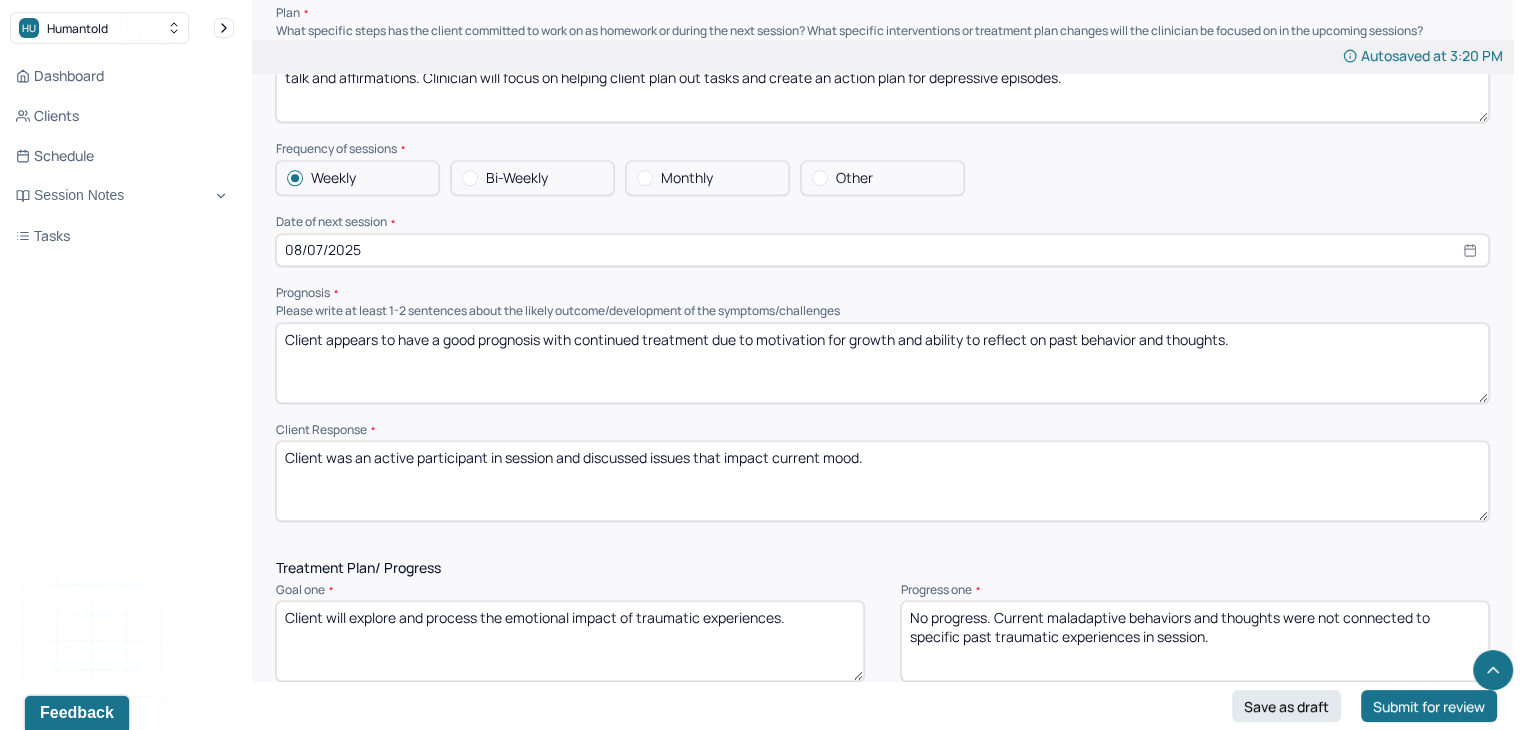 scroll, scrollTop: 2104, scrollLeft: 0, axis: vertical 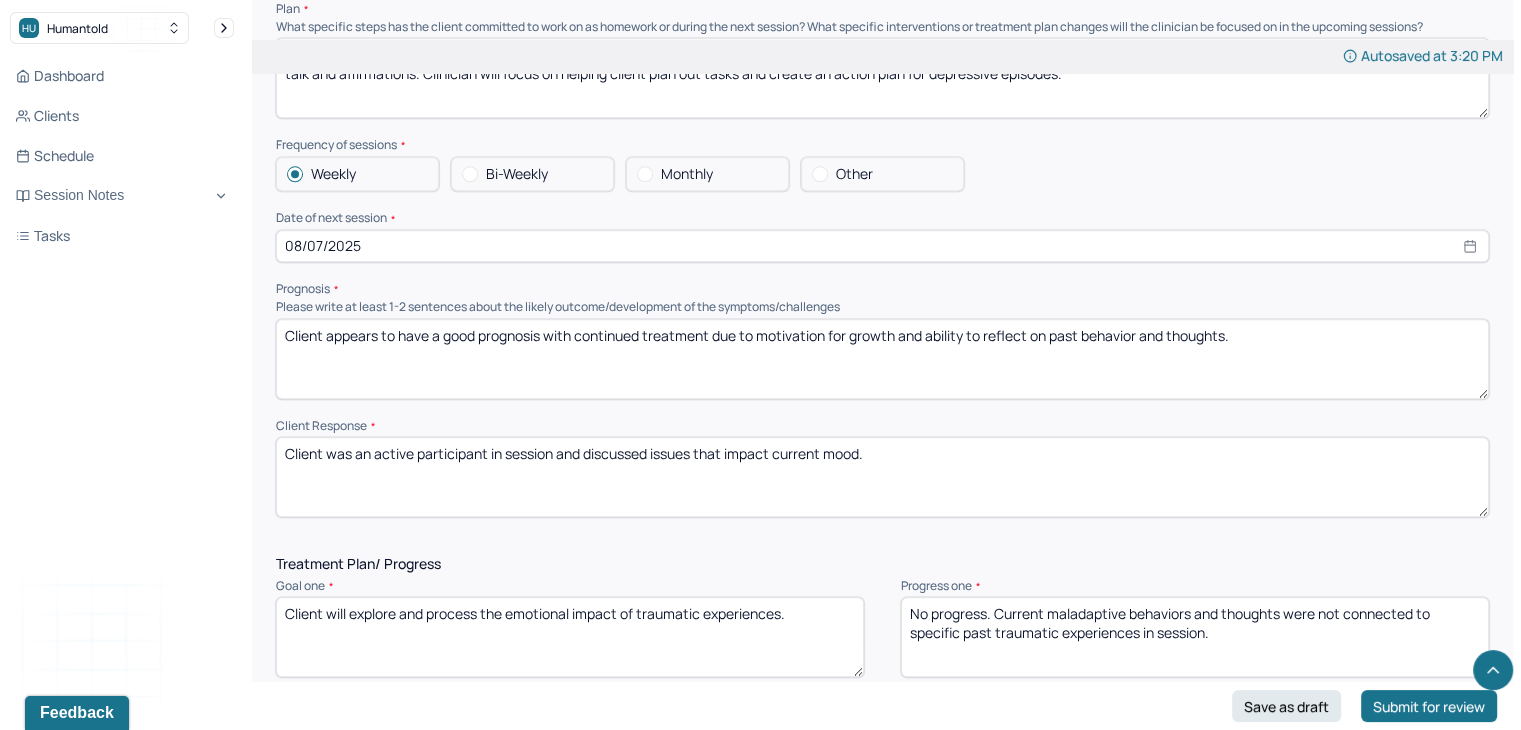 click on "Client appears to have a good prognosis with continued treatment due to motivation for growth and ability to reflect on past behavior and thoughts." at bounding box center (882, 359) 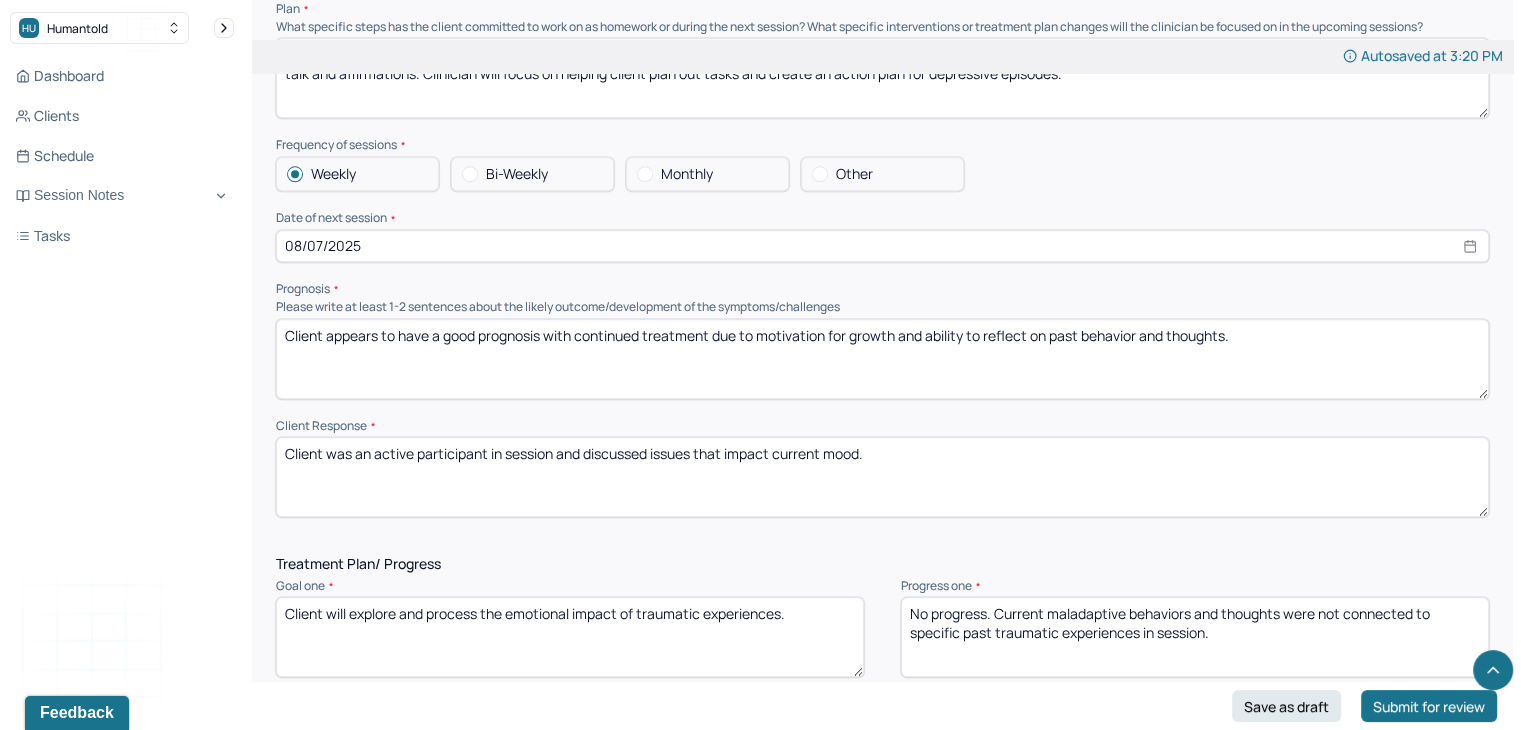 drag, startPoint x: 1288, startPoint y: 349, endPoint x: 759, endPoint y: 349, distance: 529 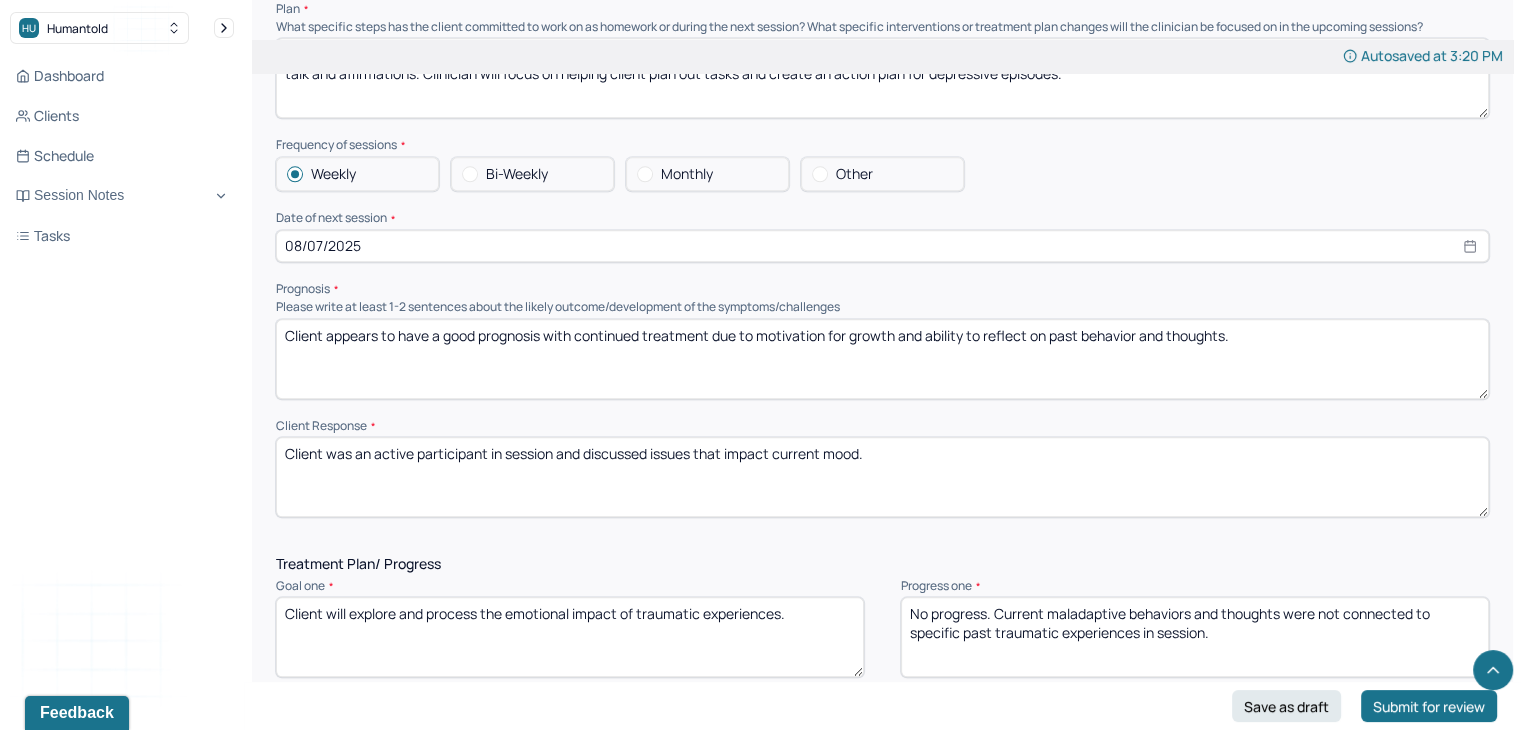 click on "Client appears to have a good prognosis with continued treatment due to motivation for growth and ability to reflect on past behavior and thoughts." at bounding box center (882, 359) 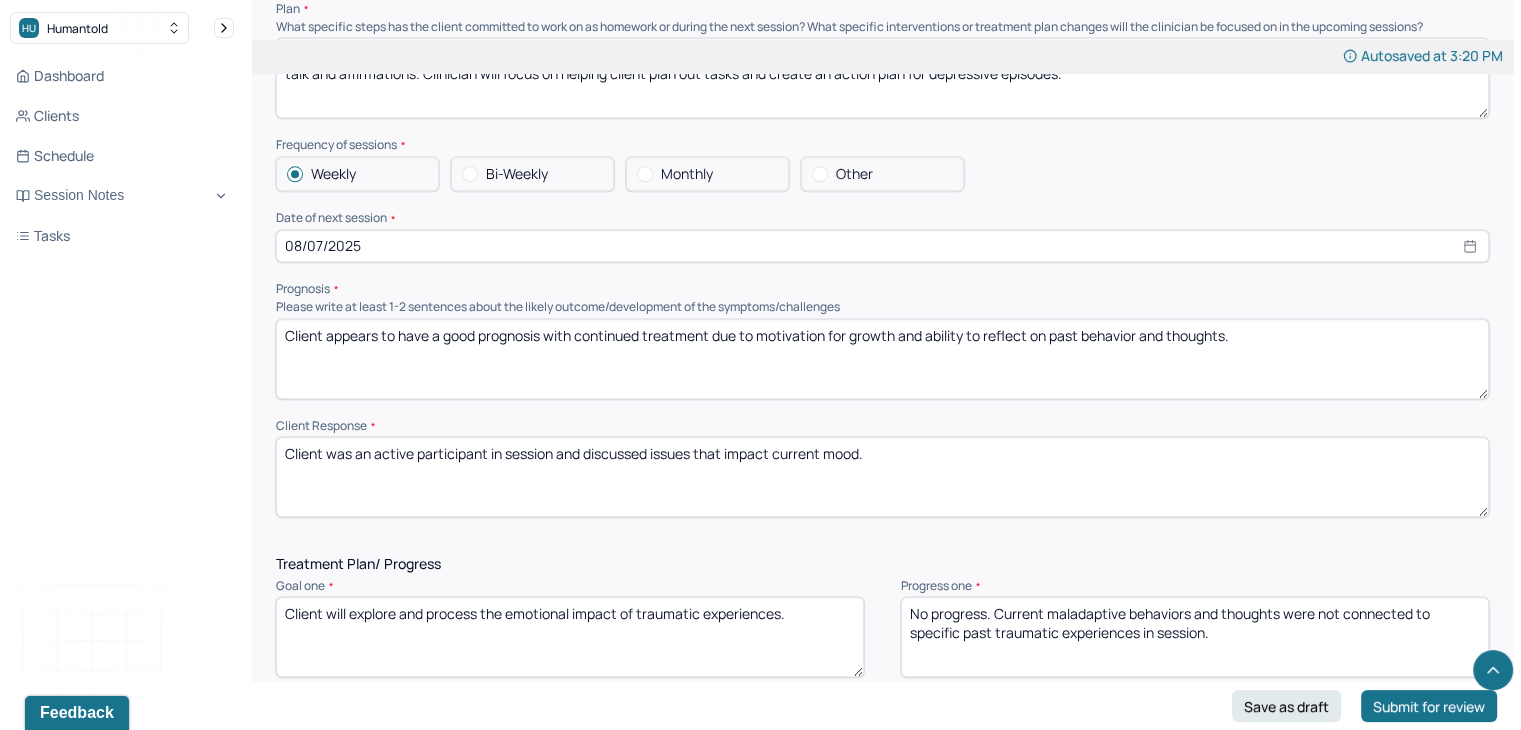 drag, startPoint x: 1305, startPoint y: 356, endPoint x: 760, endPoint y: 369, distance: 545.155 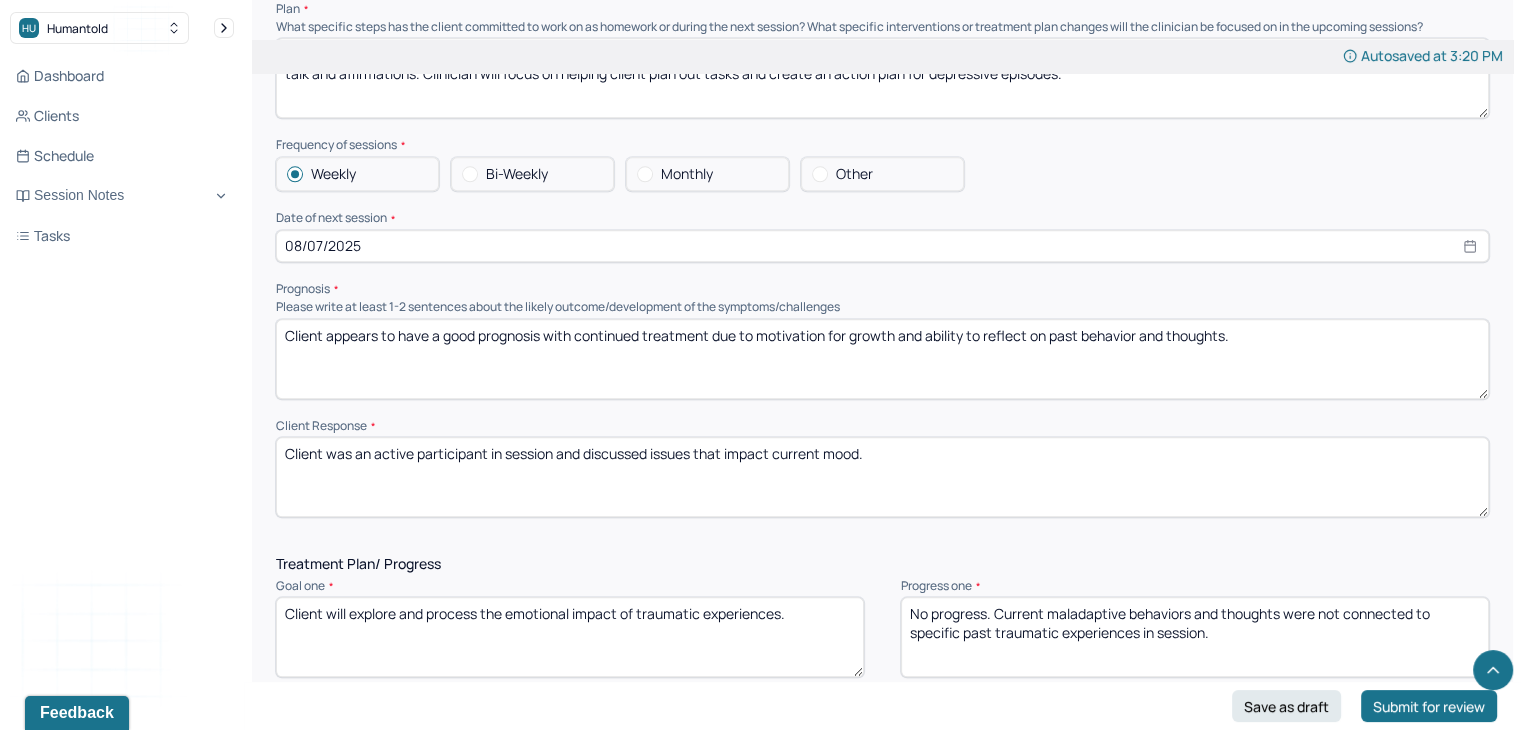 click on "Client appears to have a good prognosis with continued treatment due to motivation for growth and ability to reflect on past behavior and thoughts." at bounding box center [882, 359] 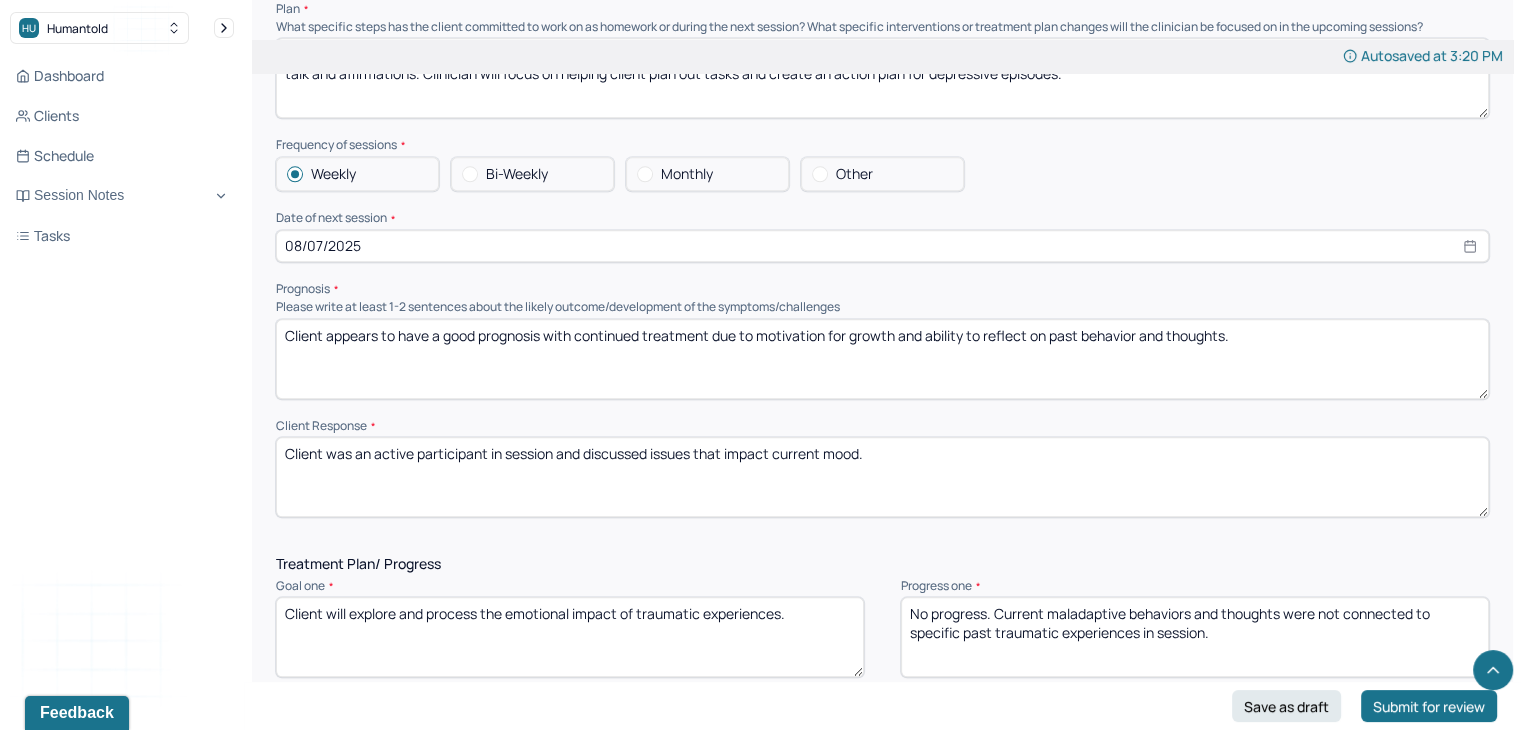 drag, startPoint x: 1252, startPoint y: 356, endPoint x: 757, endPoint y: 364, distance: 495.06464 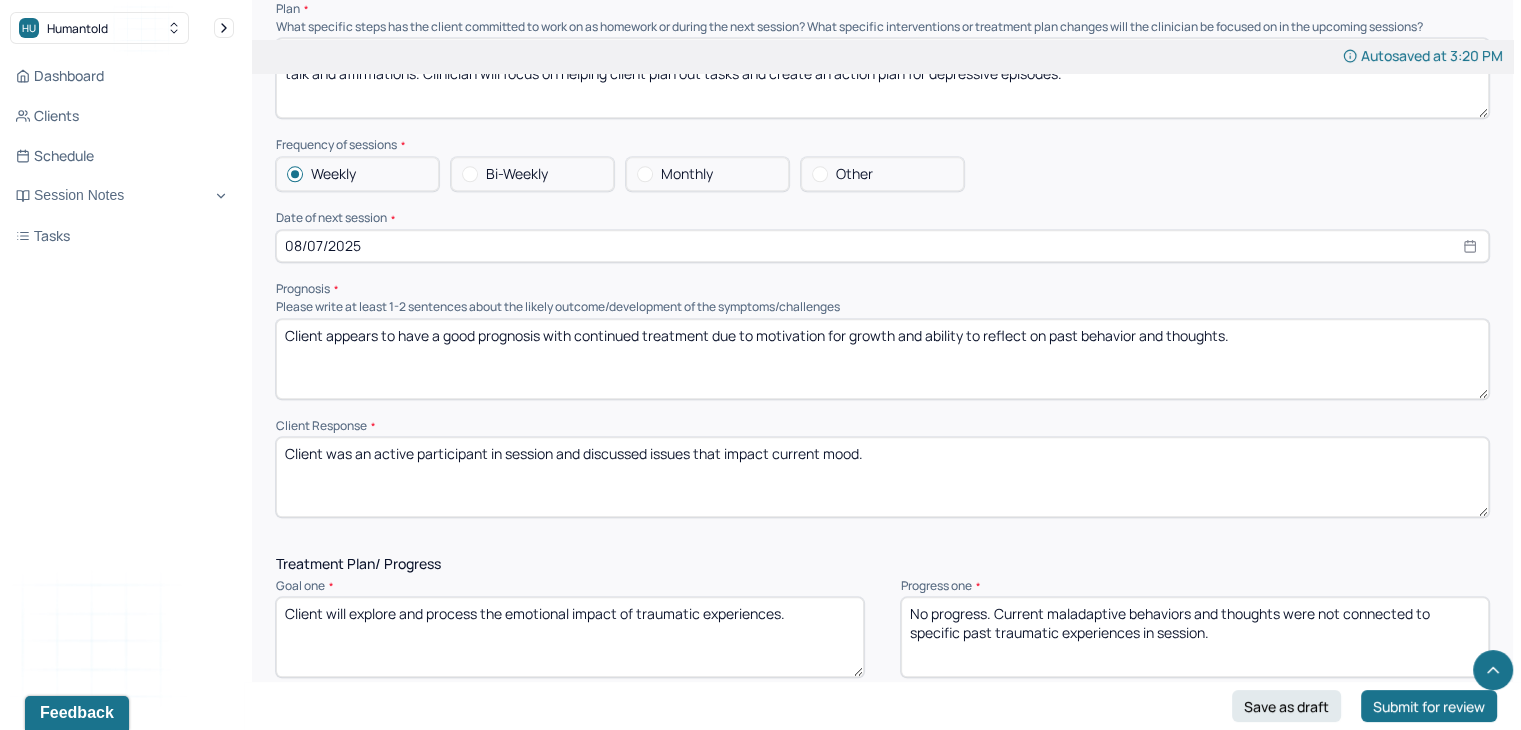 click on "Client appears to have a good prognosis with continued treatment due to motivation for growth and ability to reflect on past behavior and thoughts." at bounding box center (882, 359) 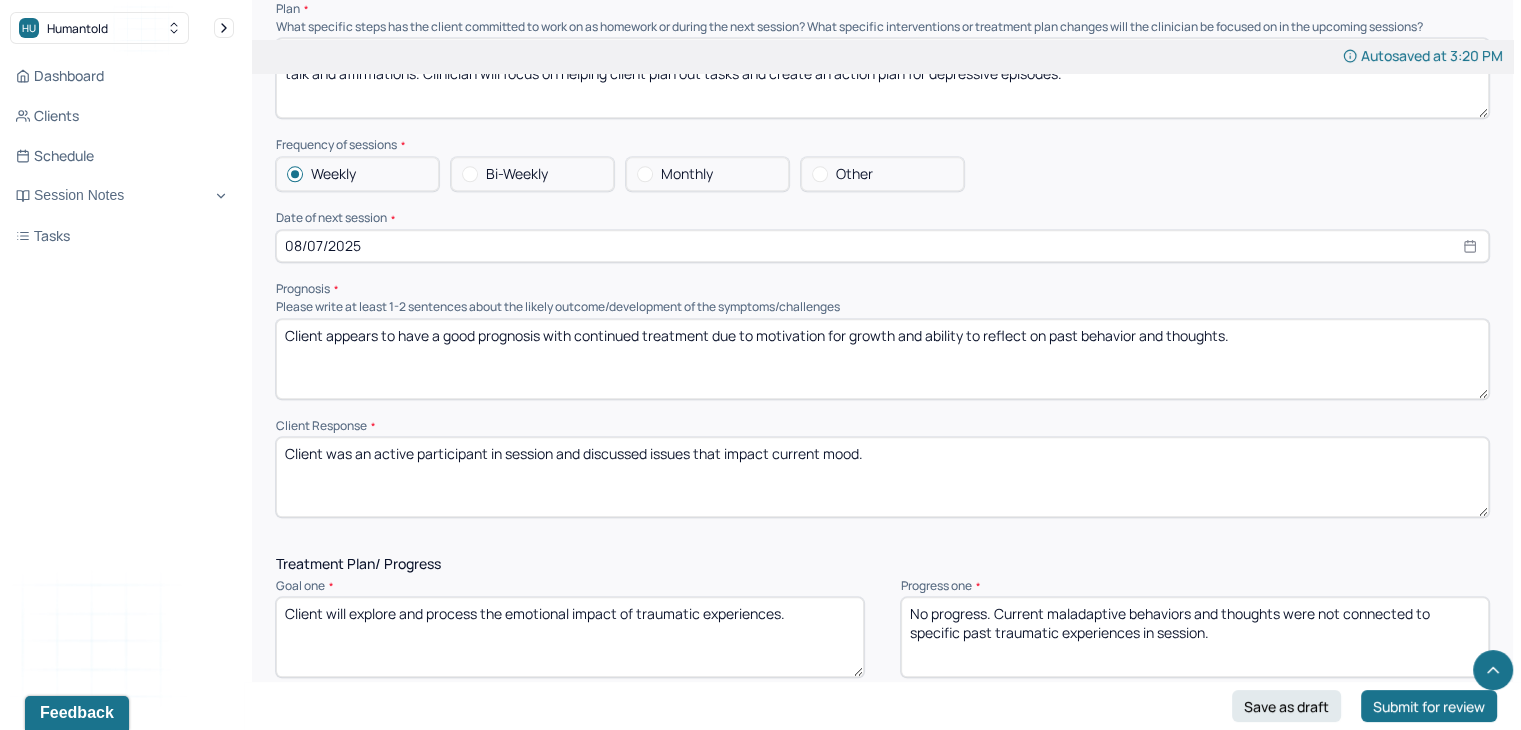 paste on "insight and openness to the therapeutic process," 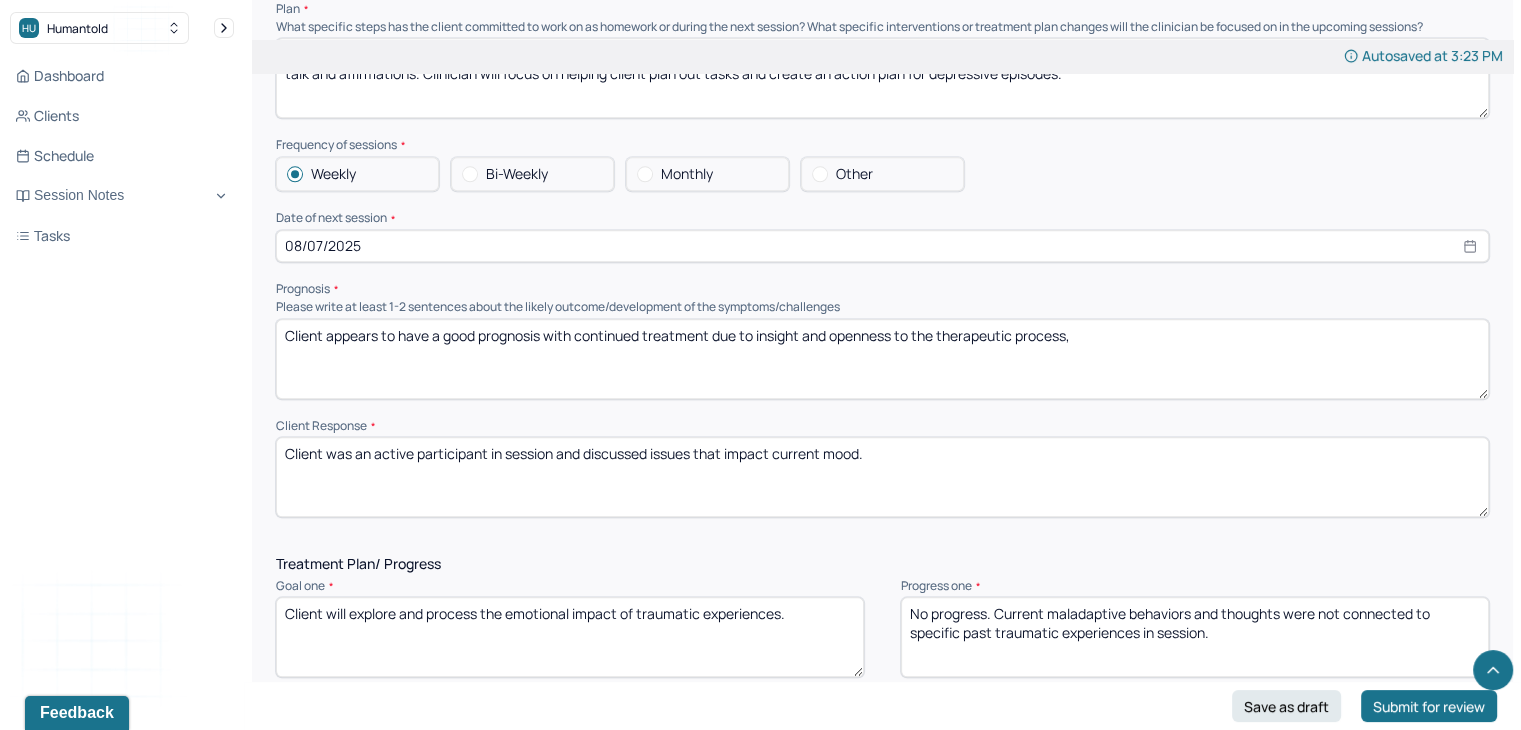 click on "Client appears to have a good prognosis with continued treatment due to insight and openness to the therapeutic process," at bounding box center [882, 359] 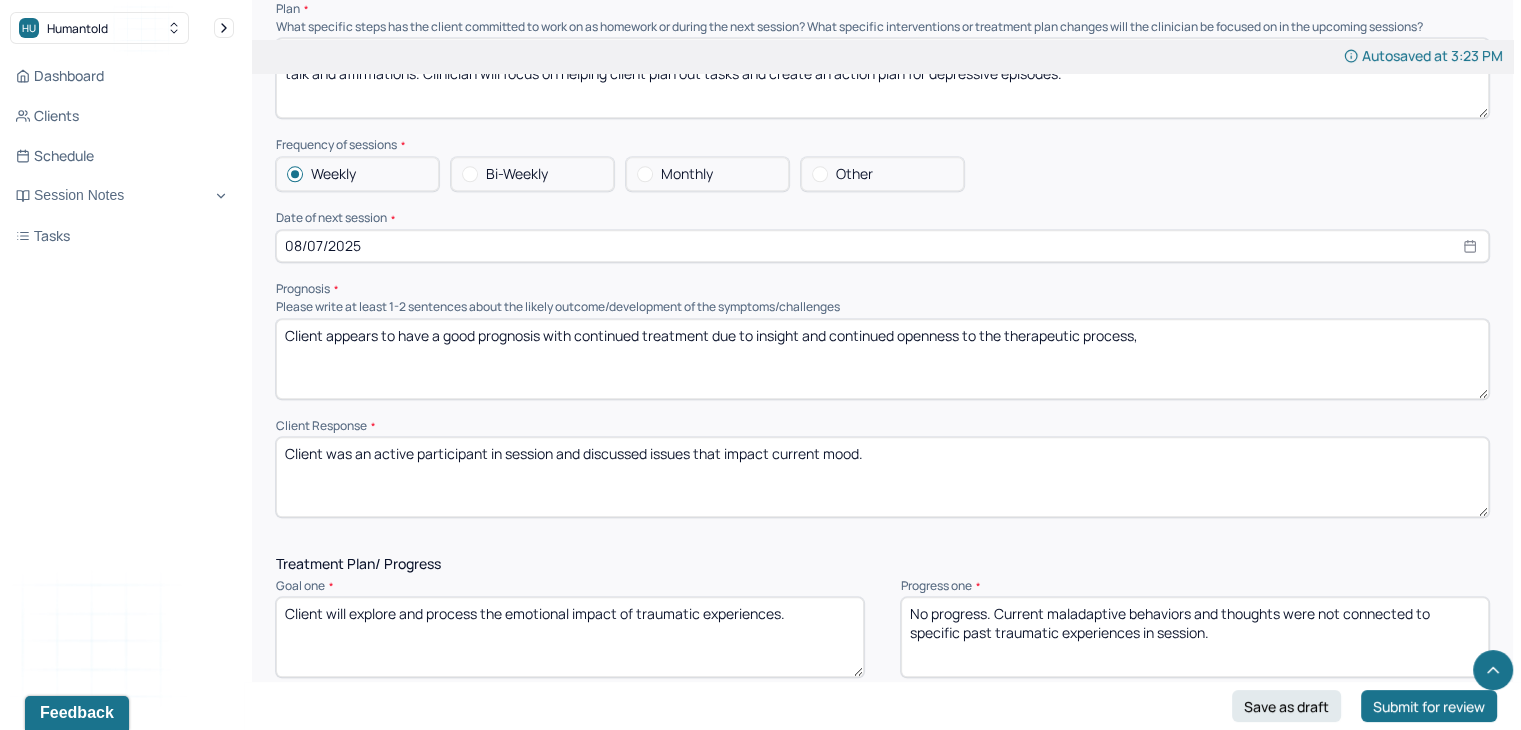 click on "Client appears to have a good prognosis with continued treatment due to insight and continued openness to the therapeutic process," at bounding box center (882, 359) 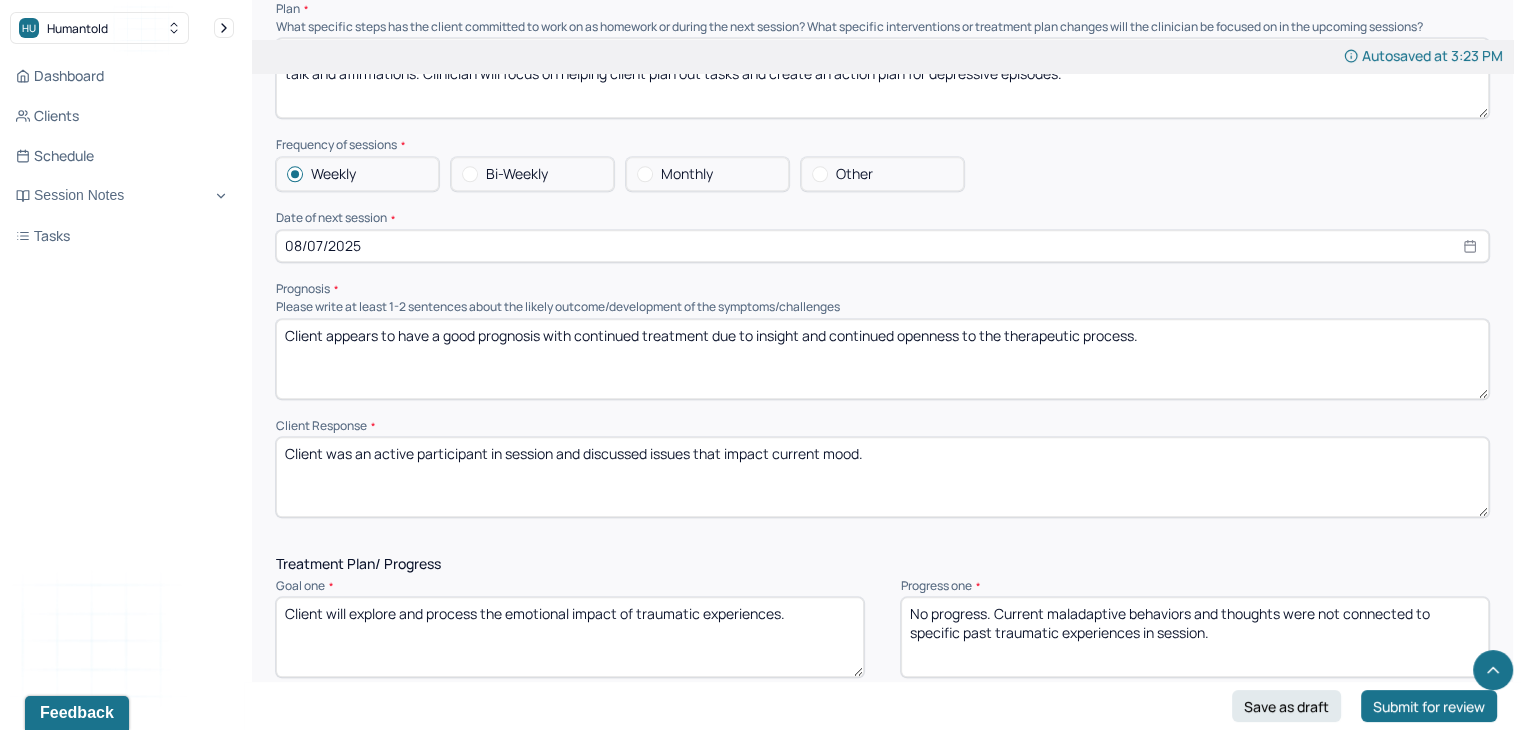 click on "Client appears to have a good prognosis with continued treatment due to insight and continued openness to the therapeutic process." at bounding box center [882, 359] 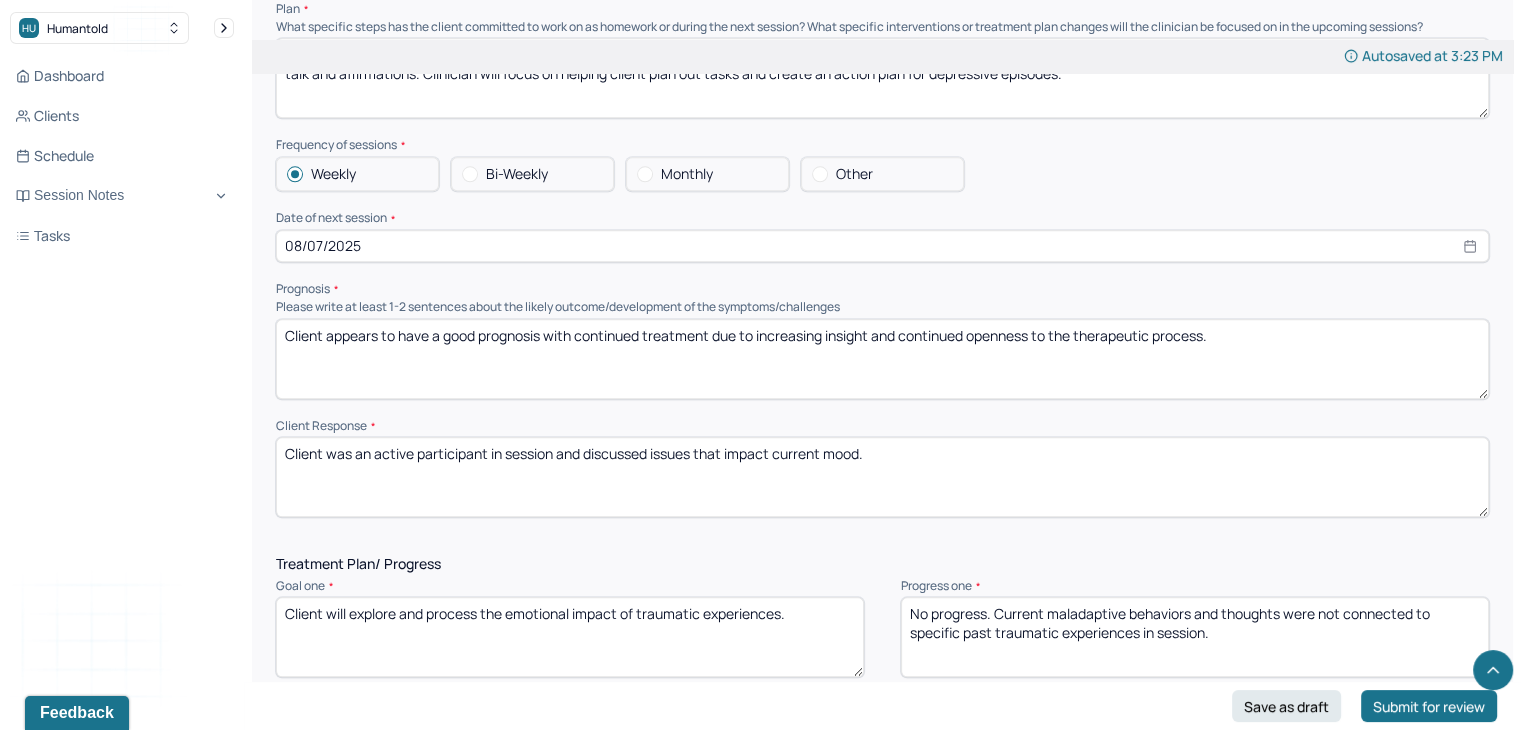 type on "Client appears to have a good prognosis with continued treatment due to increasing insight and continued openness to the therapeutic process." 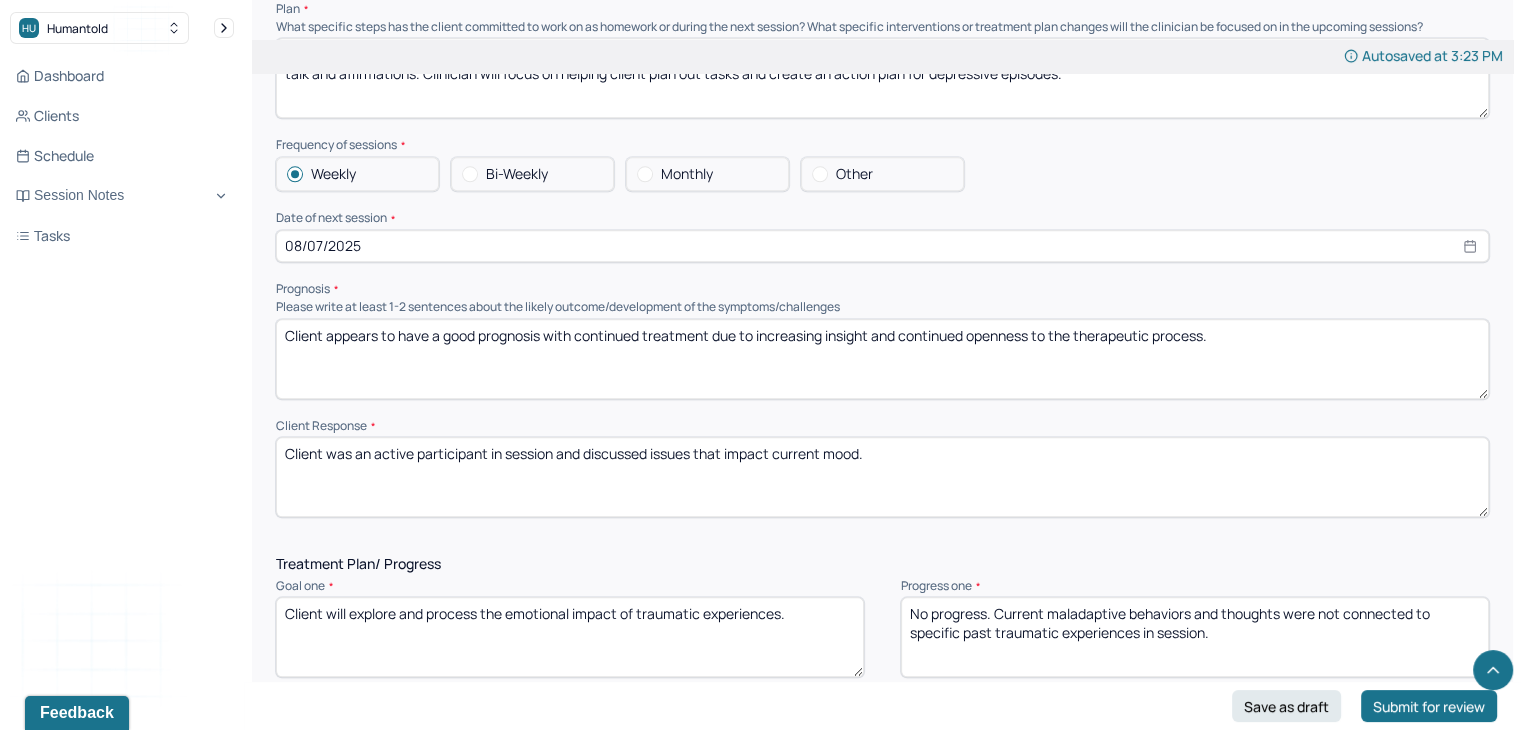 drag, startPoint x: 944, startPoint y: 492, endPoint x: 652, endPoint y: 476, distance: 292.43802 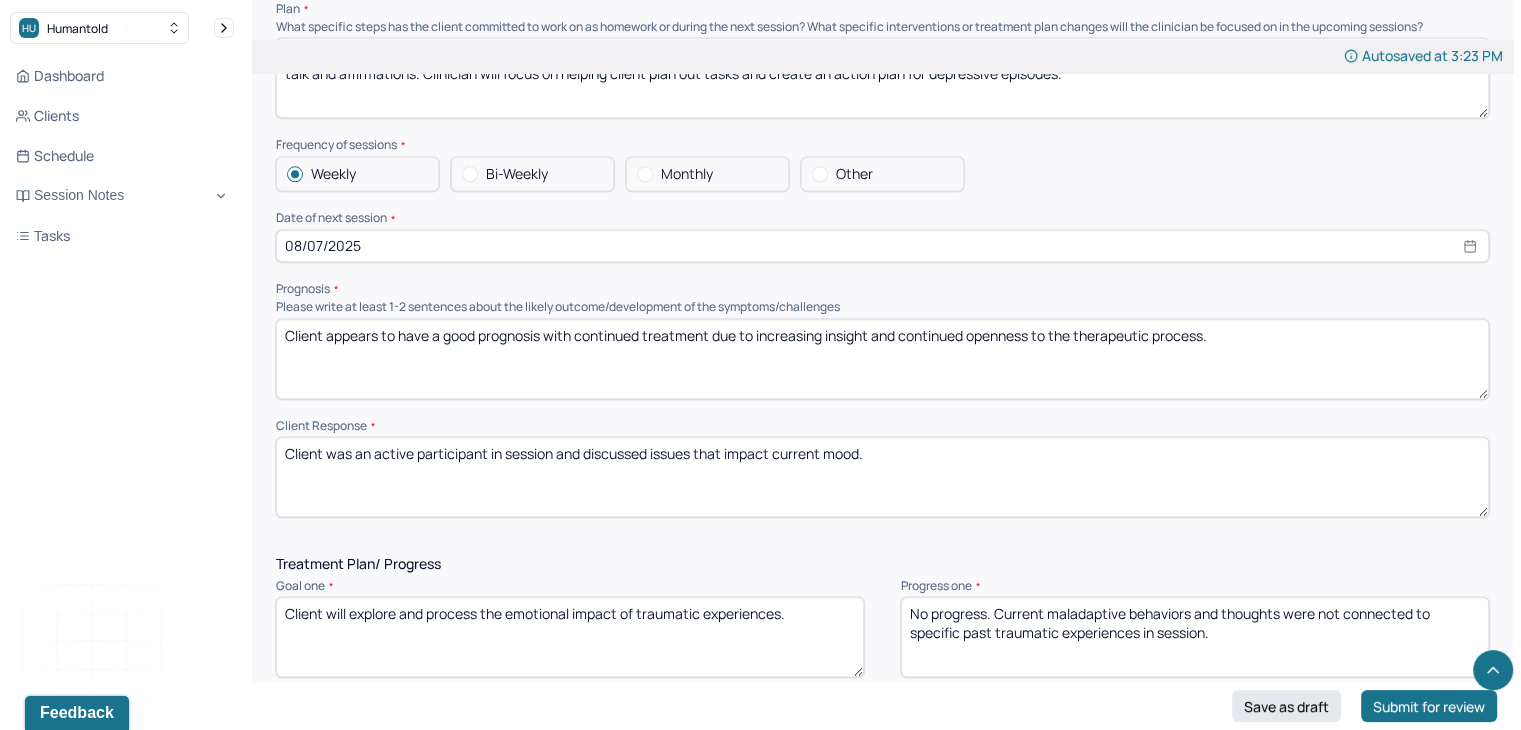 click on "Client was an active participant in session and discussed issues that impact current mood." at bounding box center (882, 477) 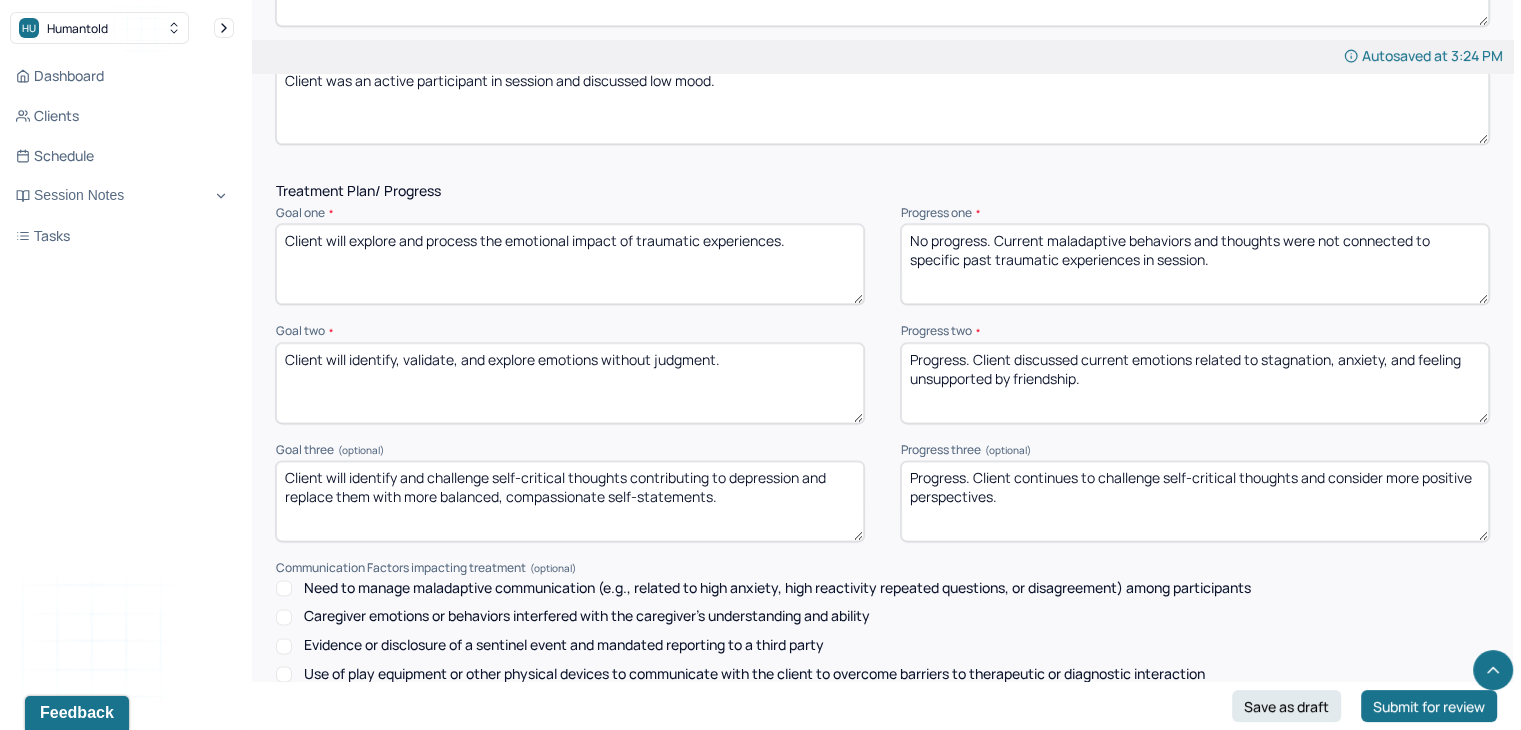 scroll, scrollTop: 2493, scrollLeft: 0, axis: vertical 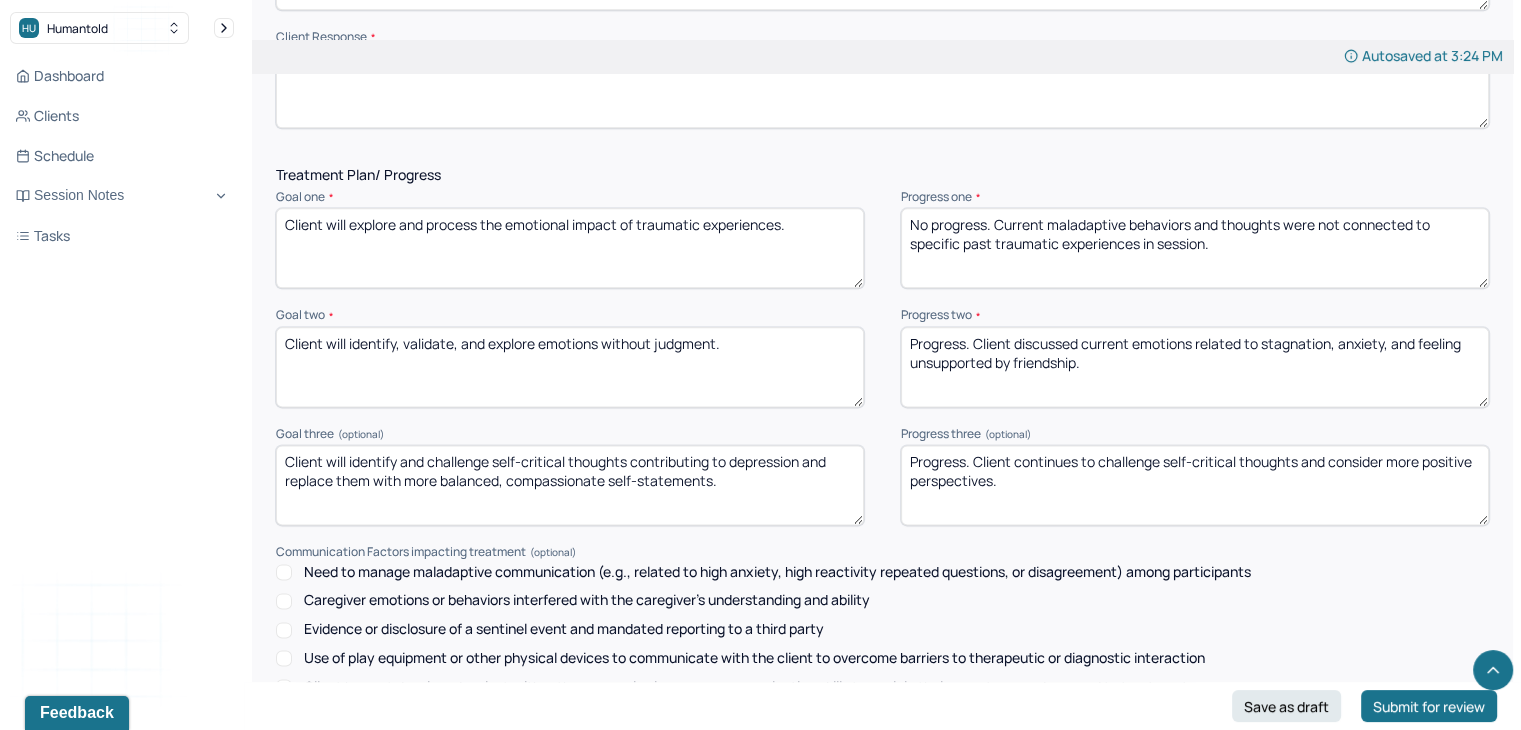 type on "Client was an active participant in session and discussed low mood." 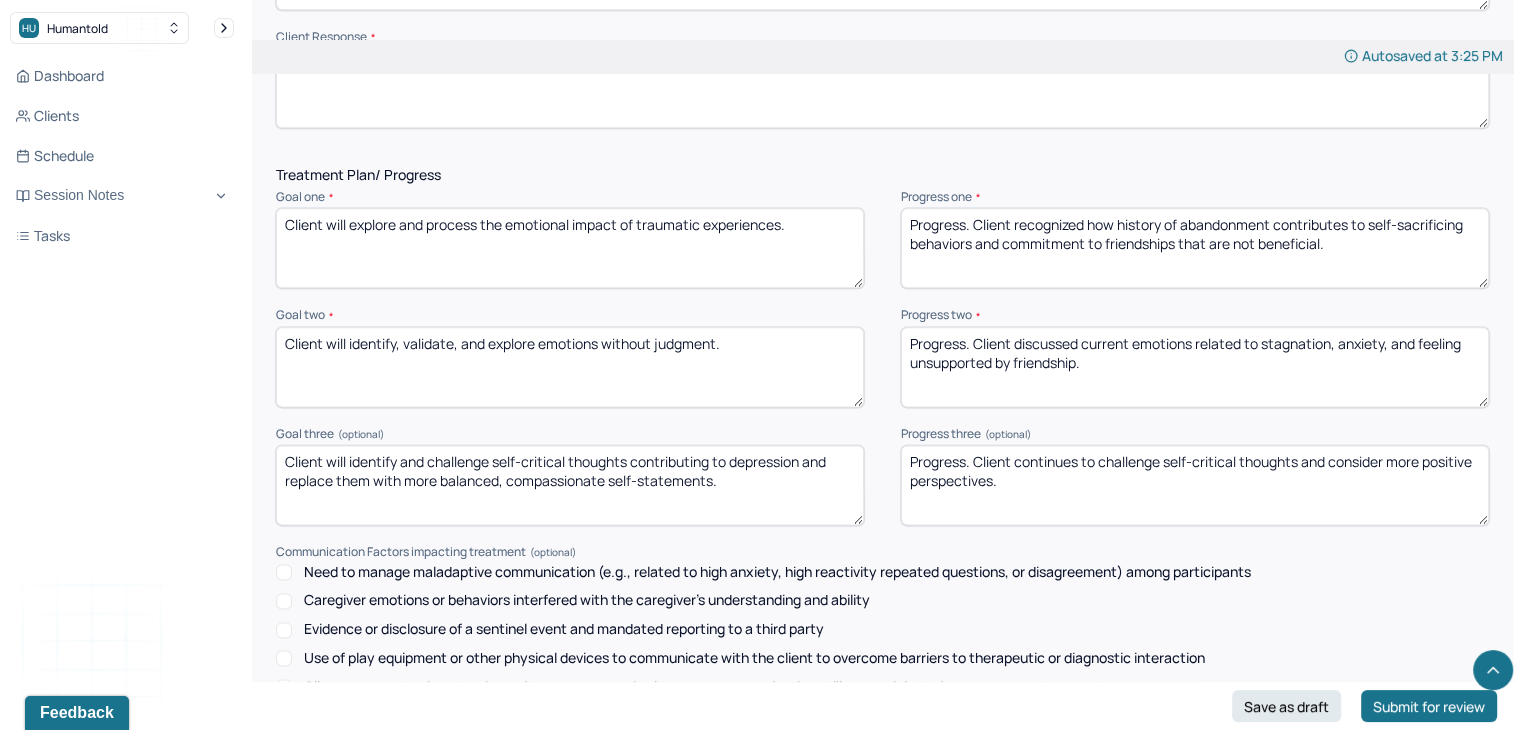 click on "Progress. Client recognized how history of abandonment contributes to self-sacrificing behaviors and commitment to friendships that are not beneficial." at bounding box center [1195, 248] 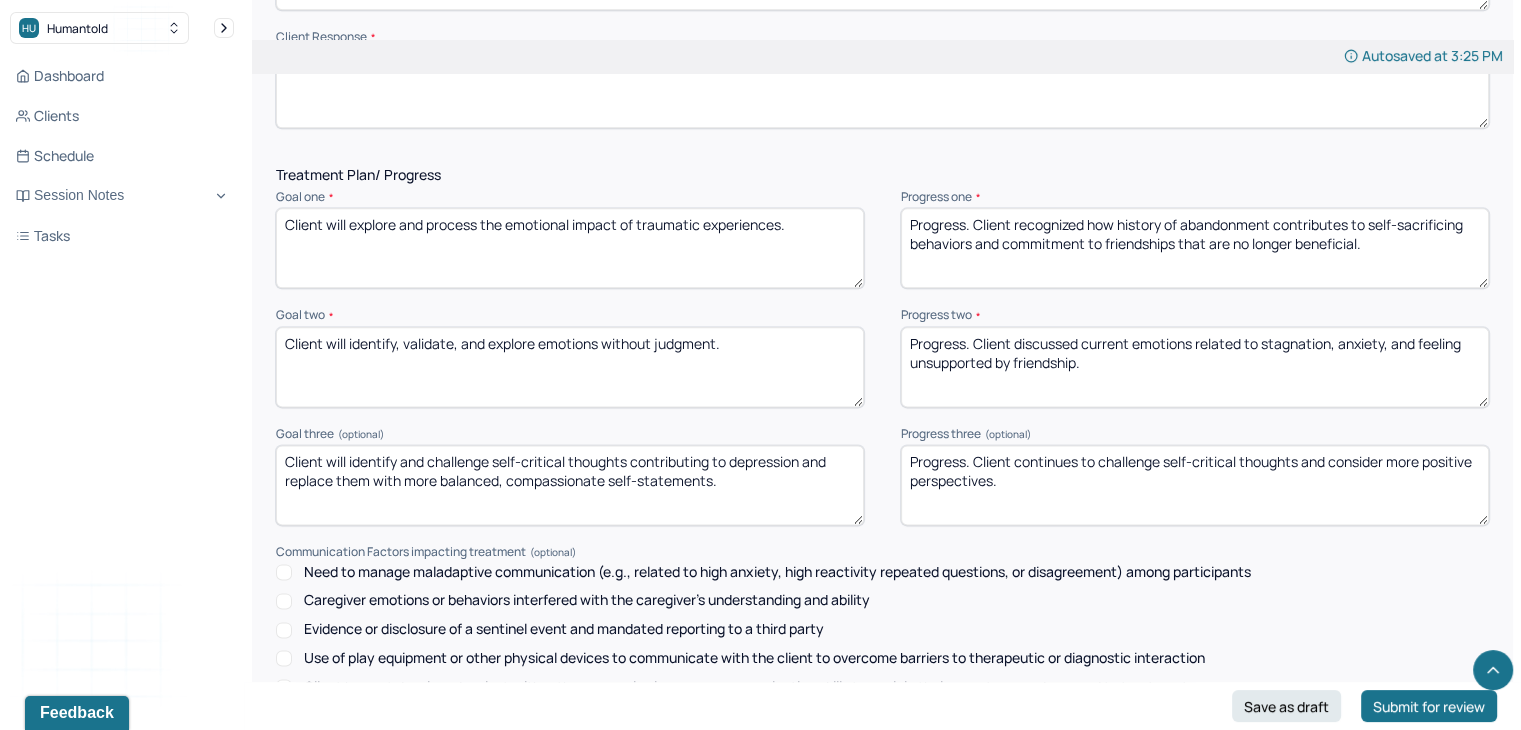click on "Progress. Client recognized how history of abandonment contributes to self-sacrificing behaviors and commitment to friendships that are no longer beneficial." at bounding box center [1195, 248] 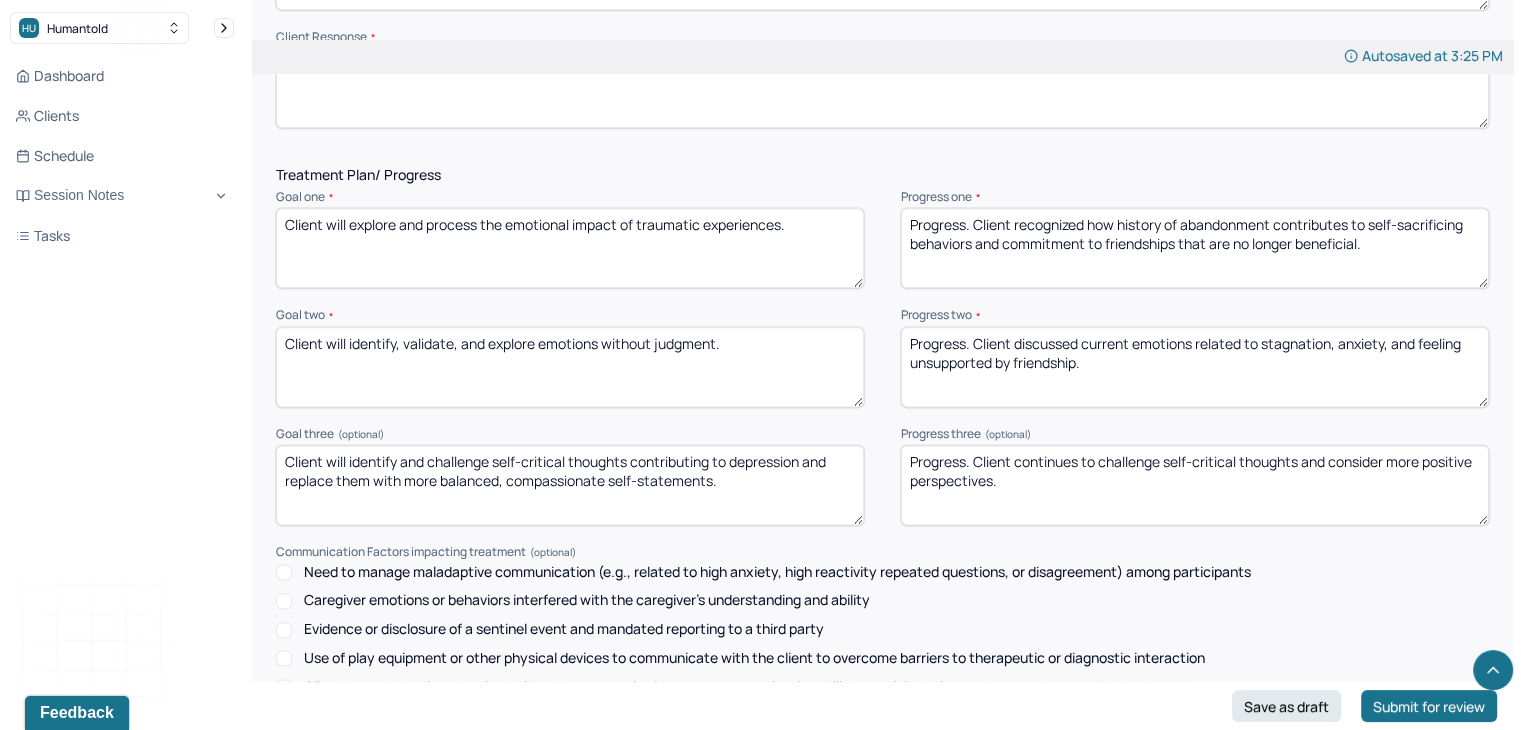 drag, startPoint x: 1377, startPoint y: 259, endPoint x: 1357, endPoint y: 229, distance: 36.05551 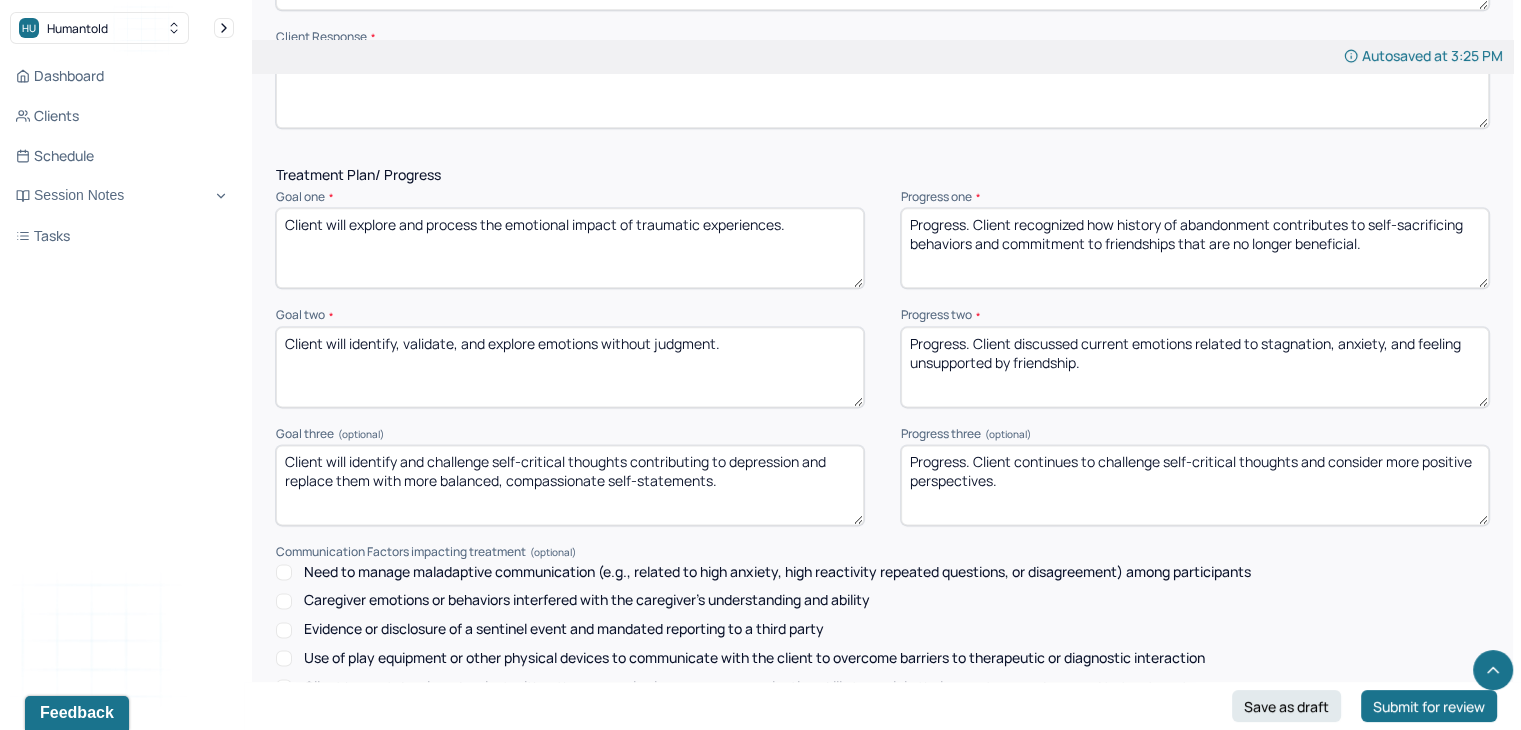 click on "Progress. Client recognized how history of abandonment contributes to self-sacrificing behaviors and commitment to friendships that are no longer beneficial." at bounding box center [1195, 248] 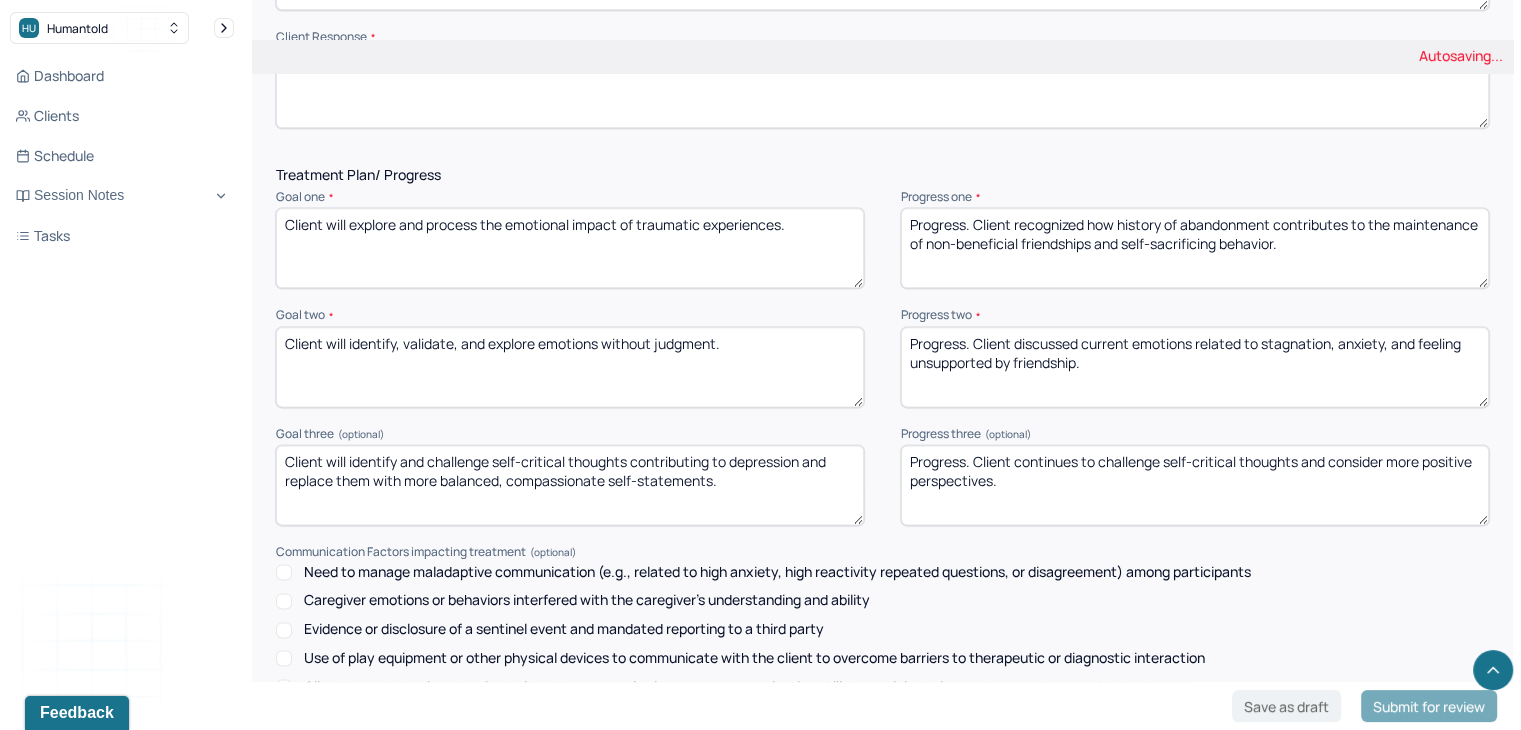 click on "Progress. Client recognized how history of abandonment contributes to the maintenance of" at bounding box center (1195, 248) 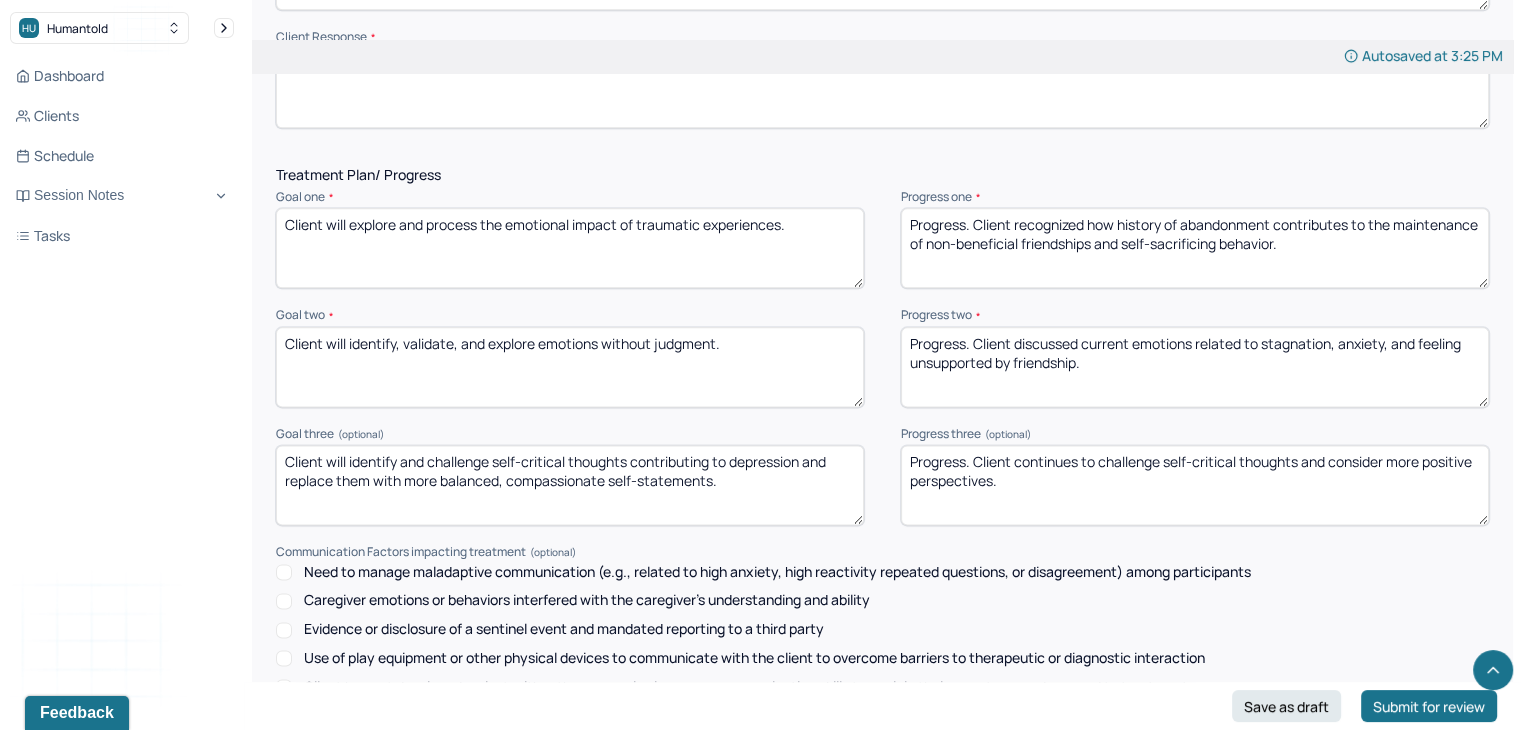 type on "Progress. Client recognized how history of abandonment contributes to the maintenance of non-beneficial friendships and self-sacrificing behavior." 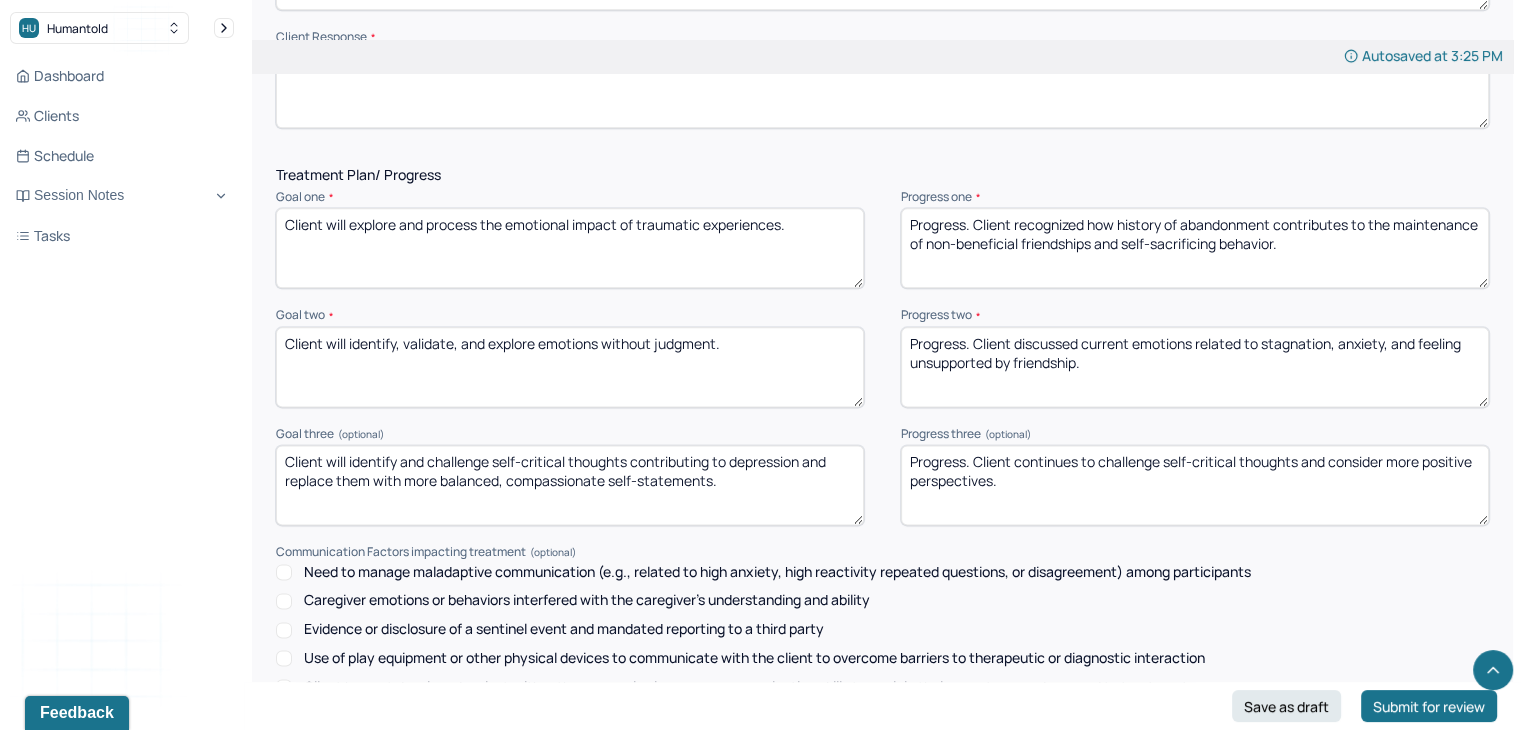 drag, startPoint x: 1118, startPoint y: 380, endPoint x: 1090, endPoint y: 364, distance: 32.24903 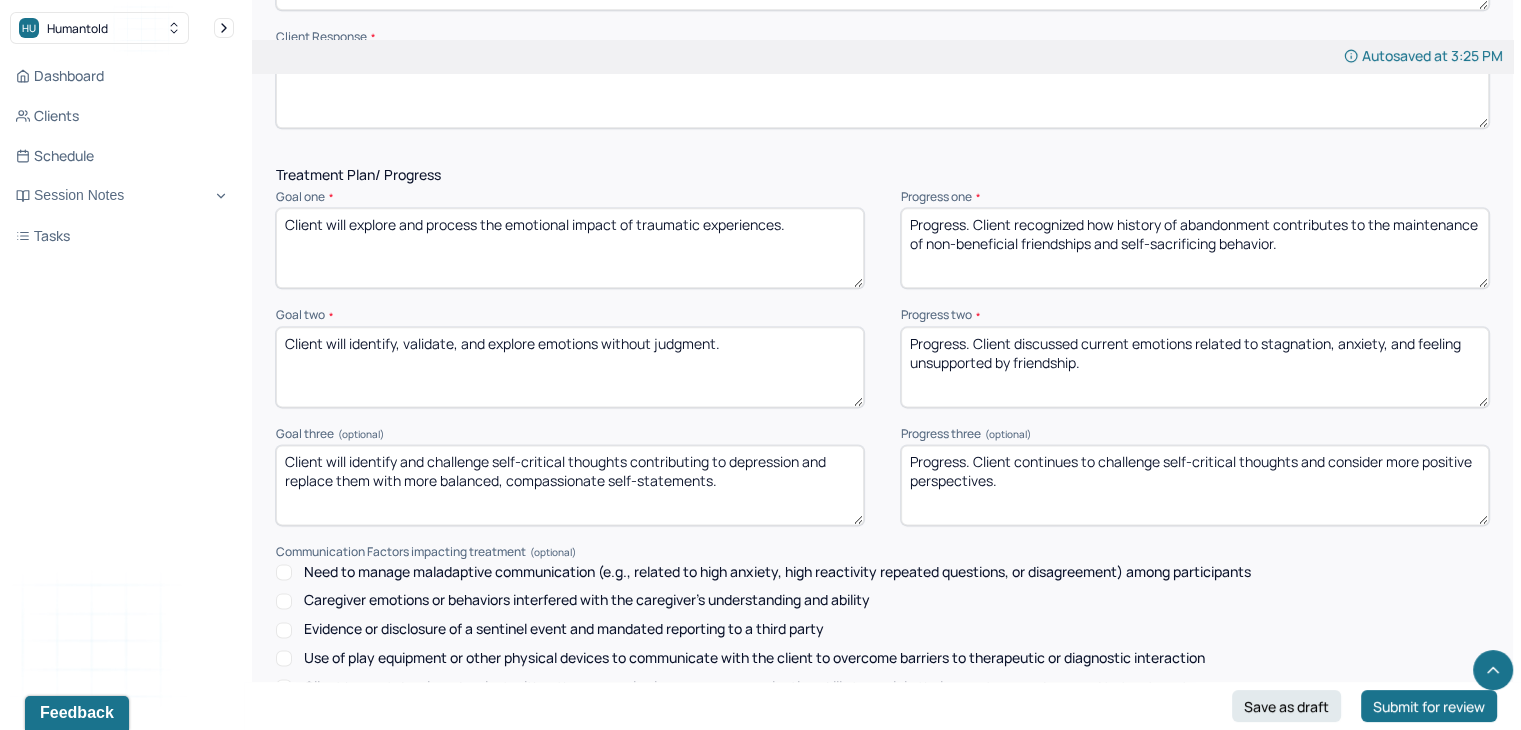click on "Progress. Client discussed current emotions related to stagnation, anxiety, and feeling unsupported by friendship." at bounding box center (1195, 367) 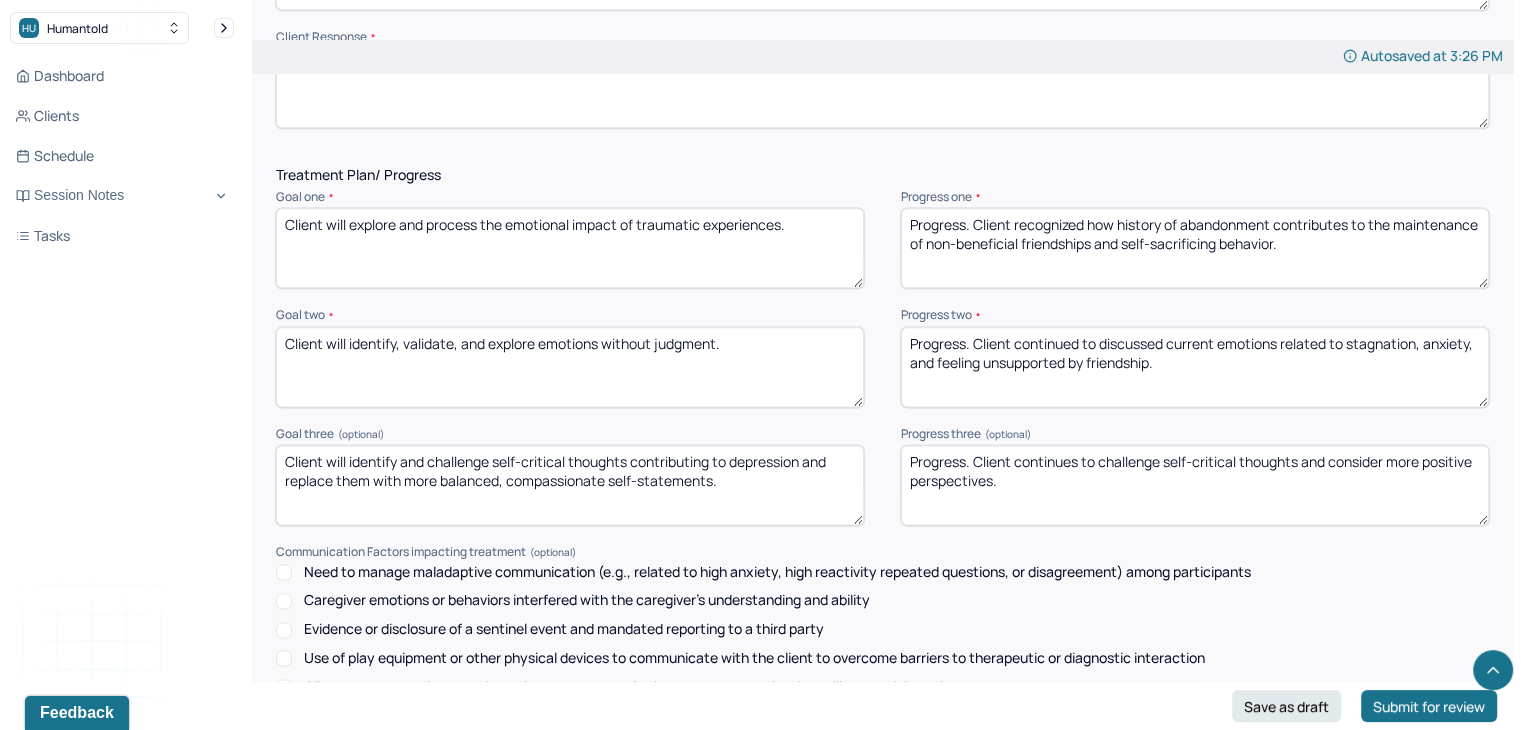 click on "Progress. Client continued to discussed current emotions related to stagnation, anxiety, and feeling unsupported by friendship." at bounding box center [1195, 367] 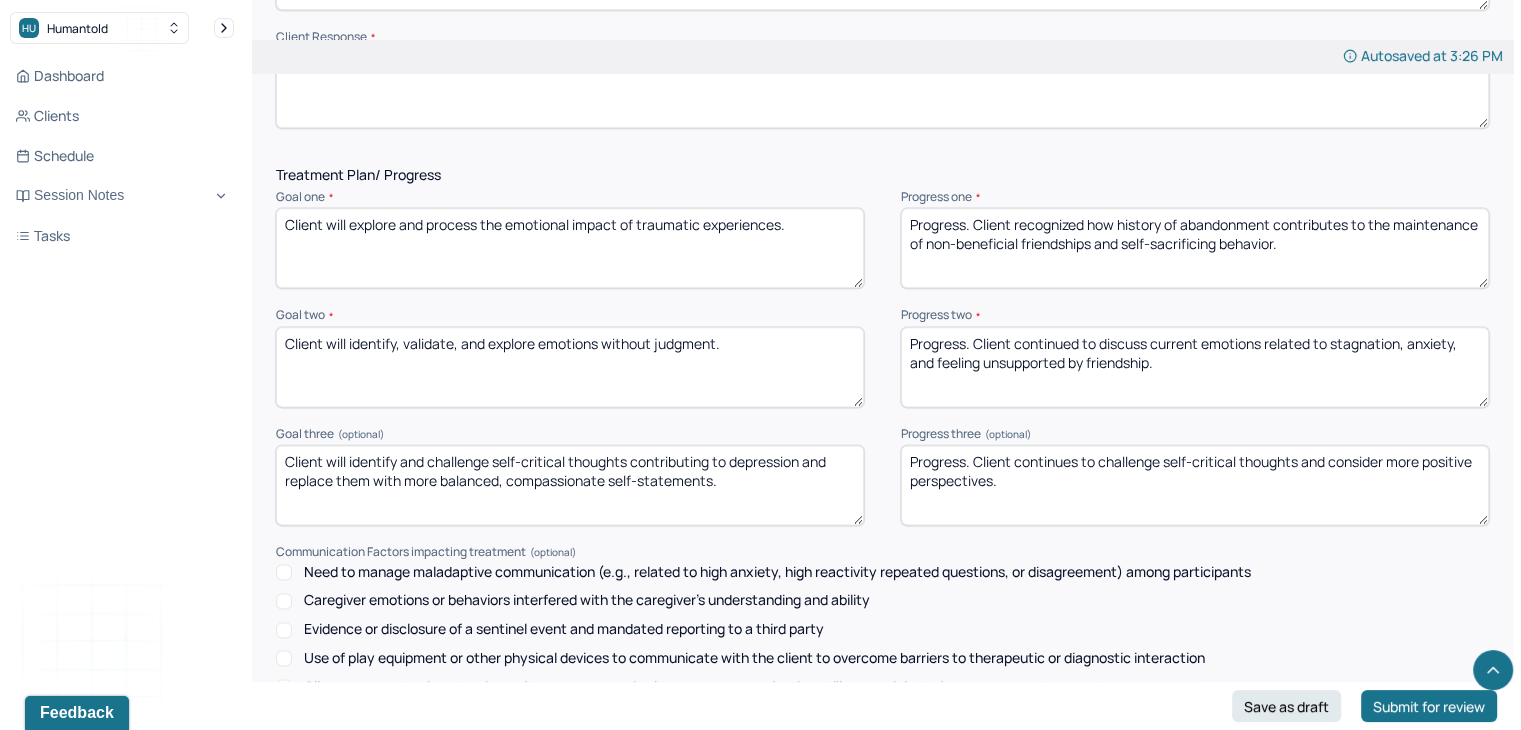 drag, startPoint x: 1421, startPoint y: 377, endPoint x: 1412, endPoint y: 353, distance: 25.632011 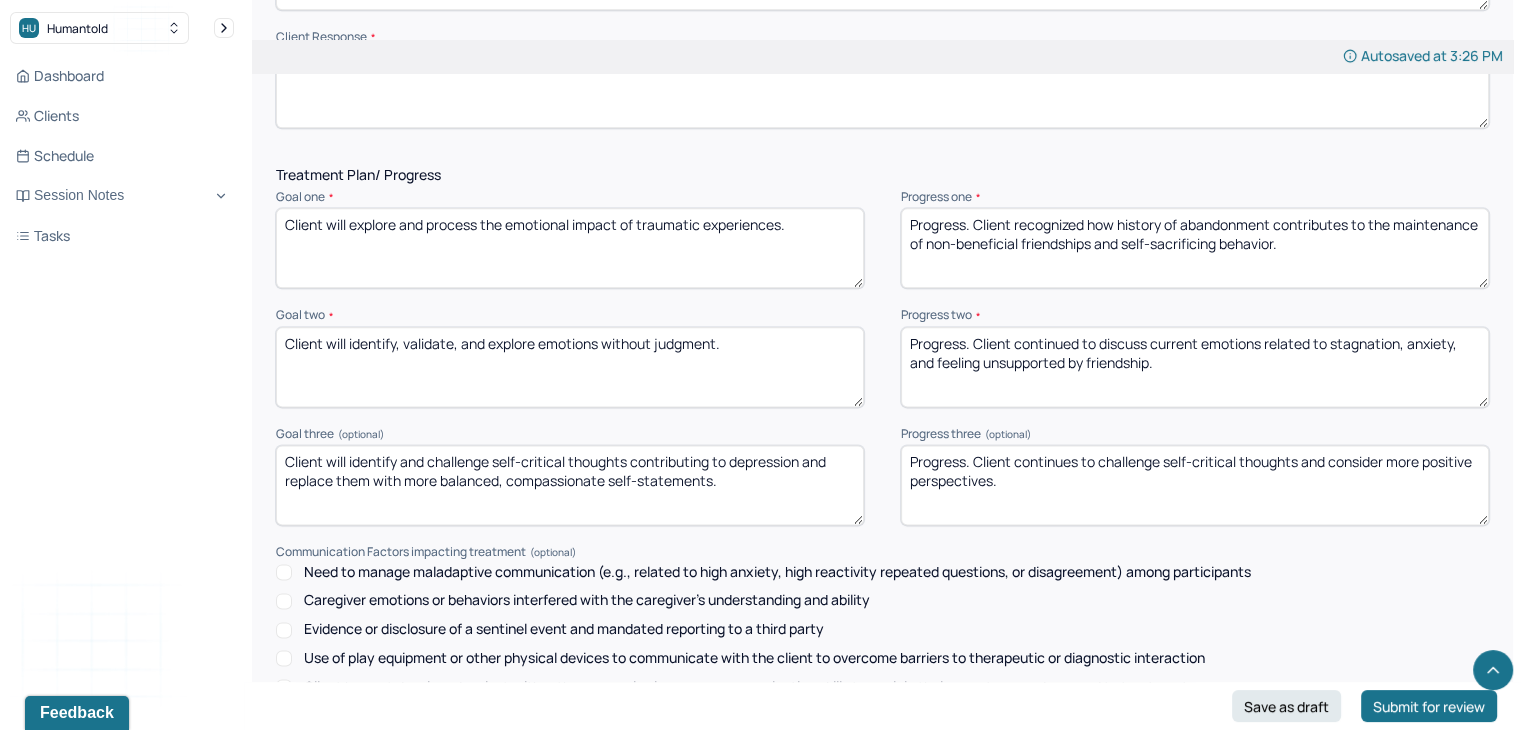 click on "Progress. Client continued to discuss current emotions related to stagnation, anxiety, and feeling unsupported by friendship." at bounding box center (1195, 367) 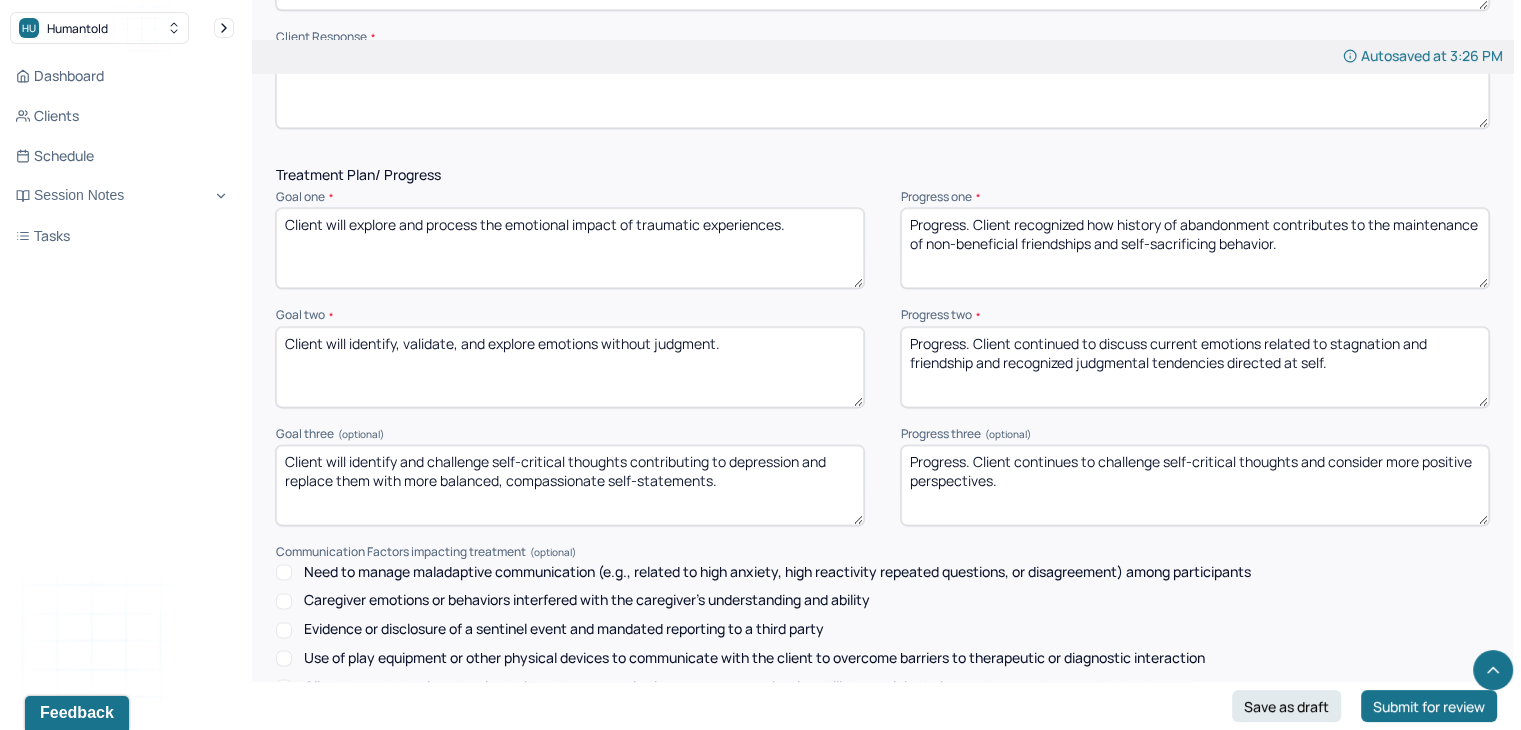 type on "Progress. Client continued to discuss current emotions related to stagnation and friendship and recognized judgmental tendencies directed at self." 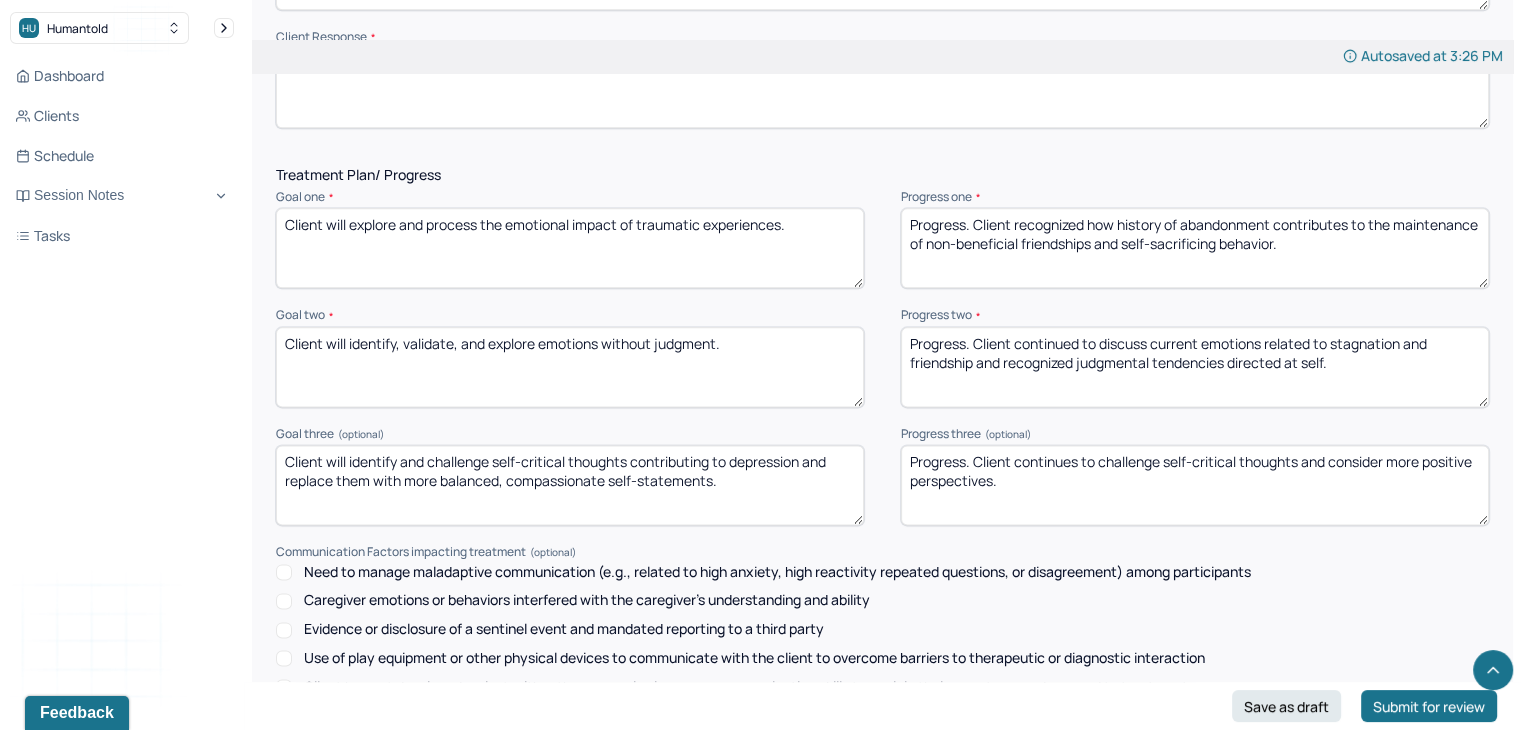 drag, startPoint x: 1005, startPoint y: 497, endPoint x: 1334, endPoint y: 475, distance: 329.73474 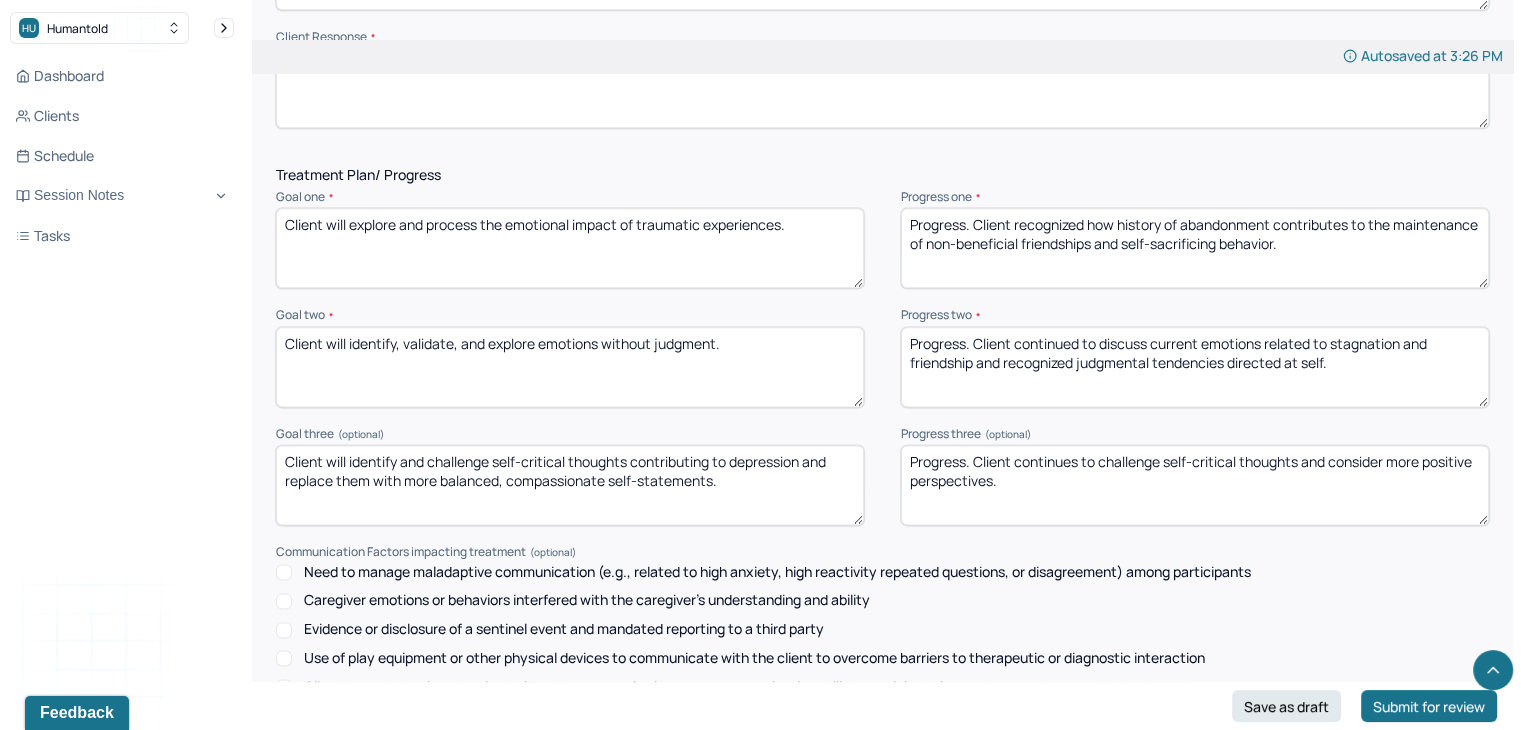 click on "Progress. Client continues to challenge self-critical thoughts and consider more positive perspectives." at bounding box center [1195, 485] 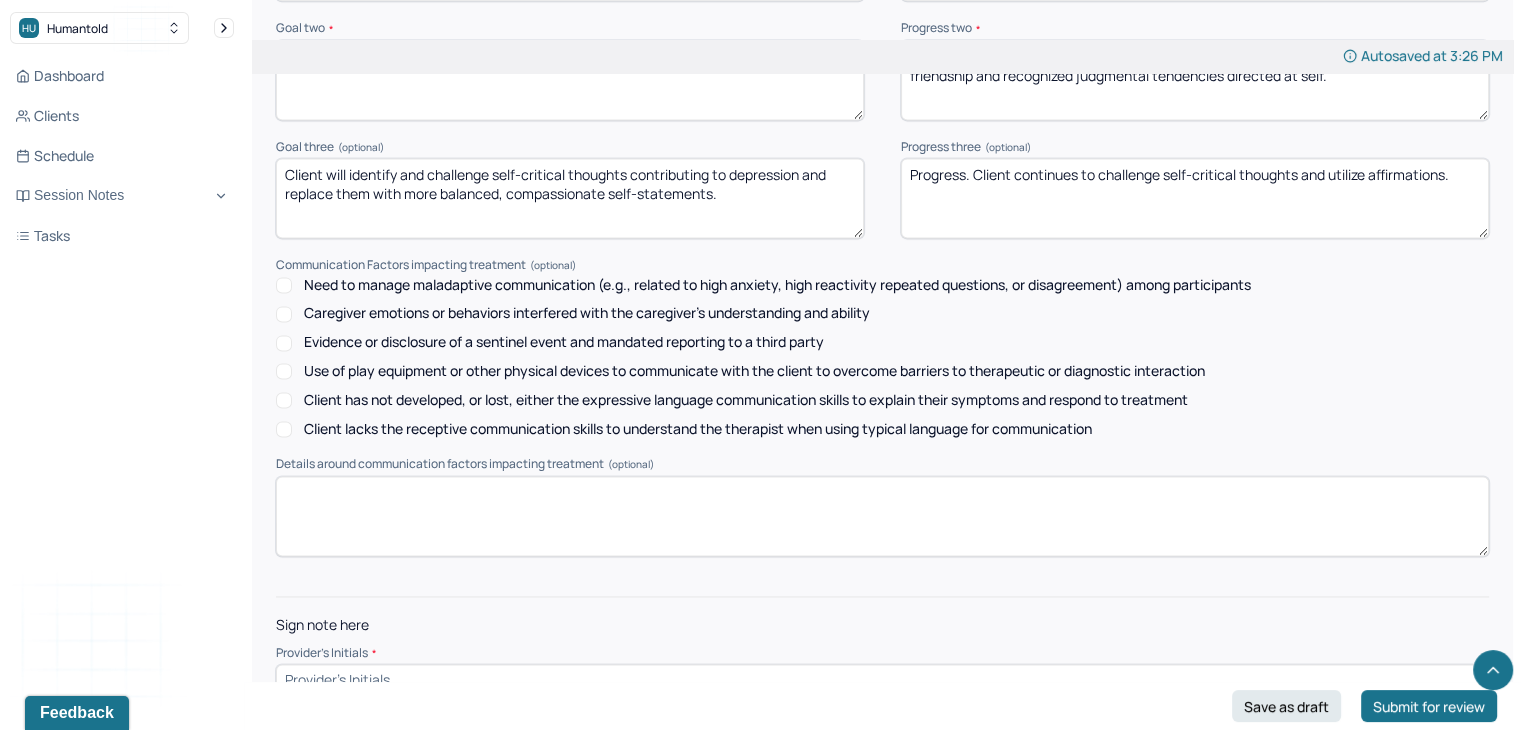 scroll, scrollTop: 2834, scrollLeft: 0, axis: vertical 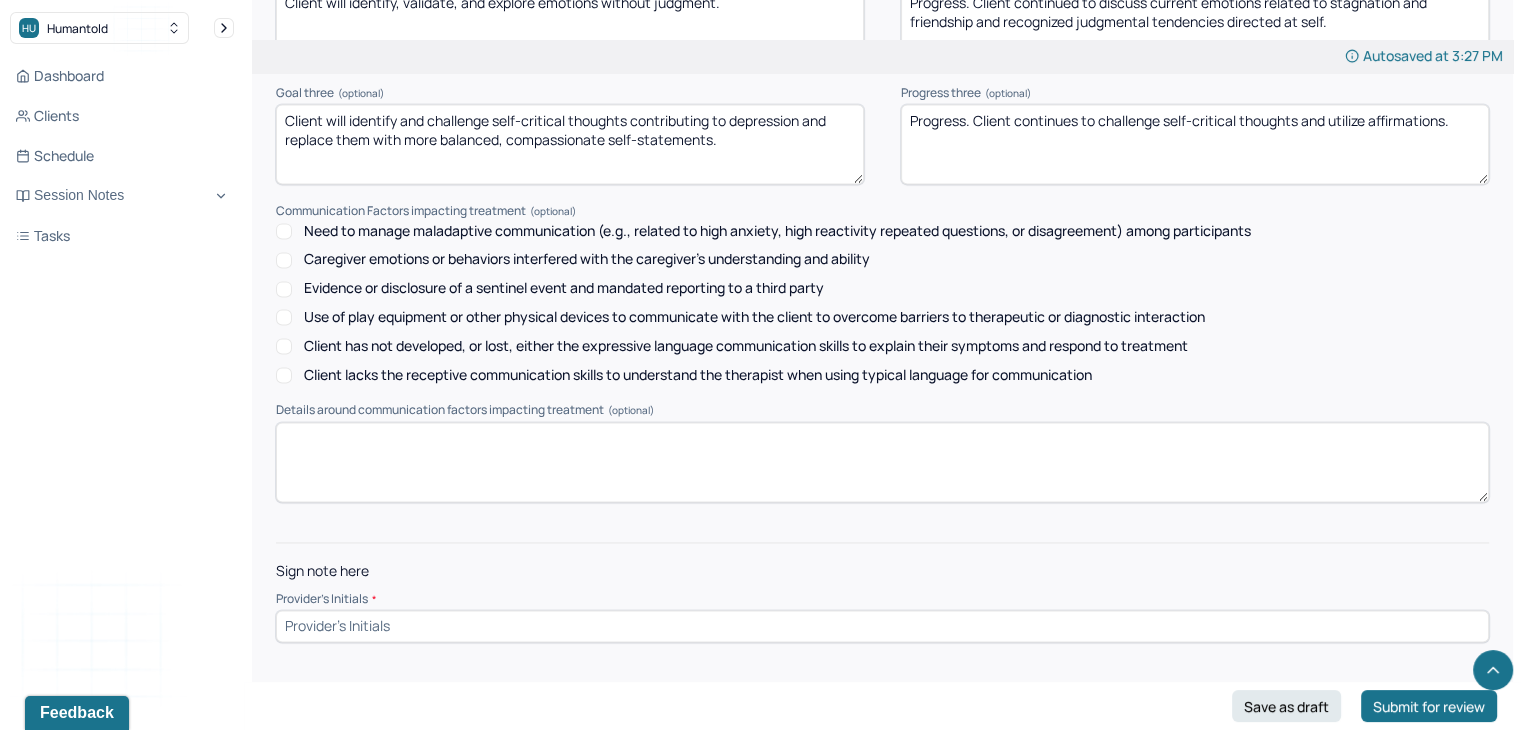 type on "Progress. Client continues to challenge self-critical thoughts and utilize affirmations." 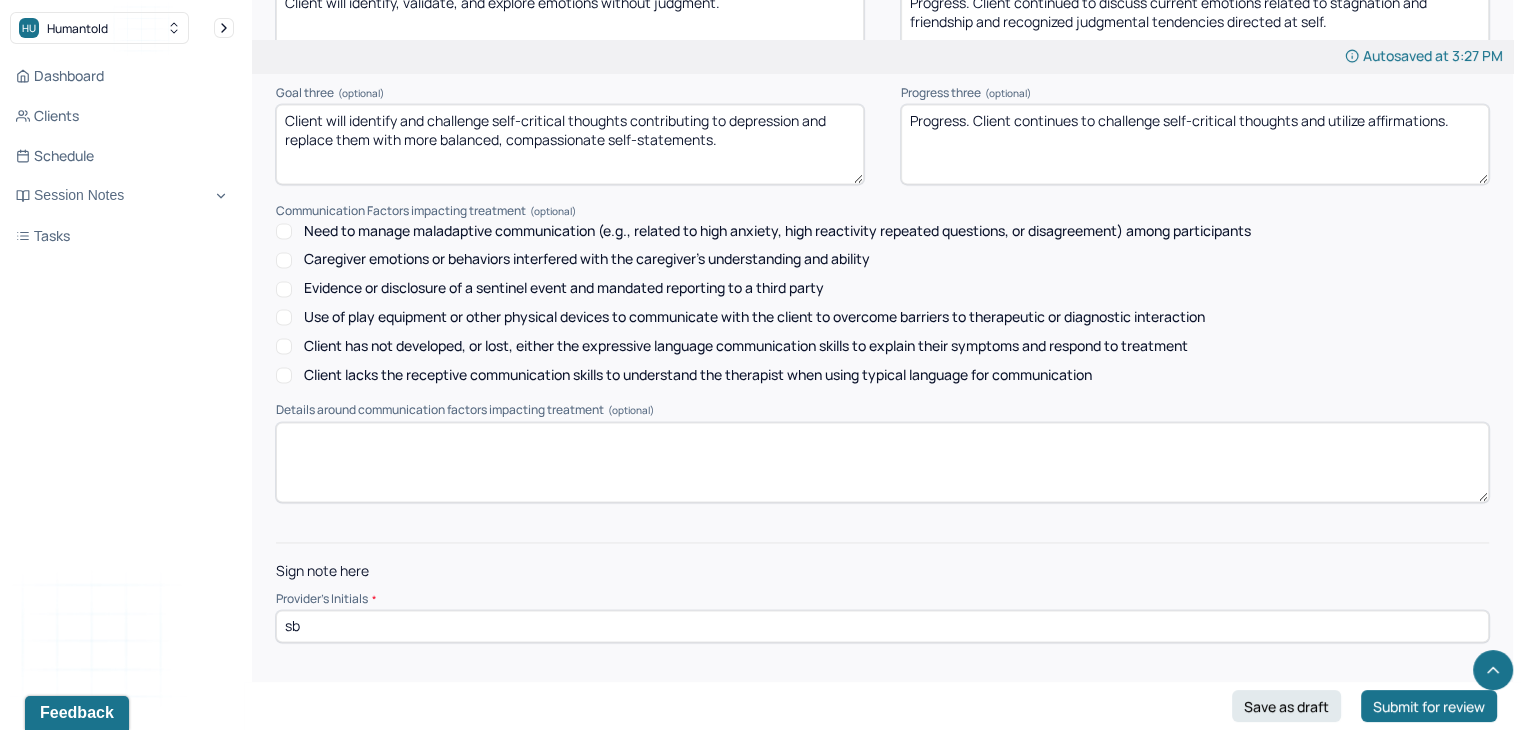 type on "s" 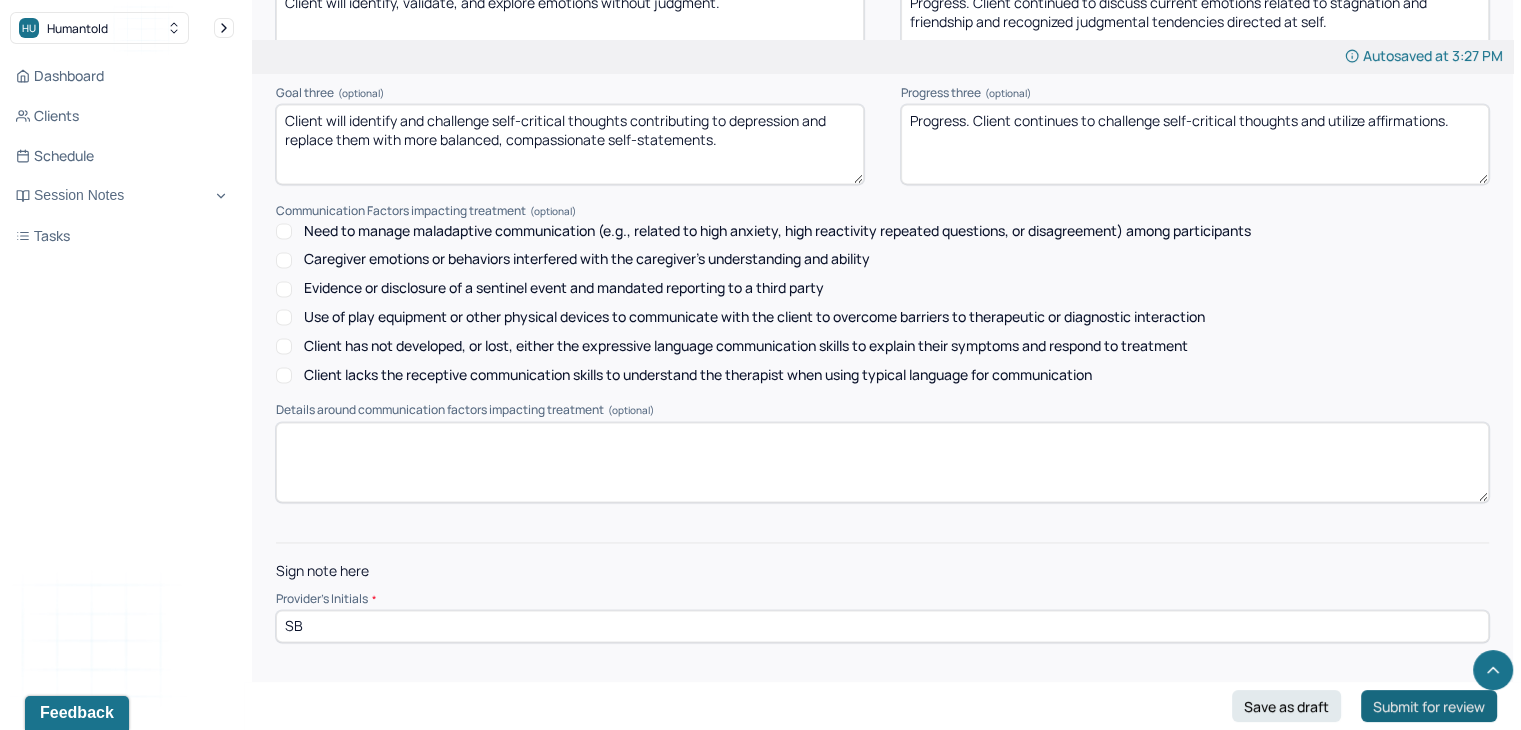 type on "SB" 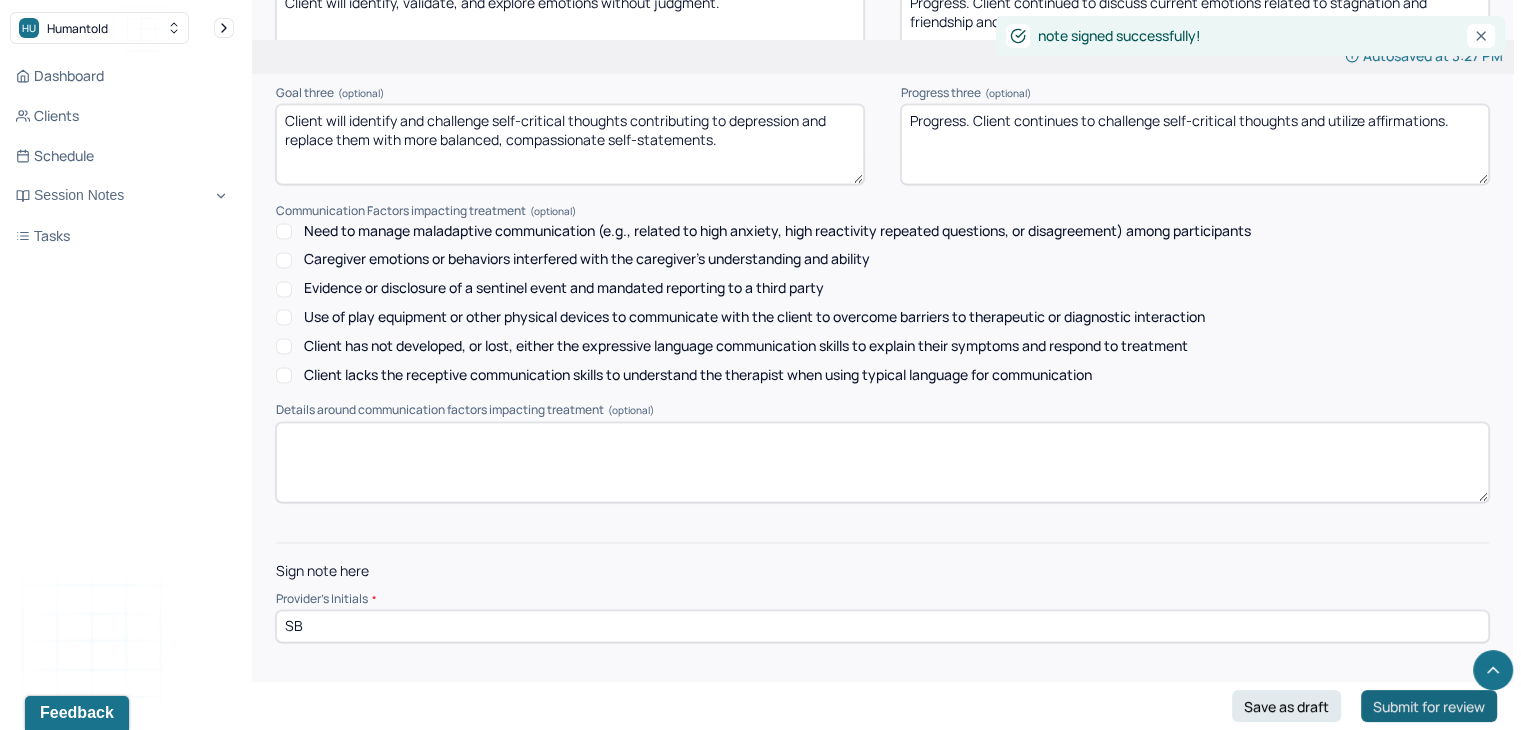 scroll, scrollTop: 2834, scrollLeft: 0, axis: vertical 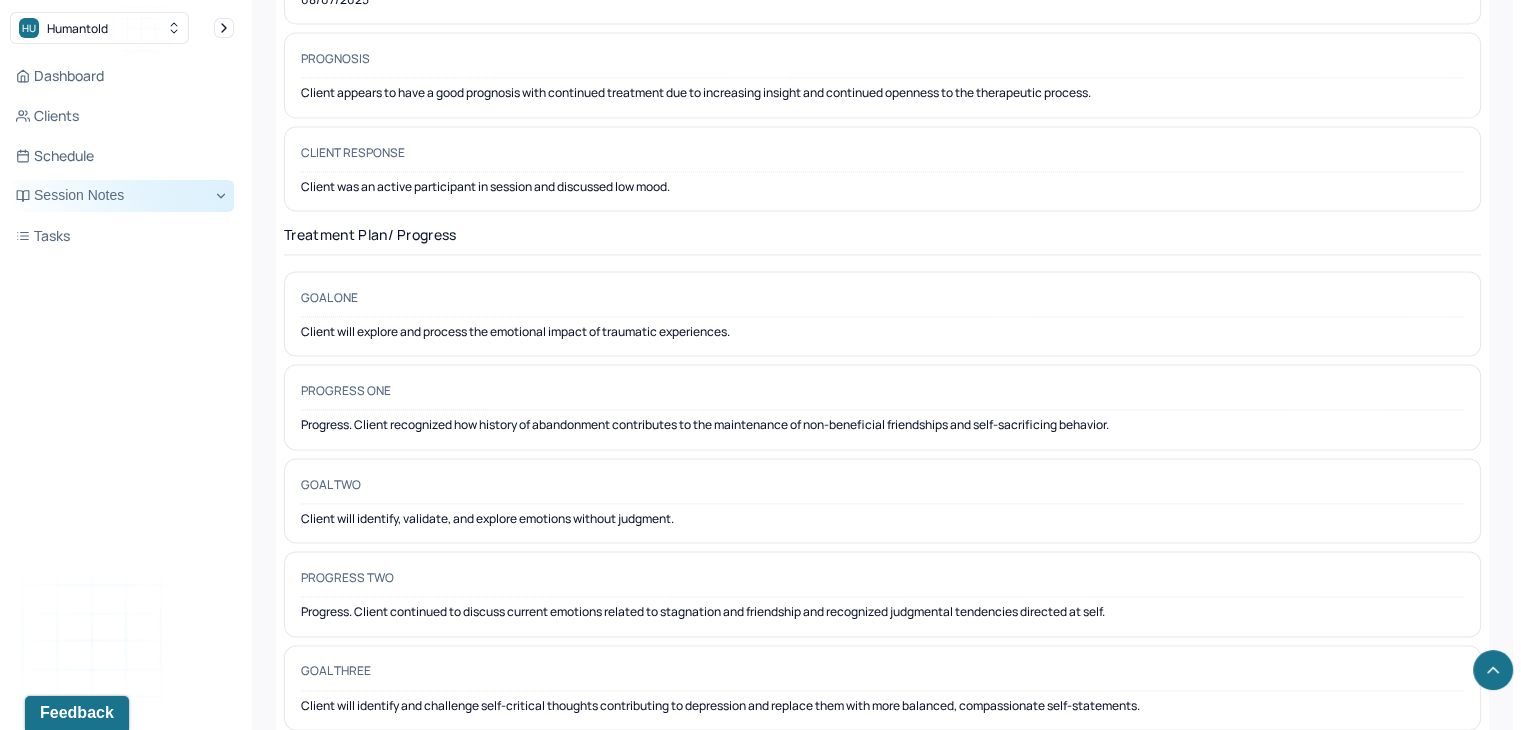 click on "Session Notes" at bounding box center (122, 196) 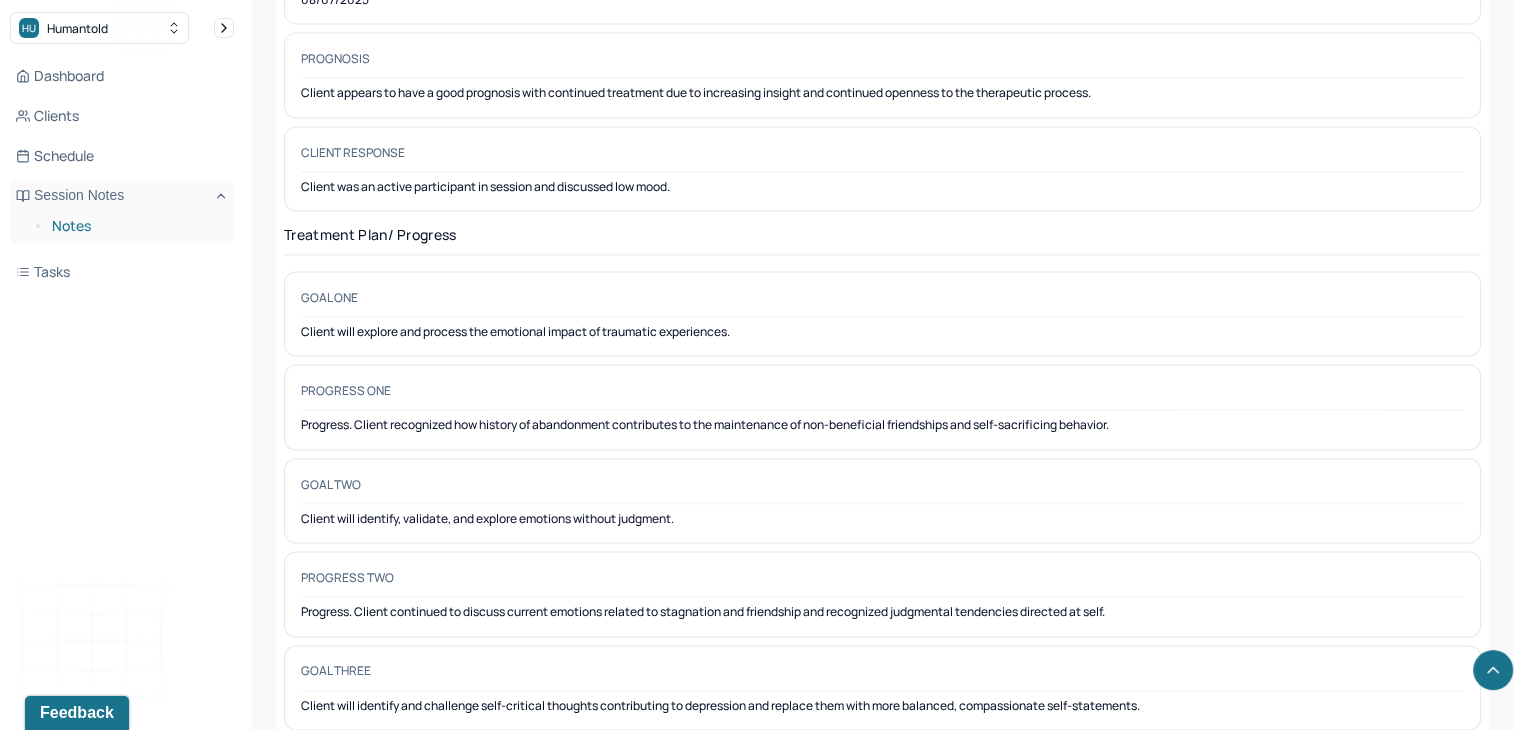 click on "Notes" at bounding box center [135, 226] 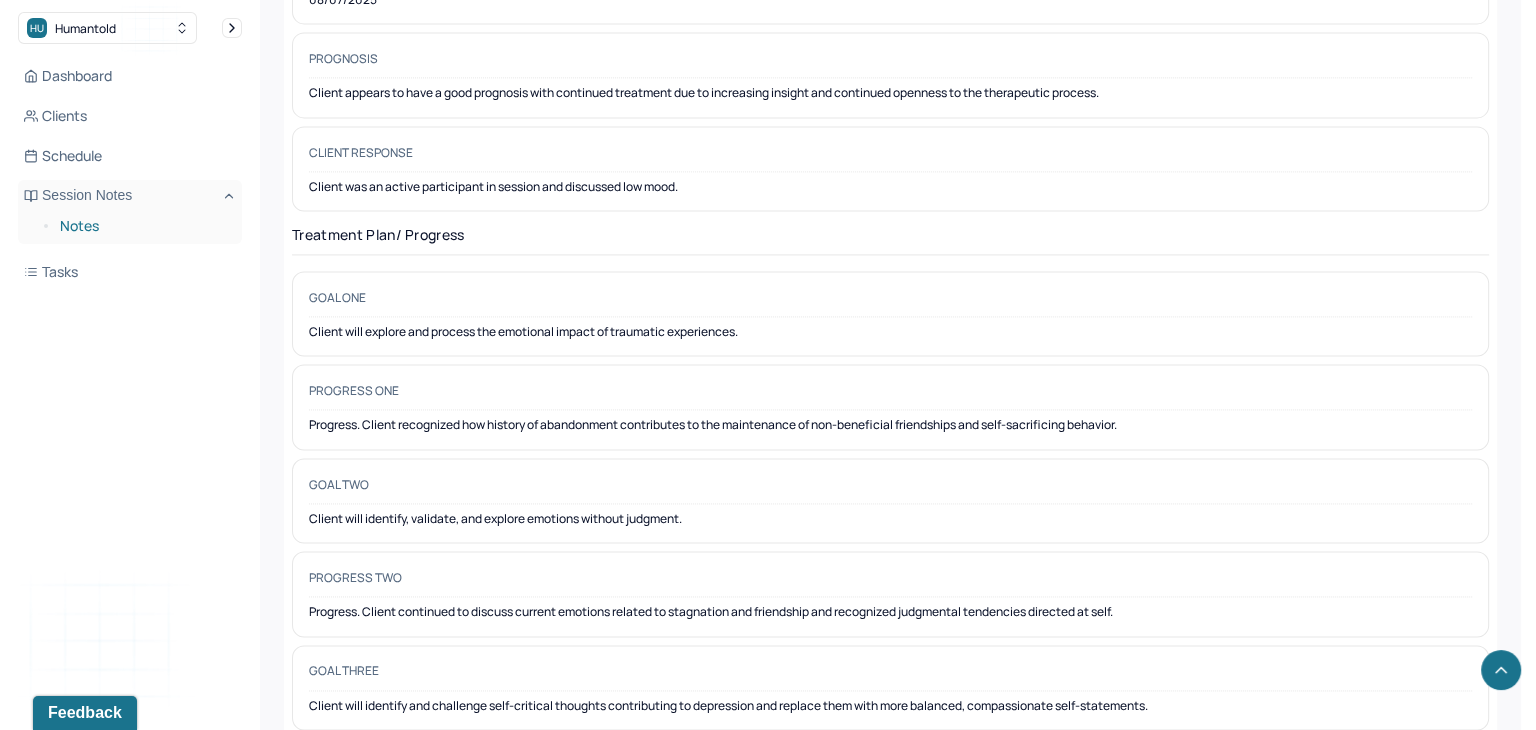 scroll, scrollTop: 0, scrollLeft: 0, axis: both 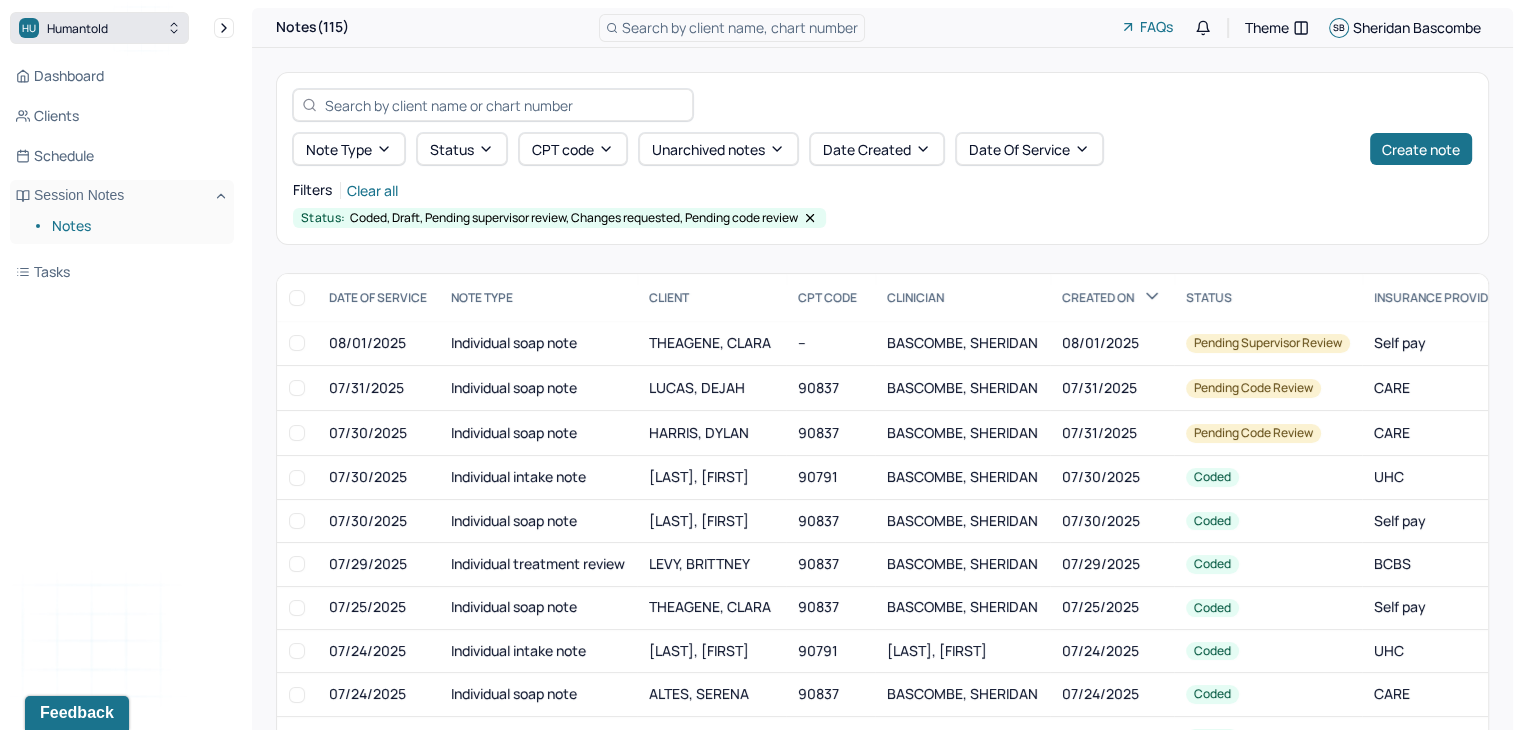 click on "HU Humantold" at bounding box center [99, 28] 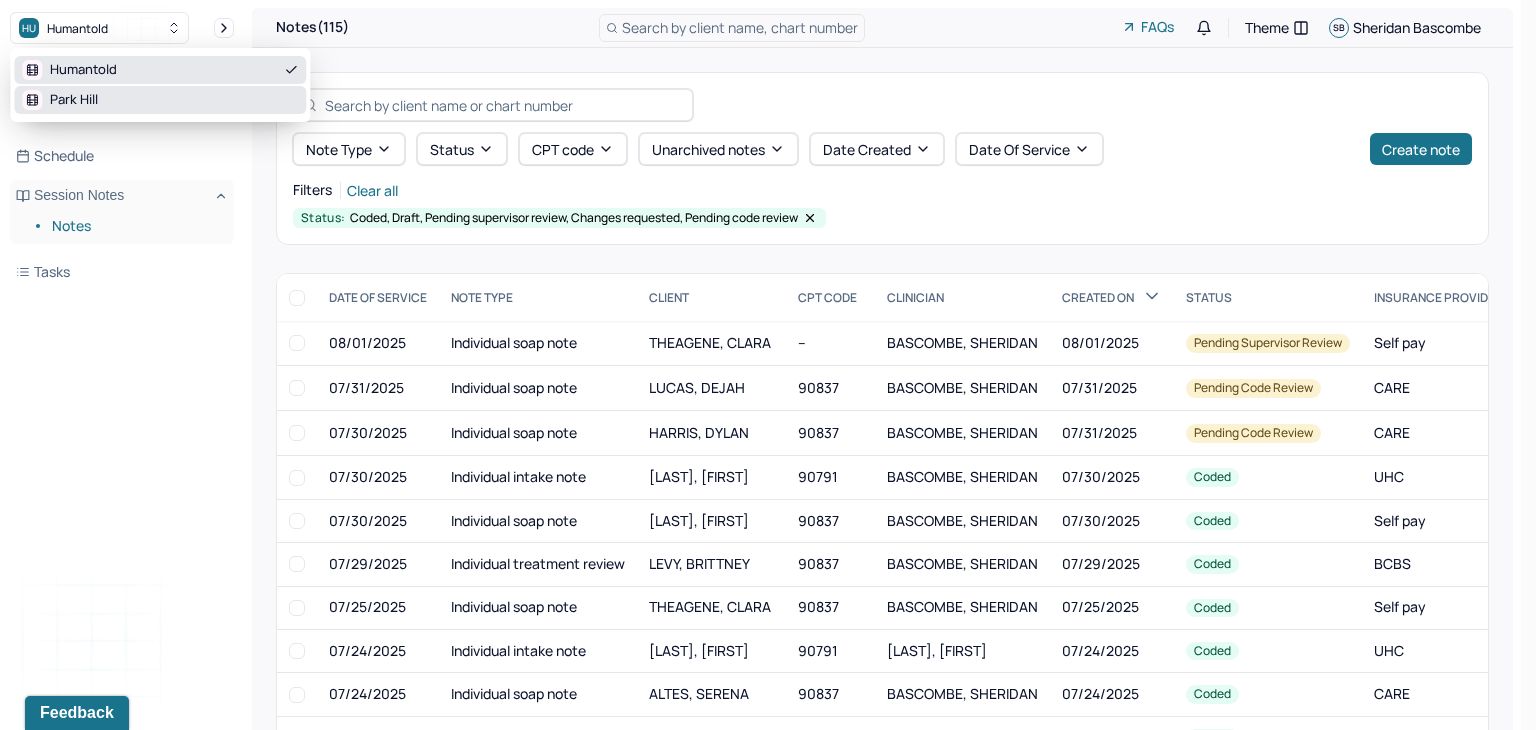 click on "Park Hill" at bounding box center (74, 100) 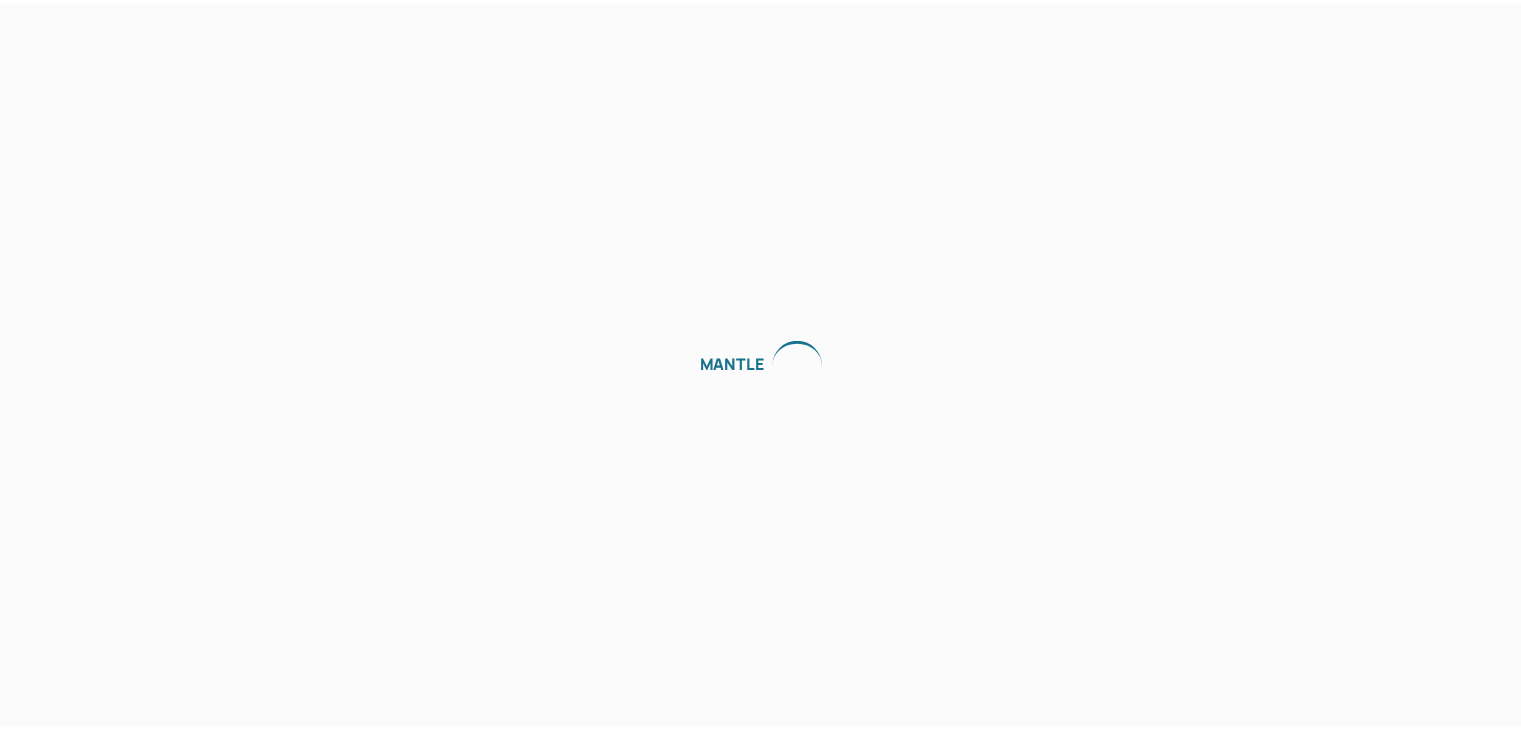 scroll, scrollTop: 0, scrollLeft: 0, axis: both 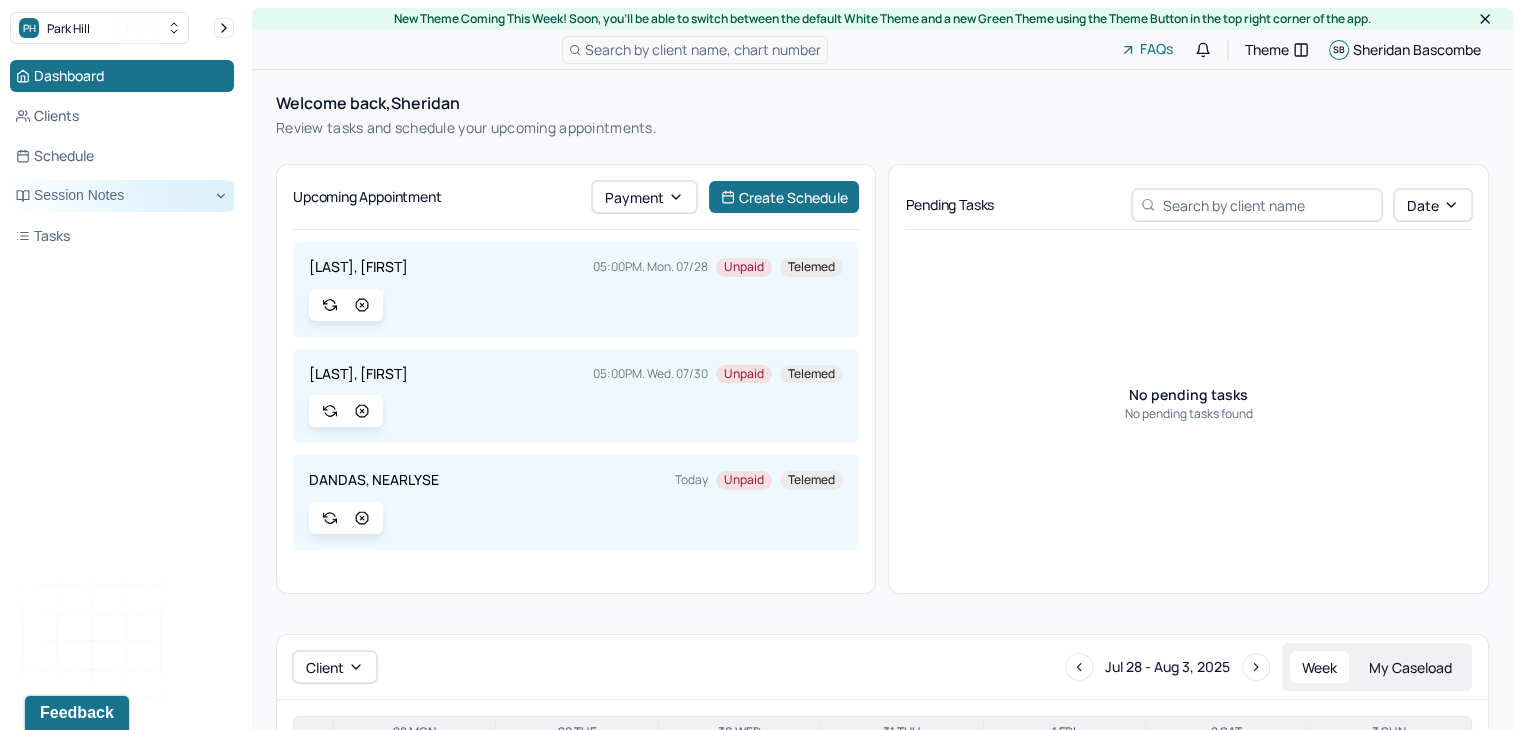 click on "Session Notes" at bounding box center (122, 196) 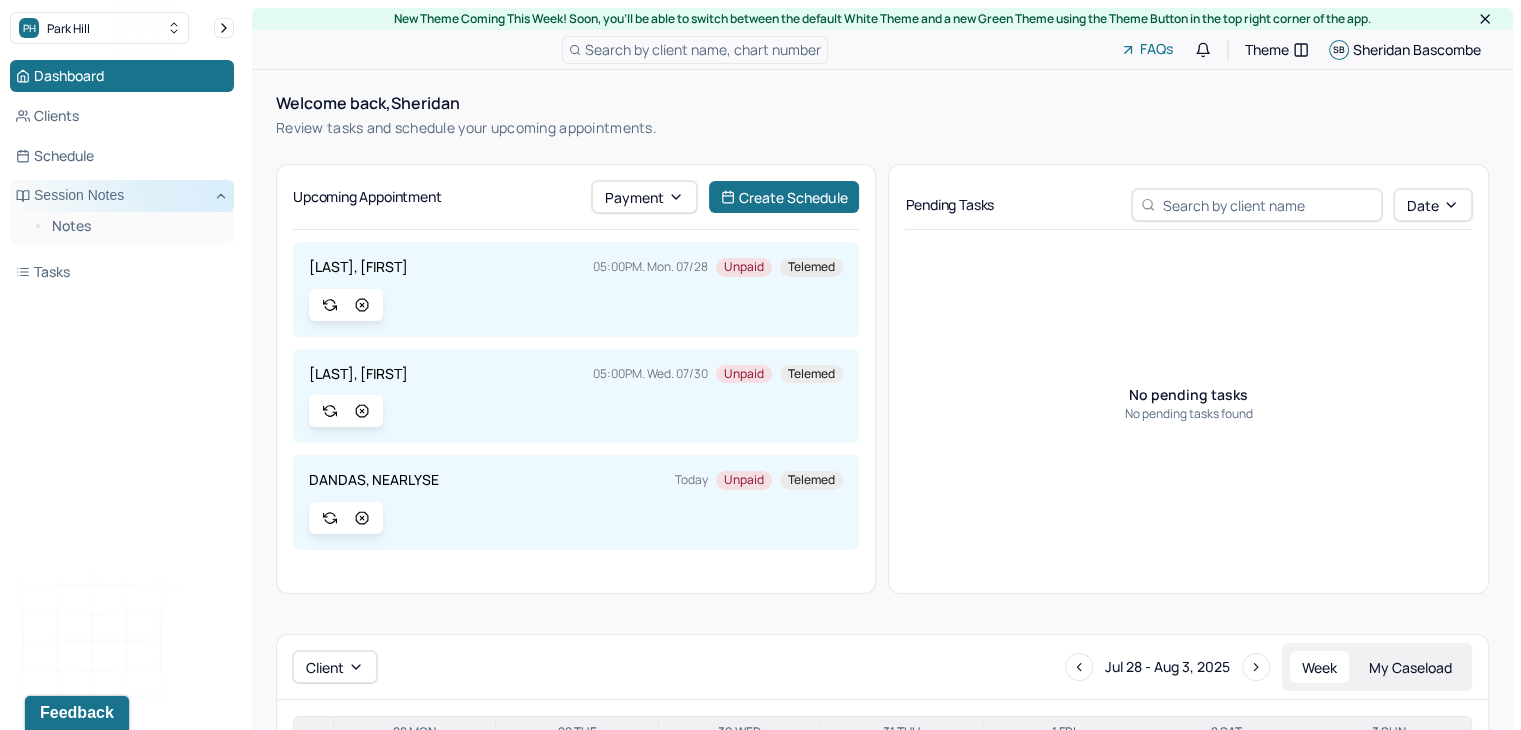 click on "Session Notes" at bounding box center [122, 196] 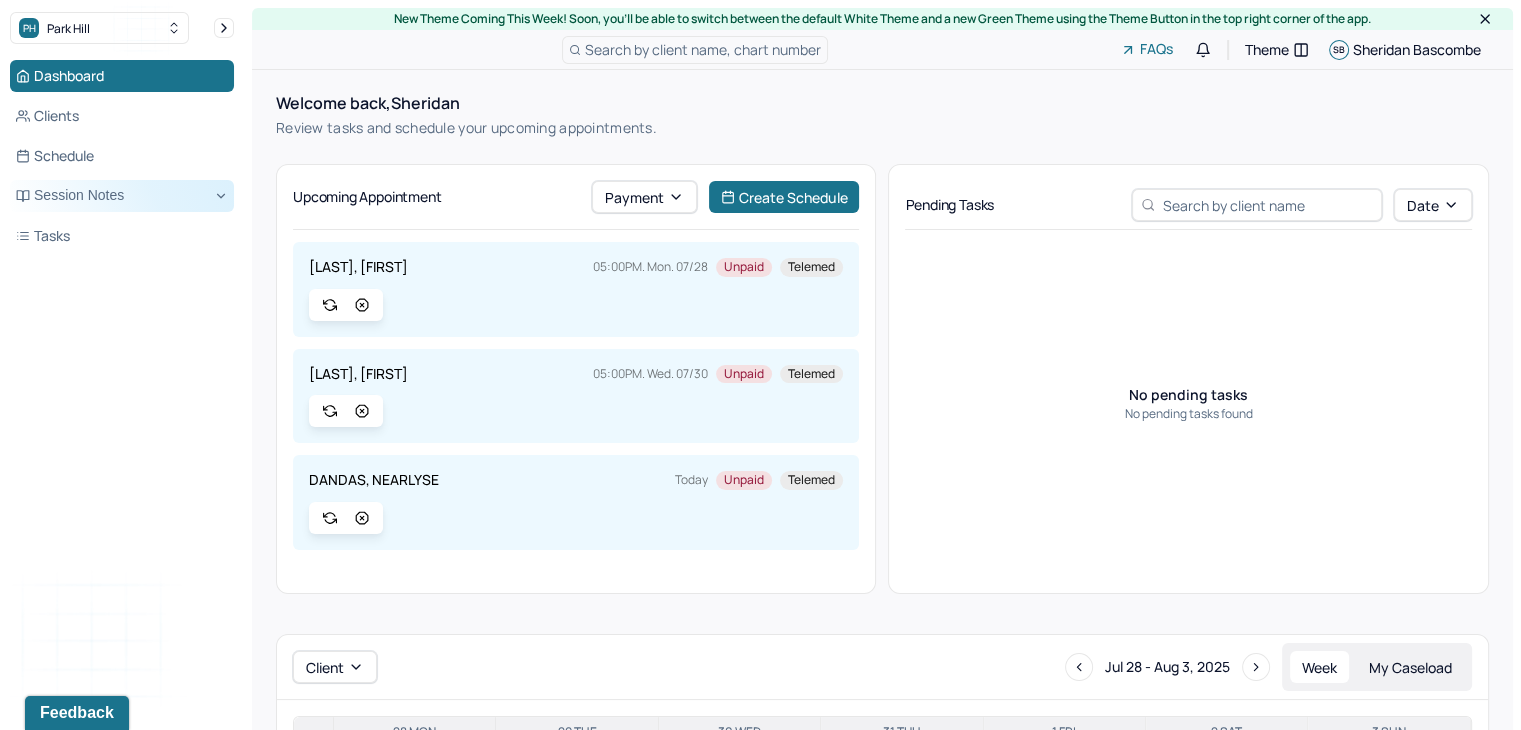 click on "Session Notes" at bounding box center [122, 196] 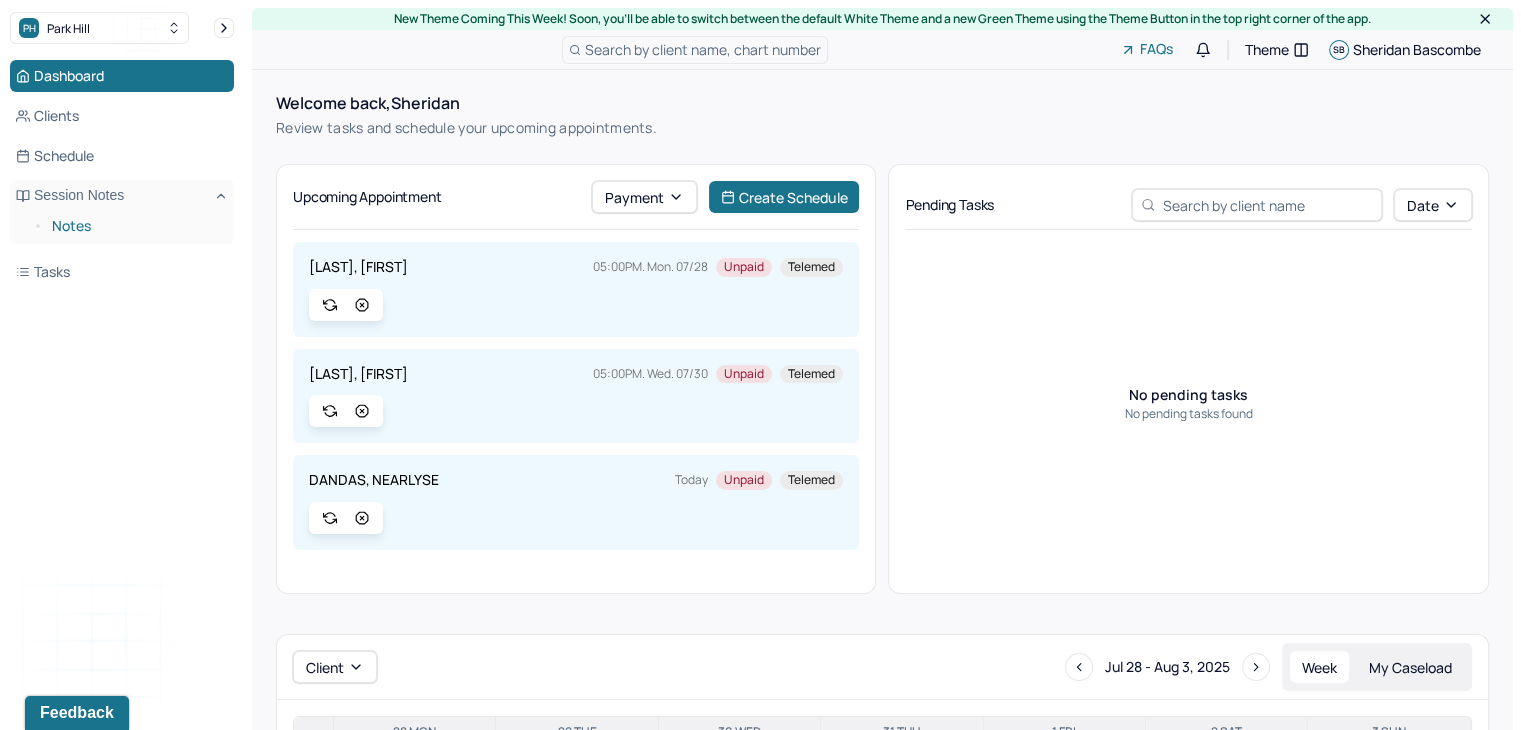 click on "Notes" at bounding box center [135, 226] 